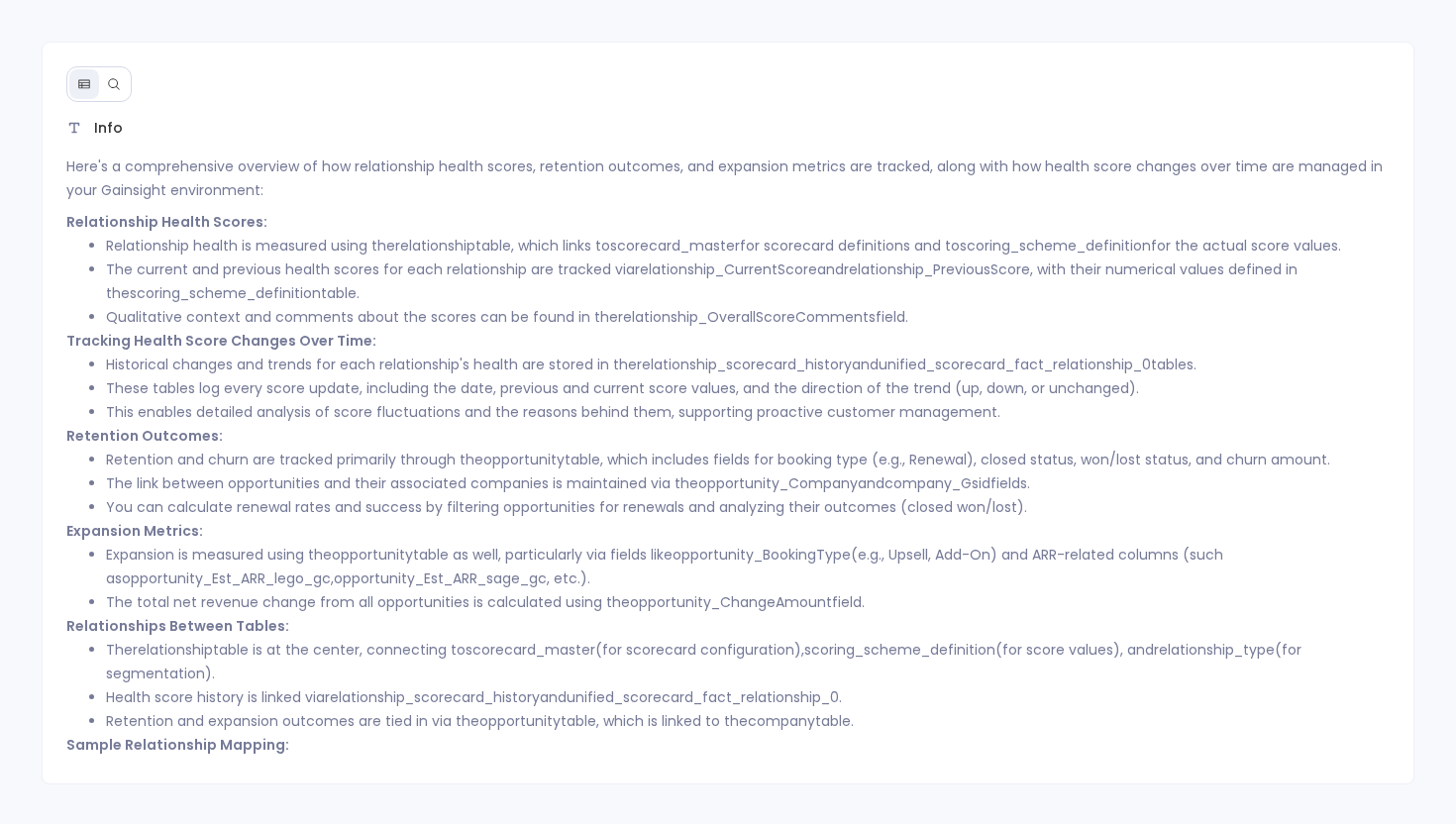 scroll, scrollTop: 0, scrollLeft: 0, axis: both 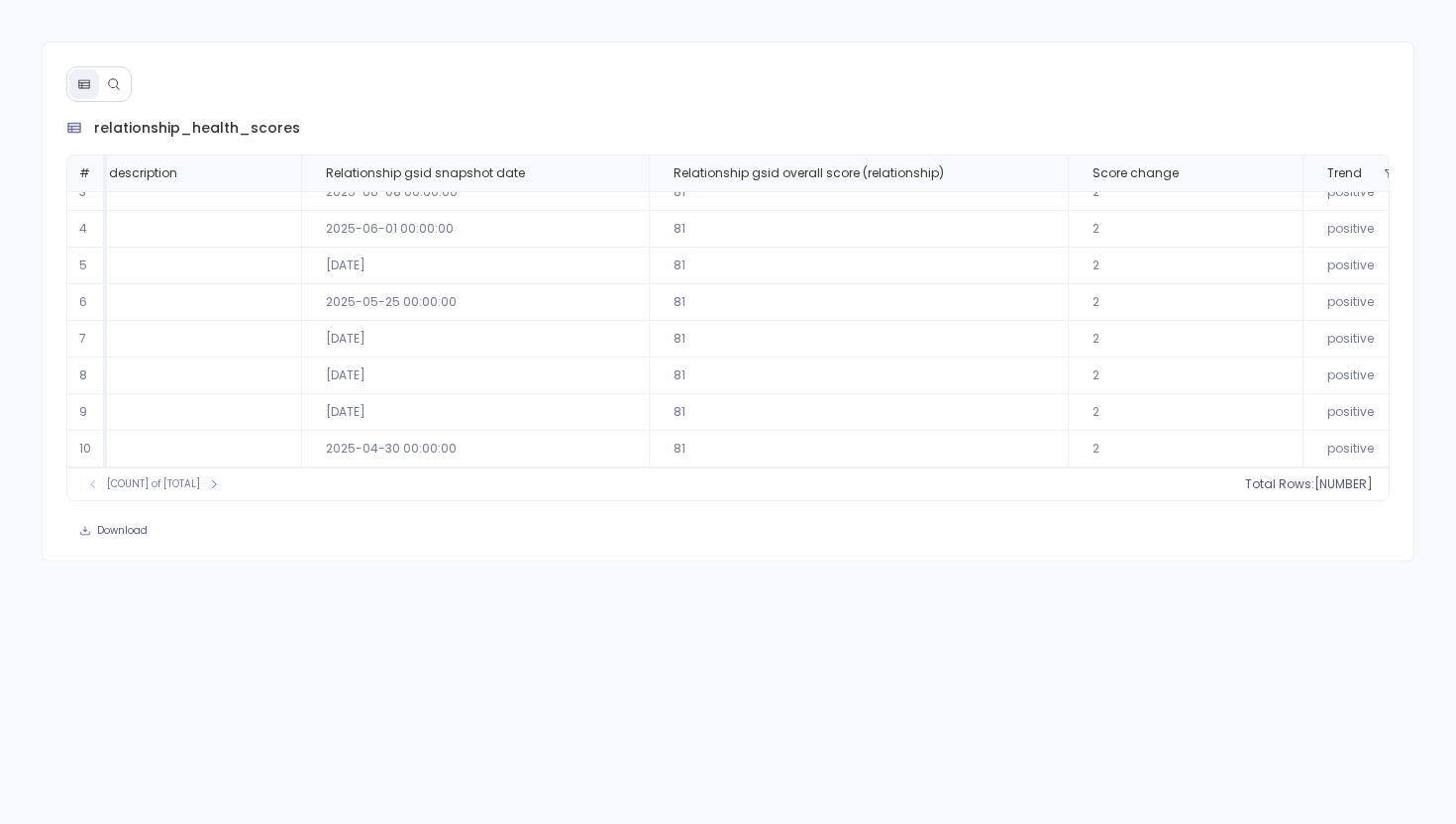 click 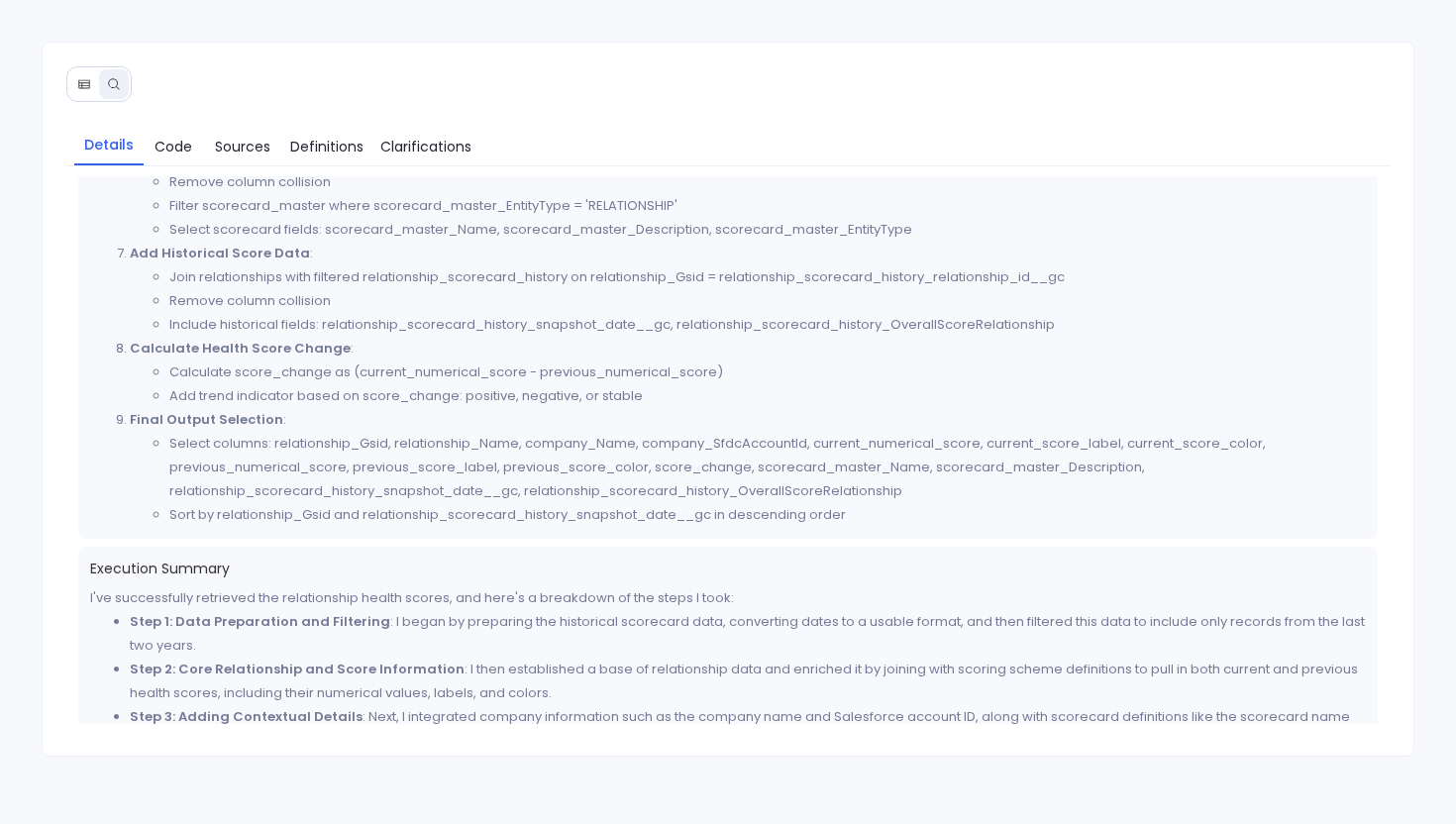 scroll, scrollTop: 1478, scrollLeft: 0, axis: vertical 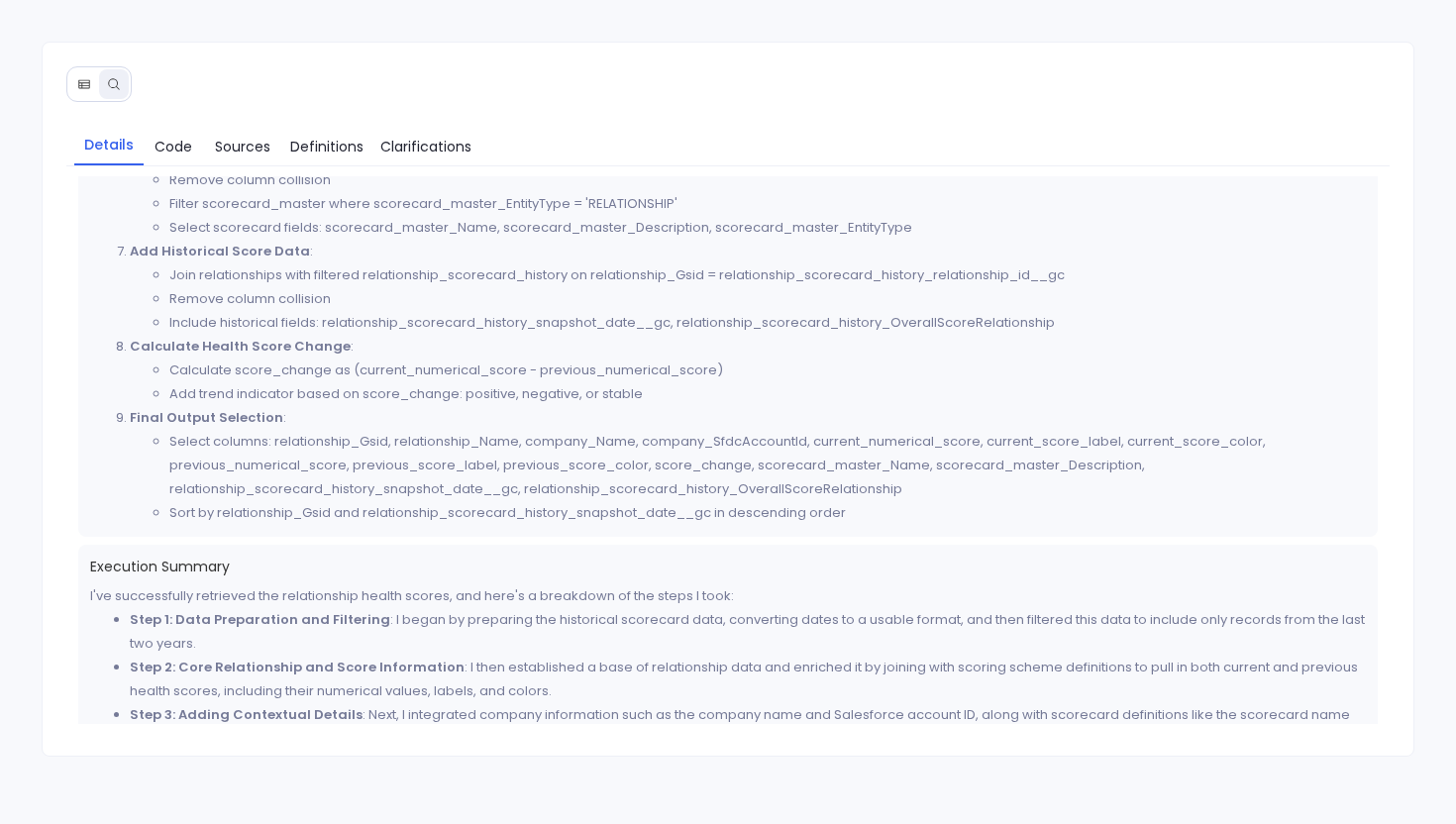 click on "Sort by relationship_Gsid and relationship_scorecard_history_snapshot_date__gc in descending order" at bounding box center [768, 513] 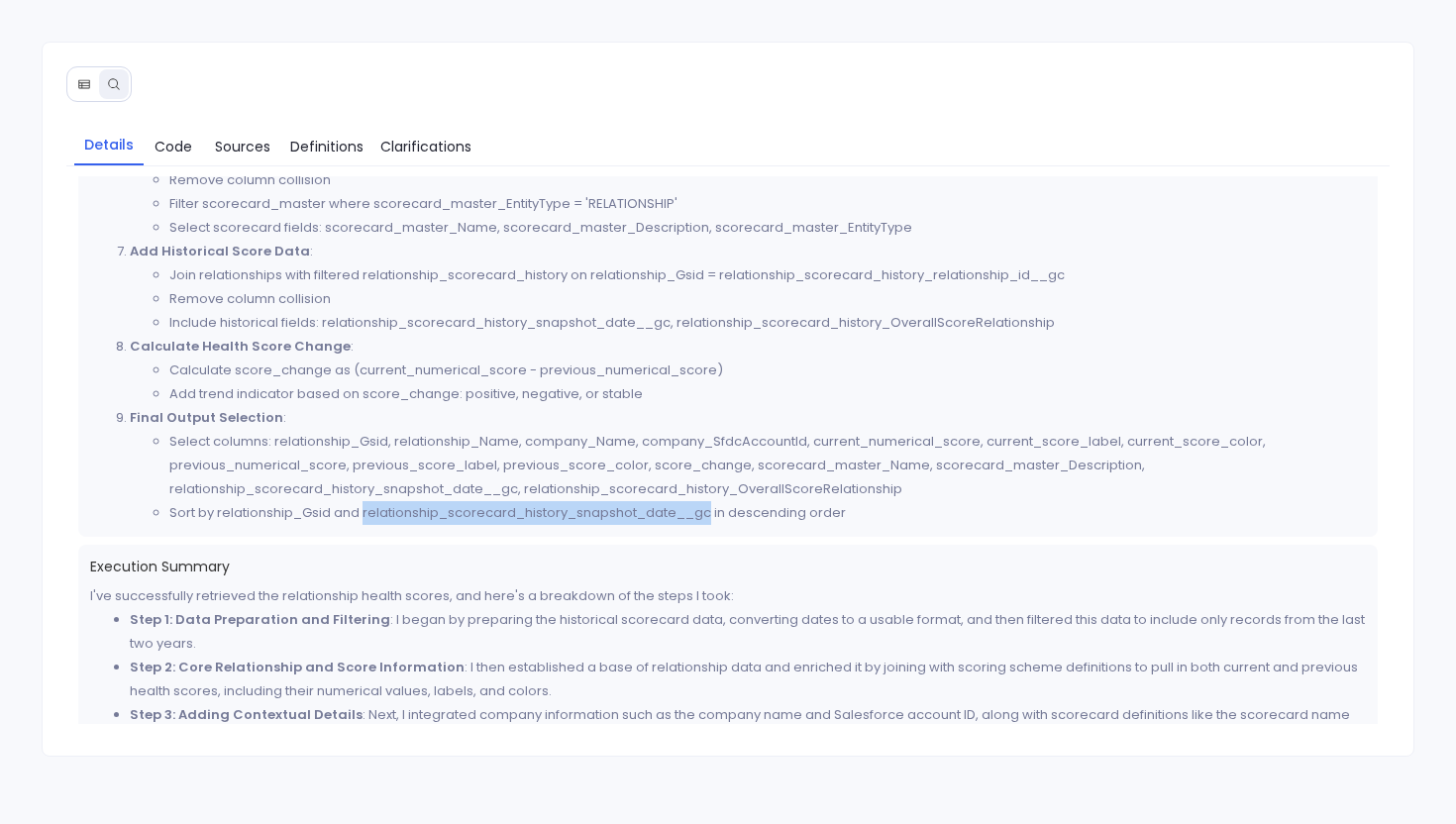 click on "Sort by relationship_Gsid and relationship_scorecard_history_snapshot_date__gc in descending order" at bounding box center [768, 513] 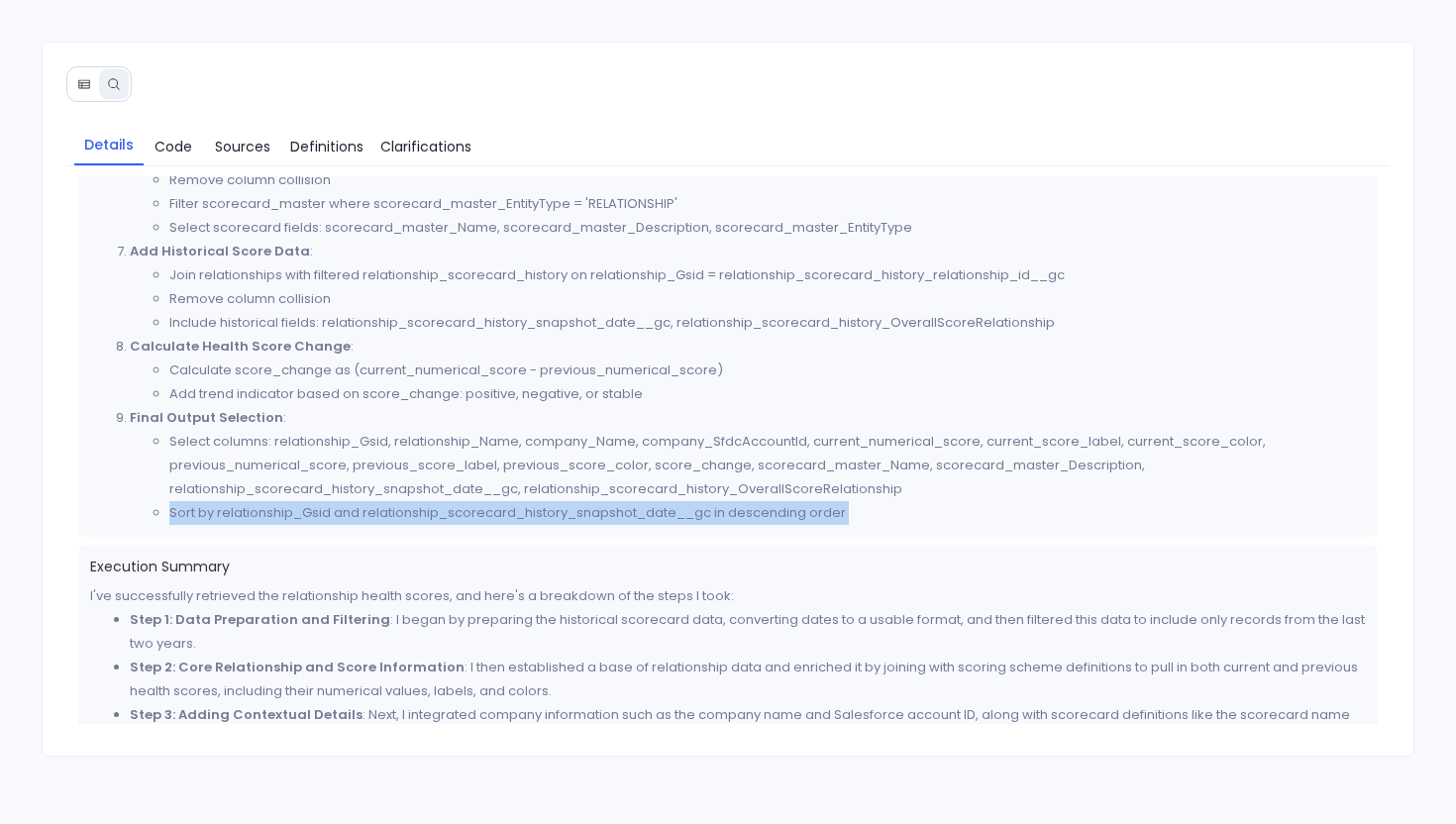click on "Sort by relationship_Gsid and relationship_scorecard_history_snapshot_date__gc in descending order" at bounding box center (768, 513) 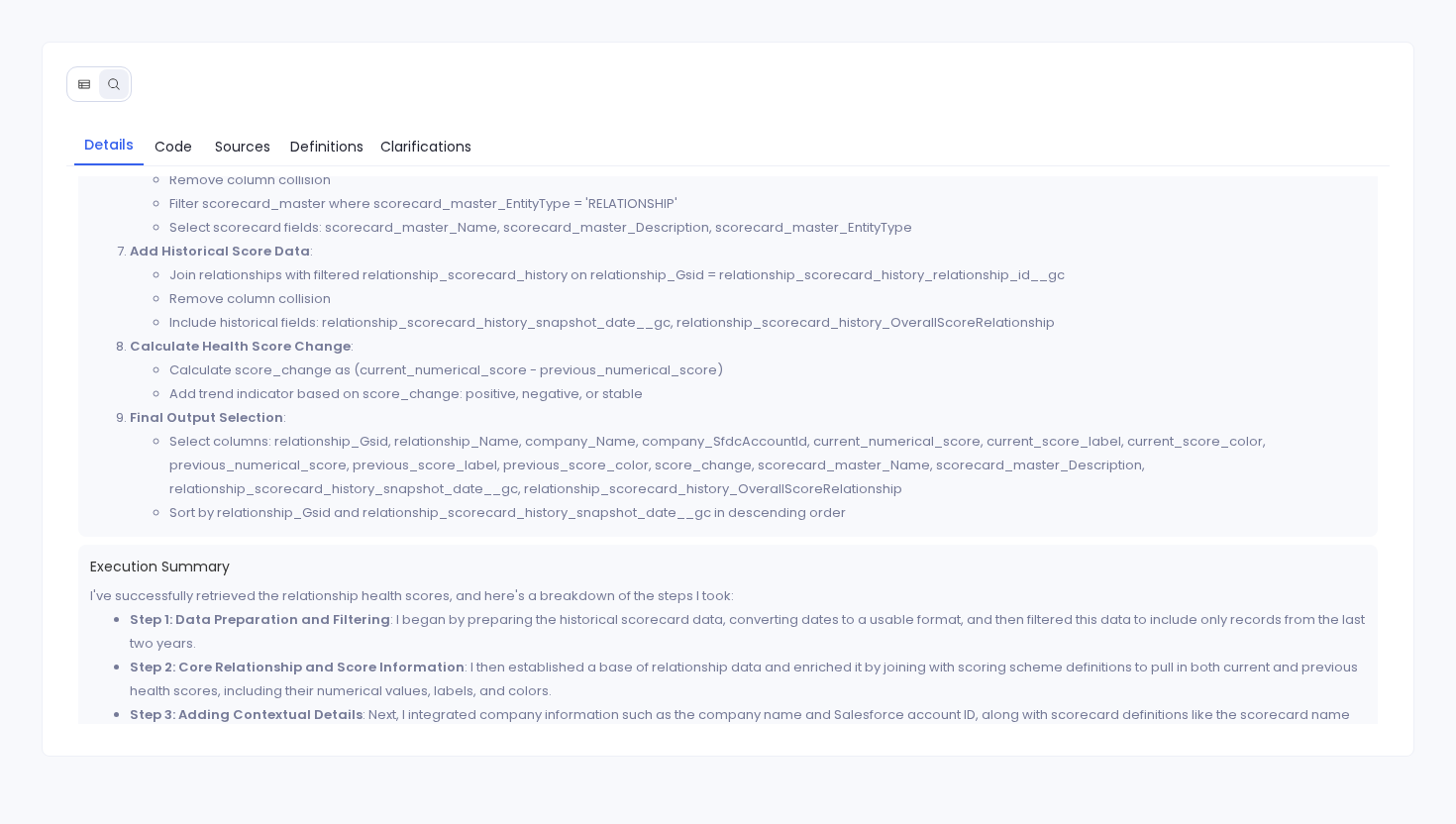 click on "Sort by relationship_Gsid and relationship_scorecard_history_snapshot_date__gc in descending order" at bounding box center [768, 513] 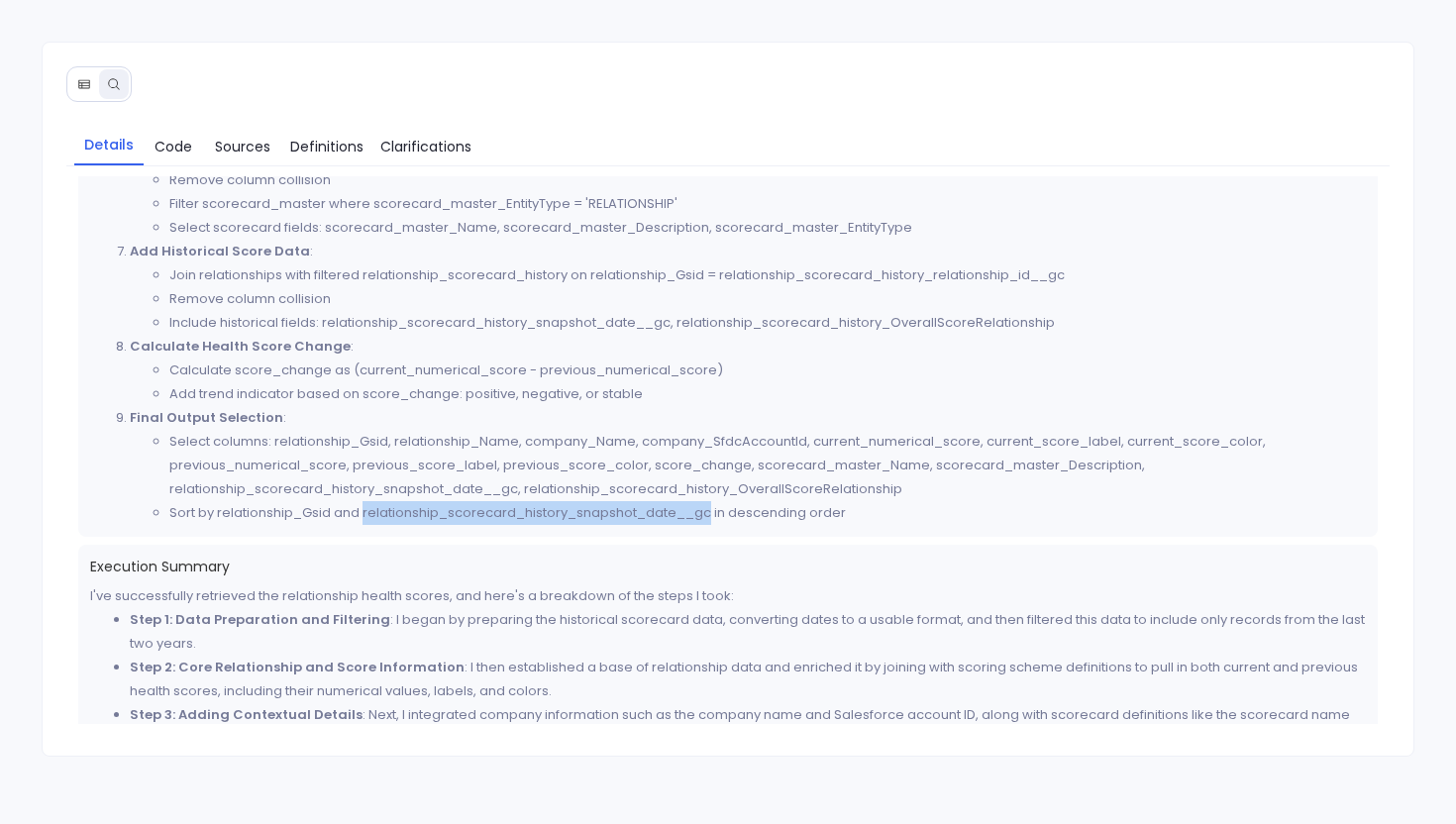 click 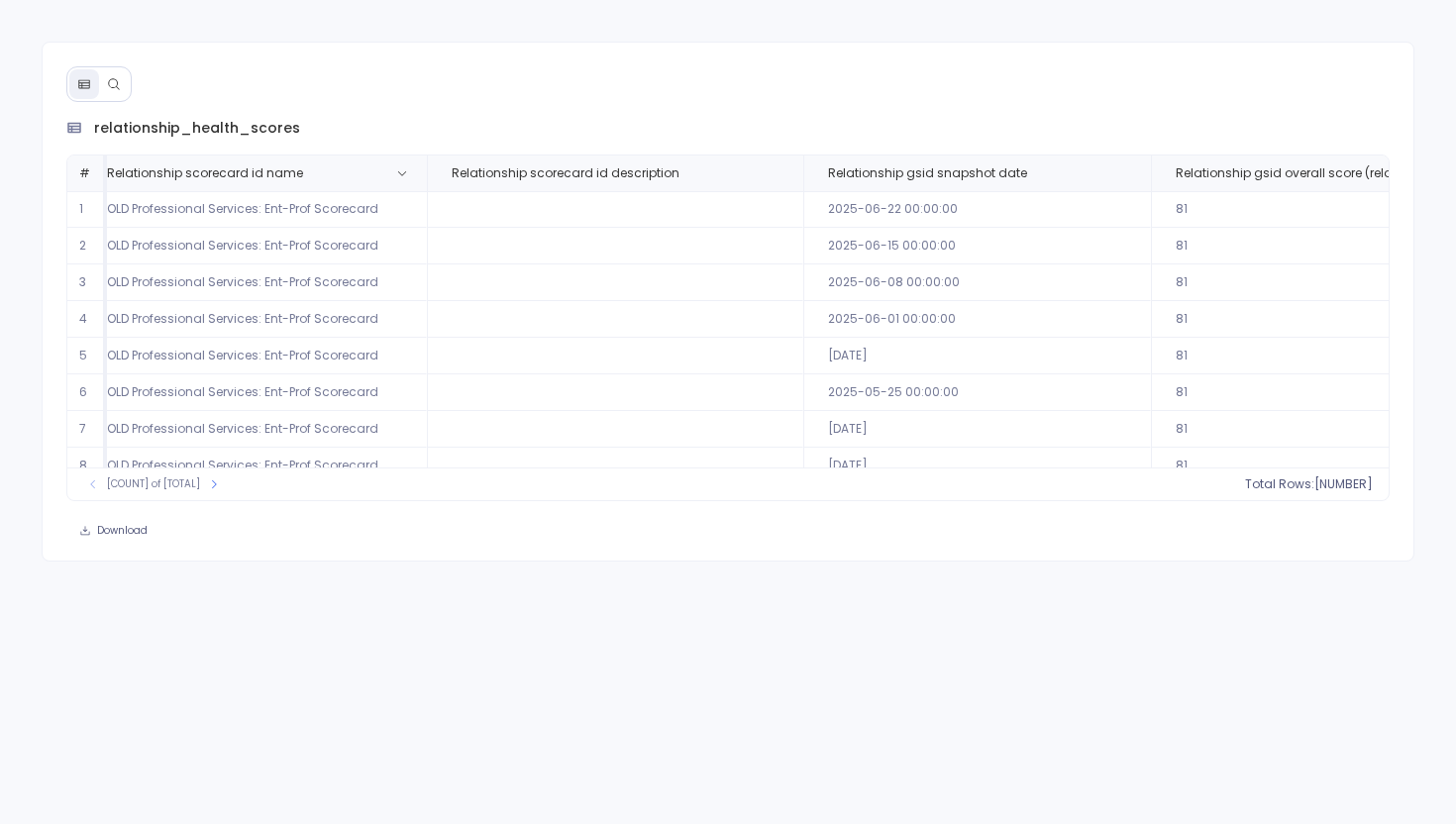 scroll, scrollTop: 0, scrollLeft: 3100, axis: horizontal 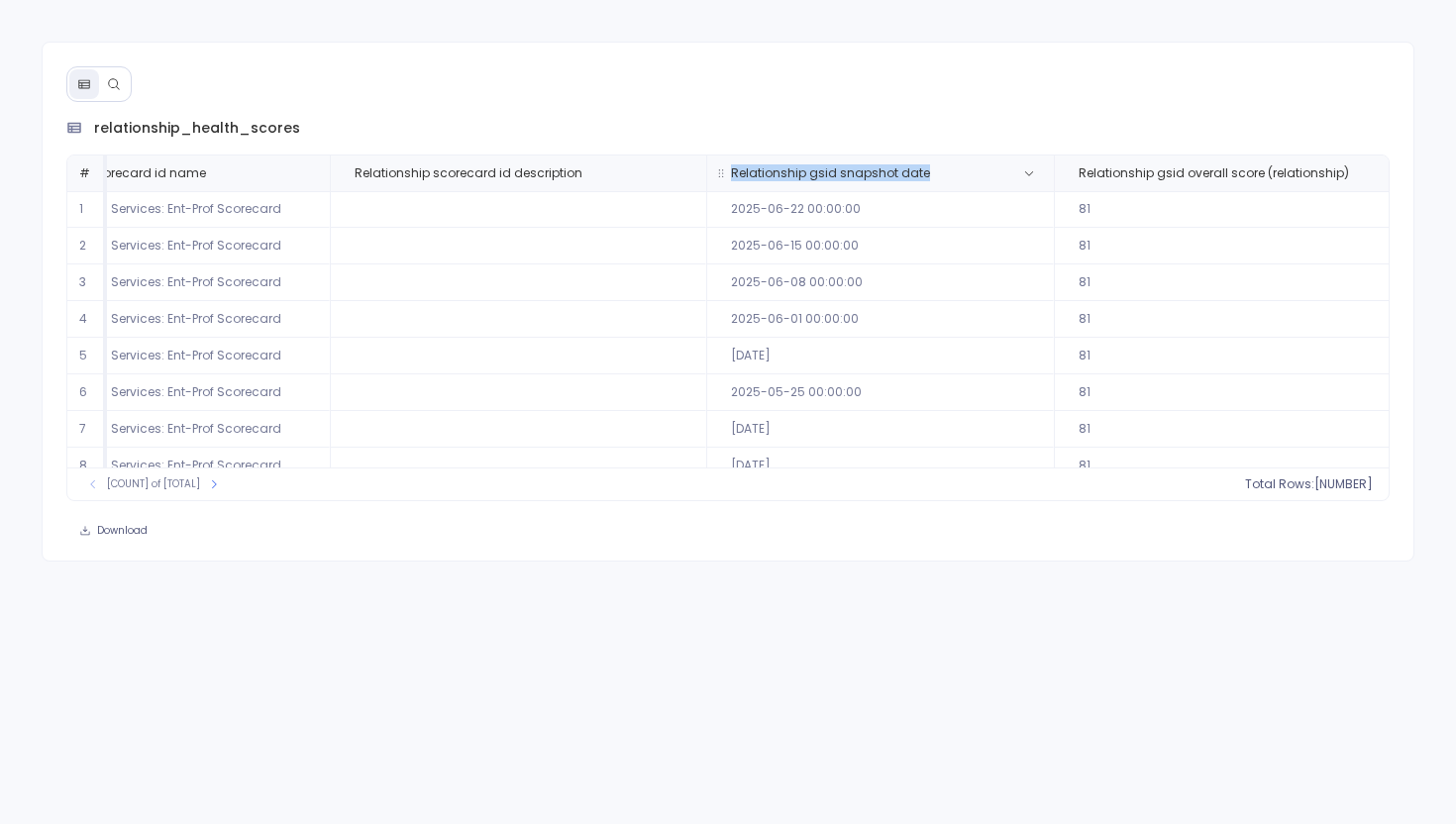drag, startPoint x: 972, startPoint y: 168, endPoint x: 744, endPoint y: 172, distance: 228.03509 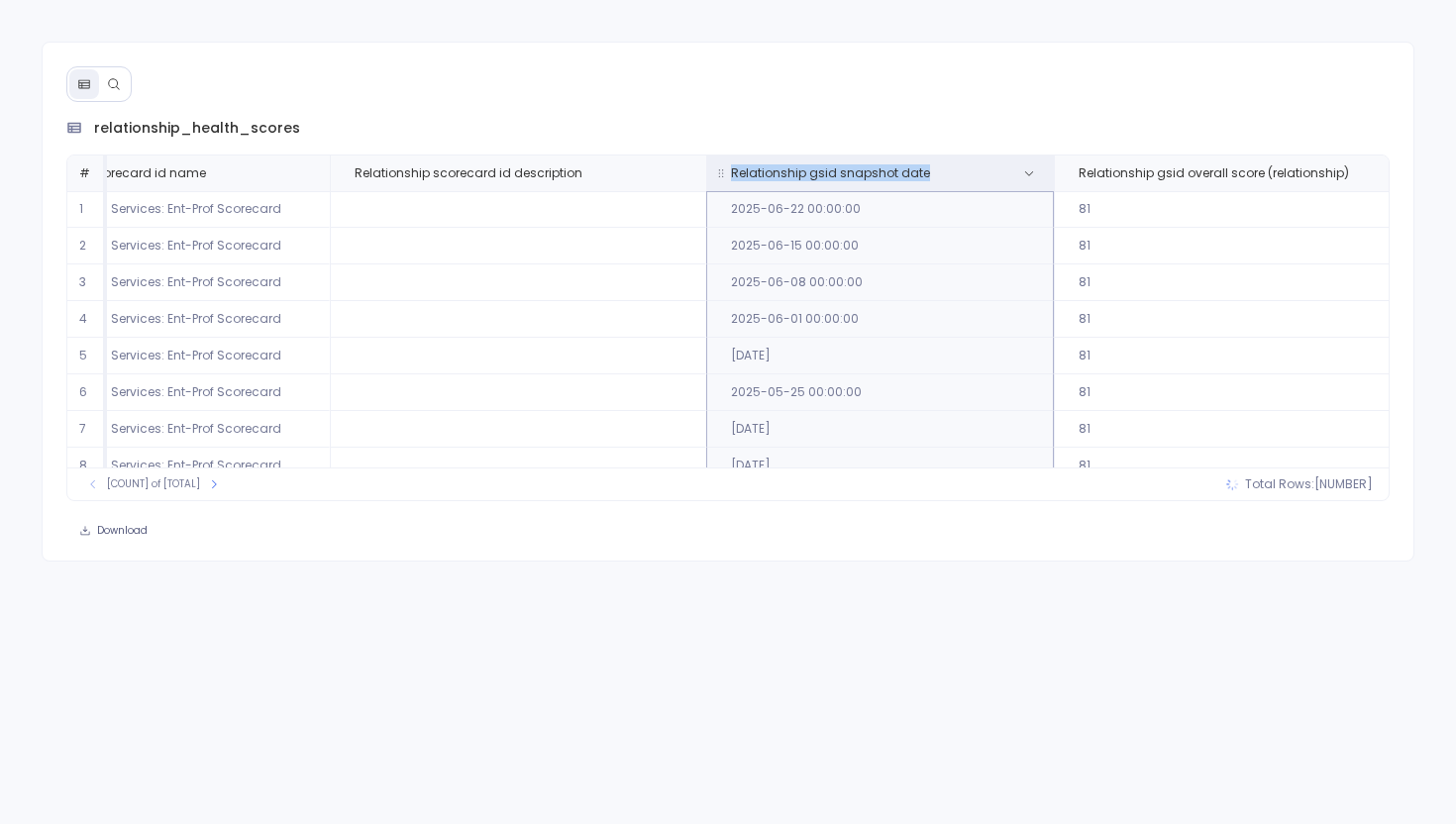 copy on "Relationship gsid snapshot date" 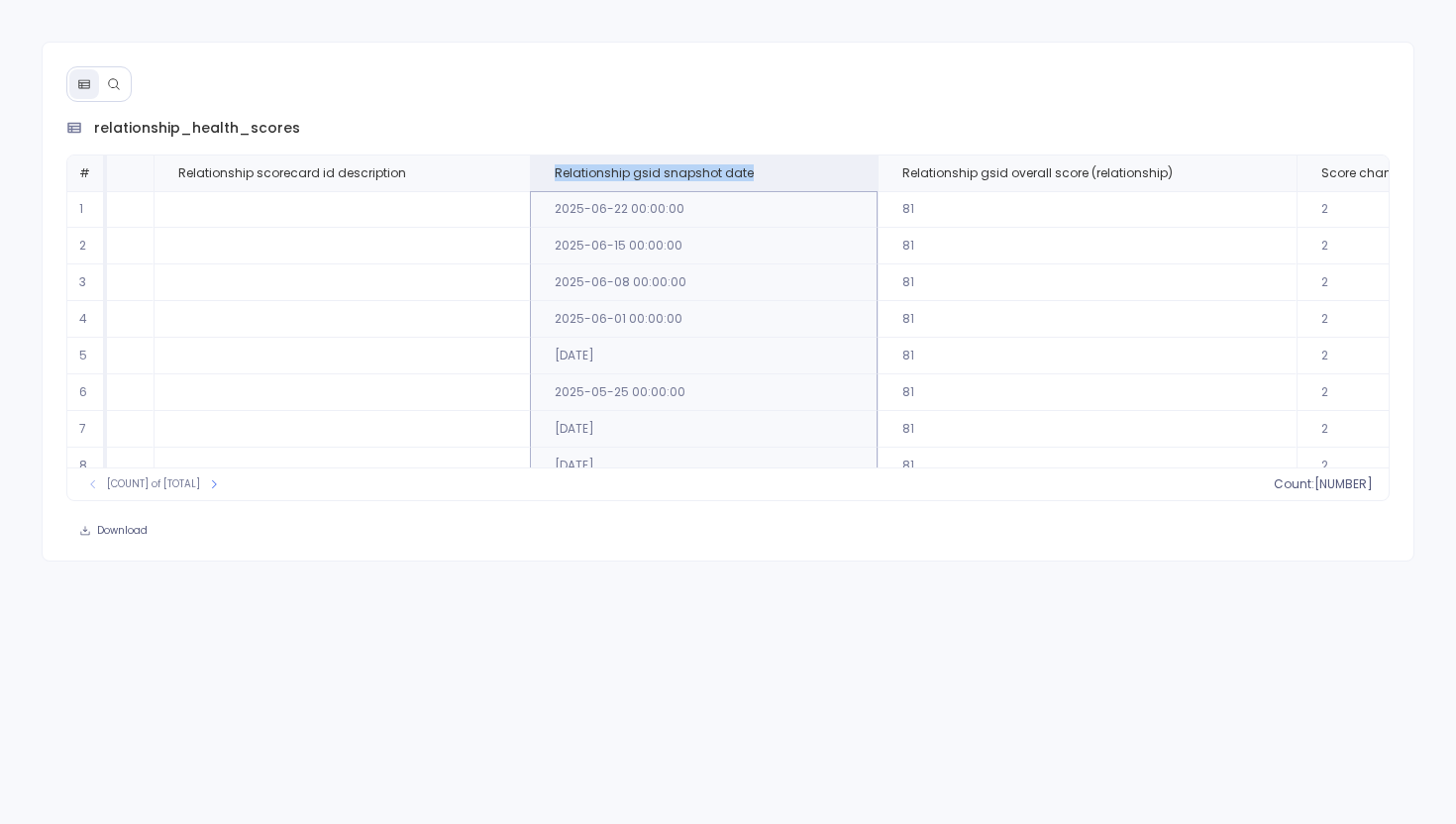 scroll, scrollTop: 0, scrollLeft: 3277, axis: horizontal 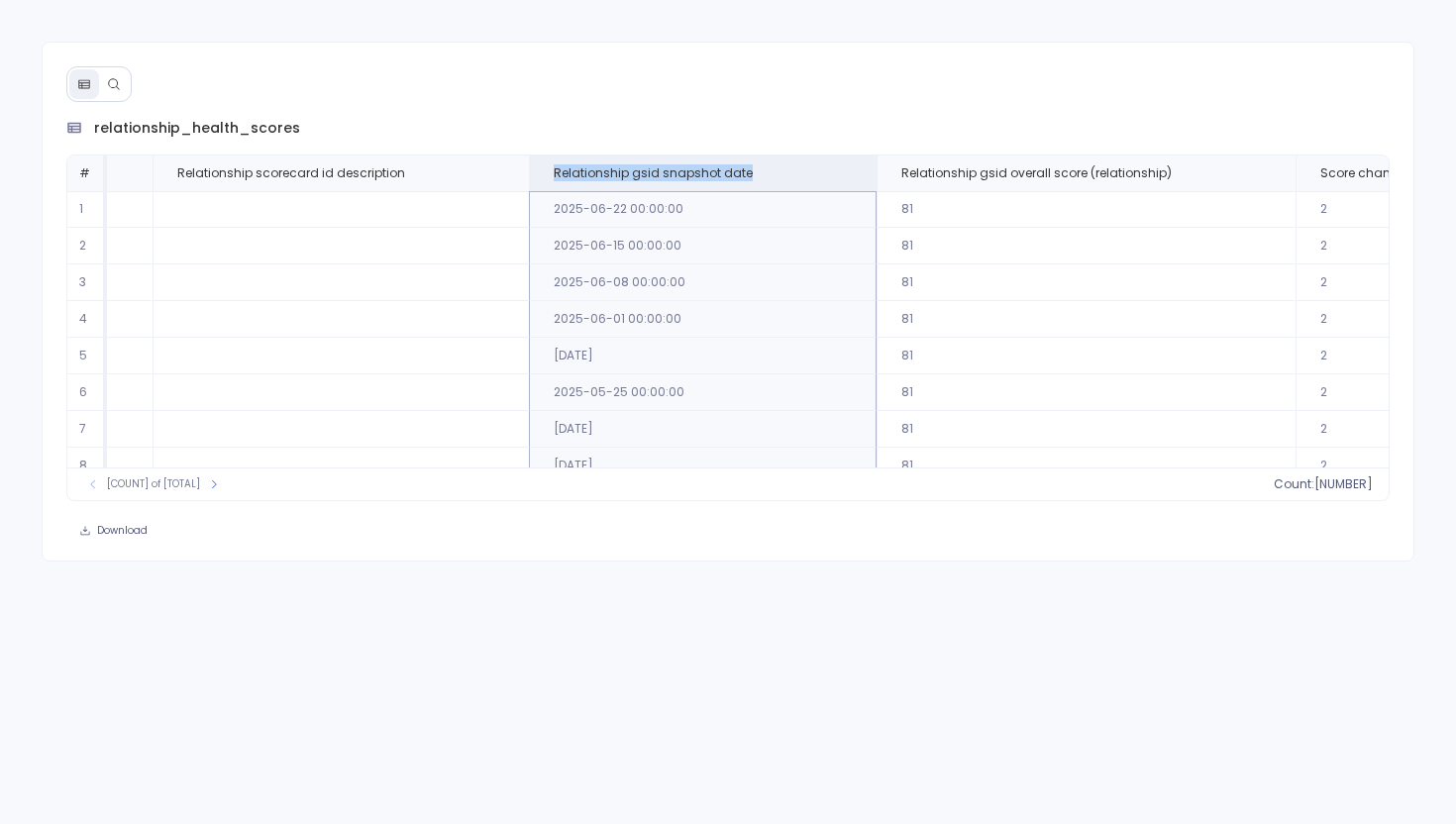 click at bounding box center [114, 84] 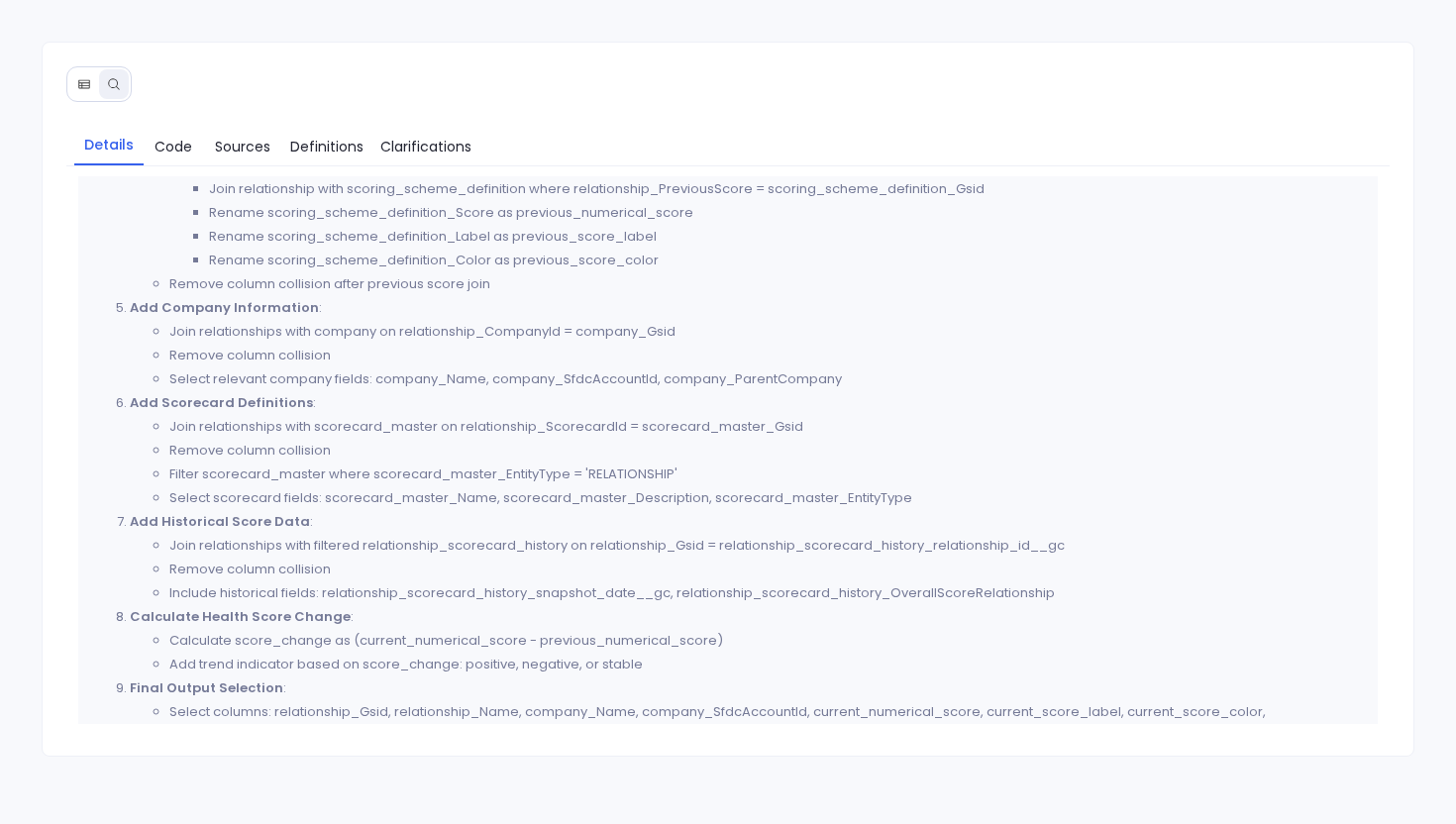 scroll, scrollTop: 1331, scrollLeft: 0, axis: vertical 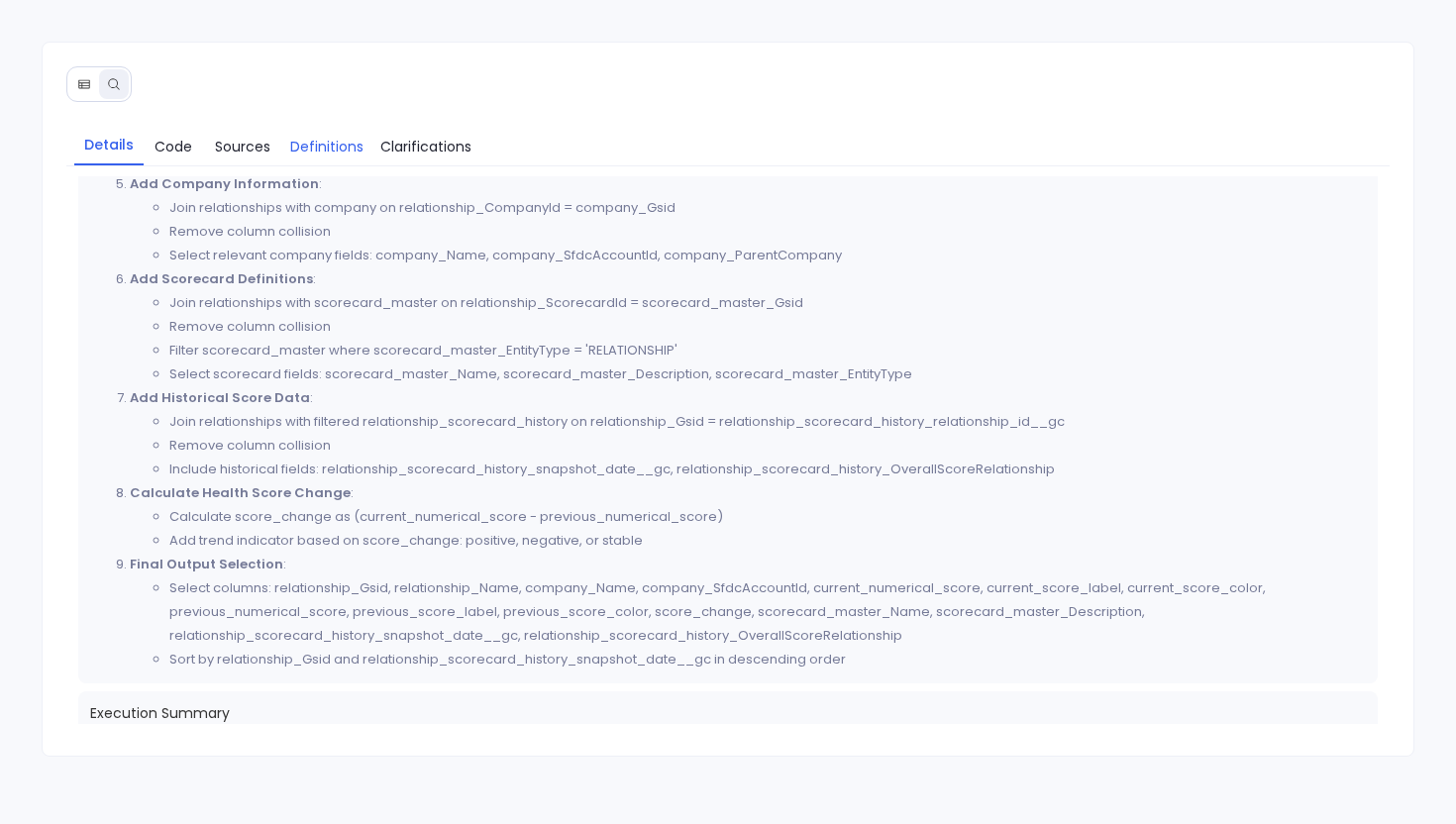 click on "Definitions" at bounding box center [327, 147] 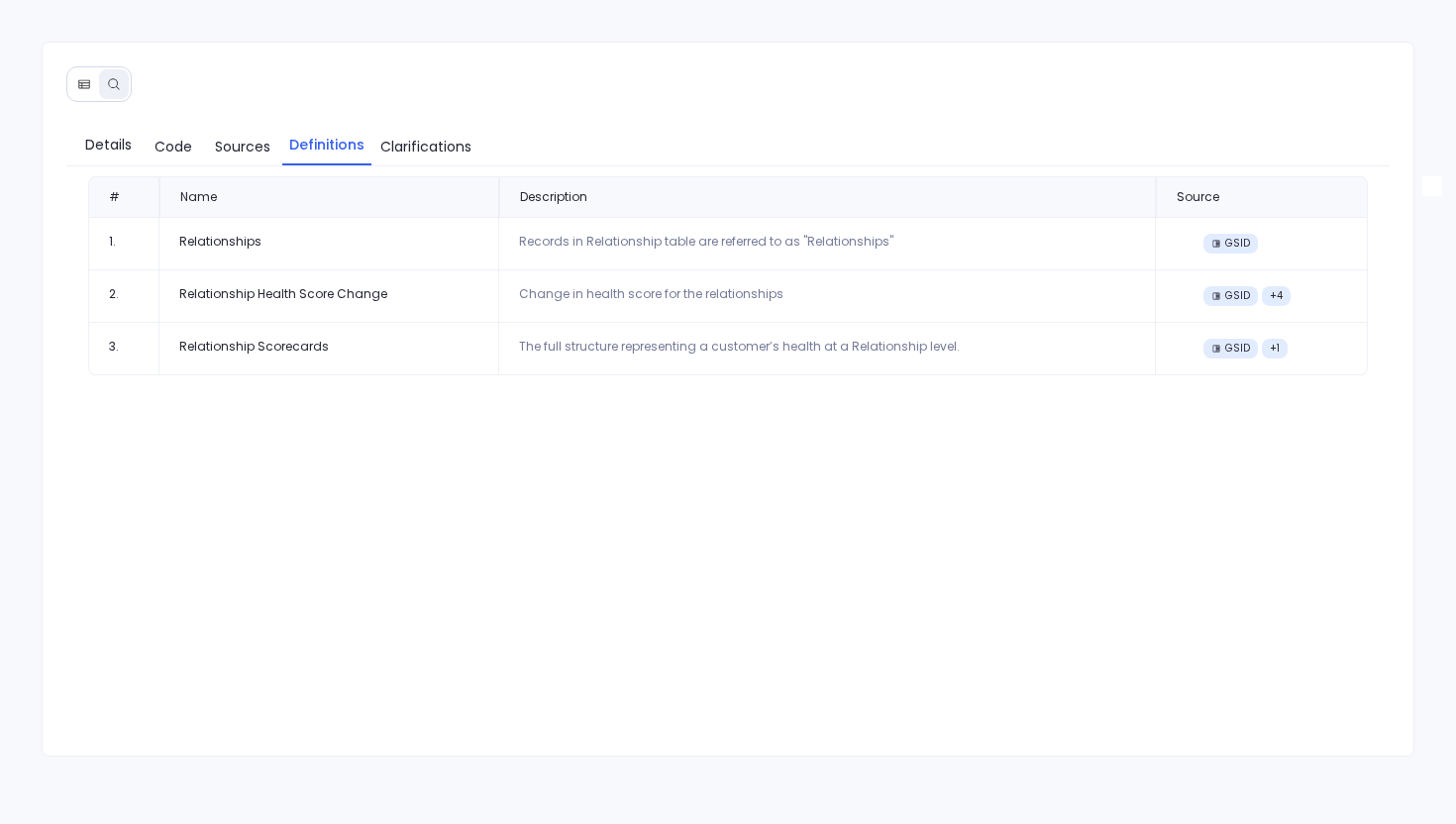 scroll, scrollTop: 0, scrollLeft: 0, axis: both 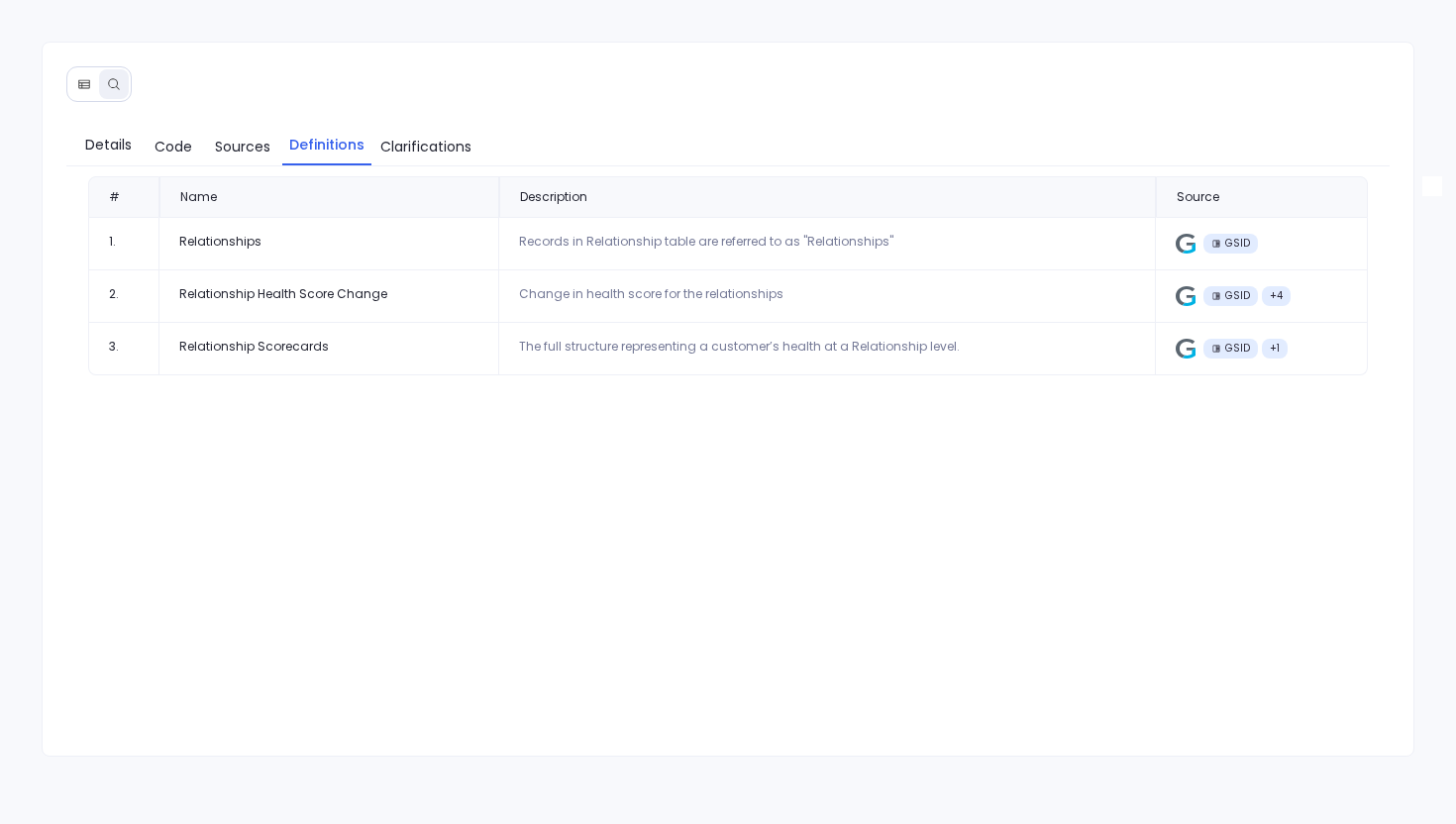click at bounding box center (84, 84) 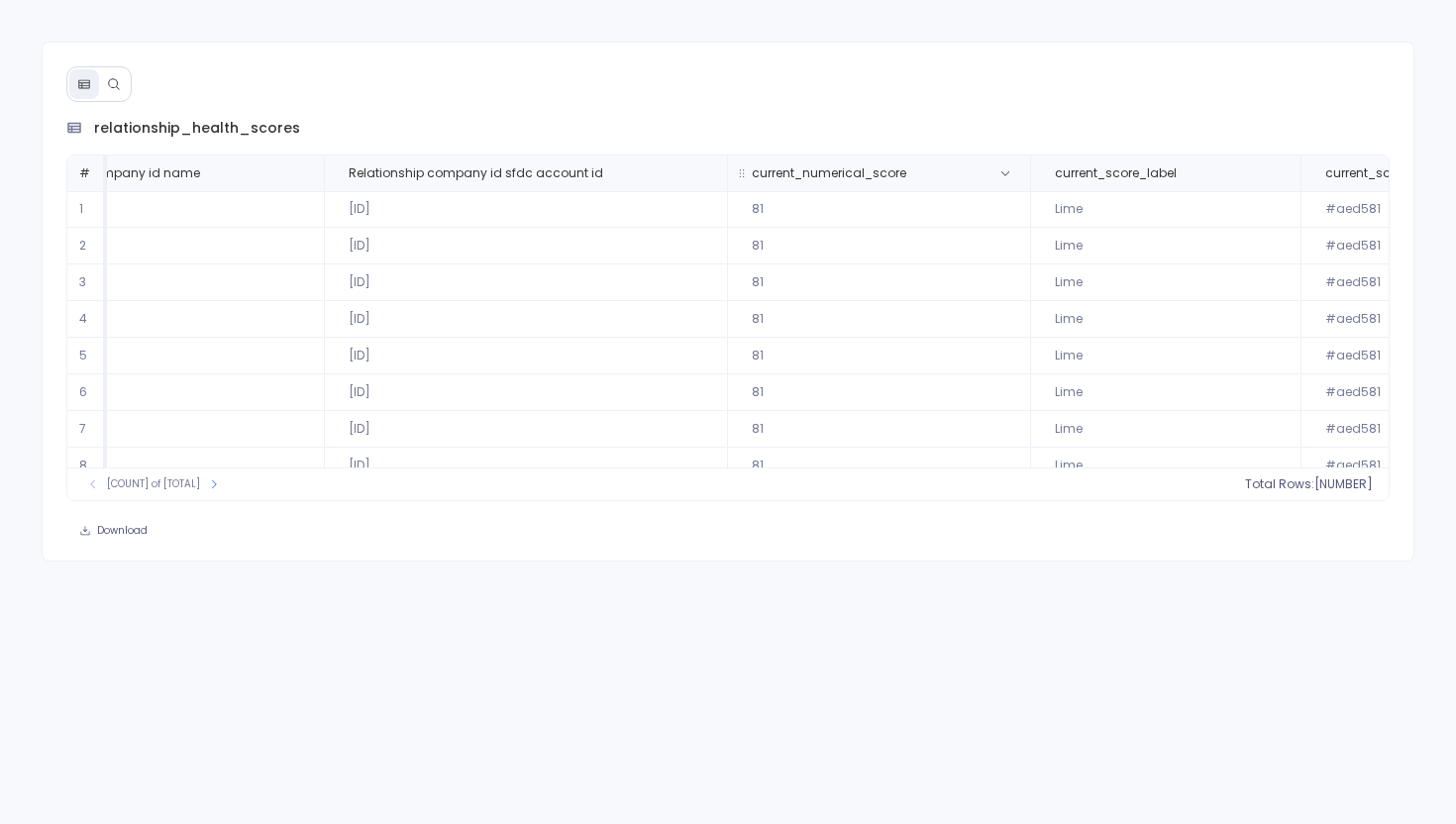 scroll, scrollTop: 0, scrollLeft: 665, axis: horizontal 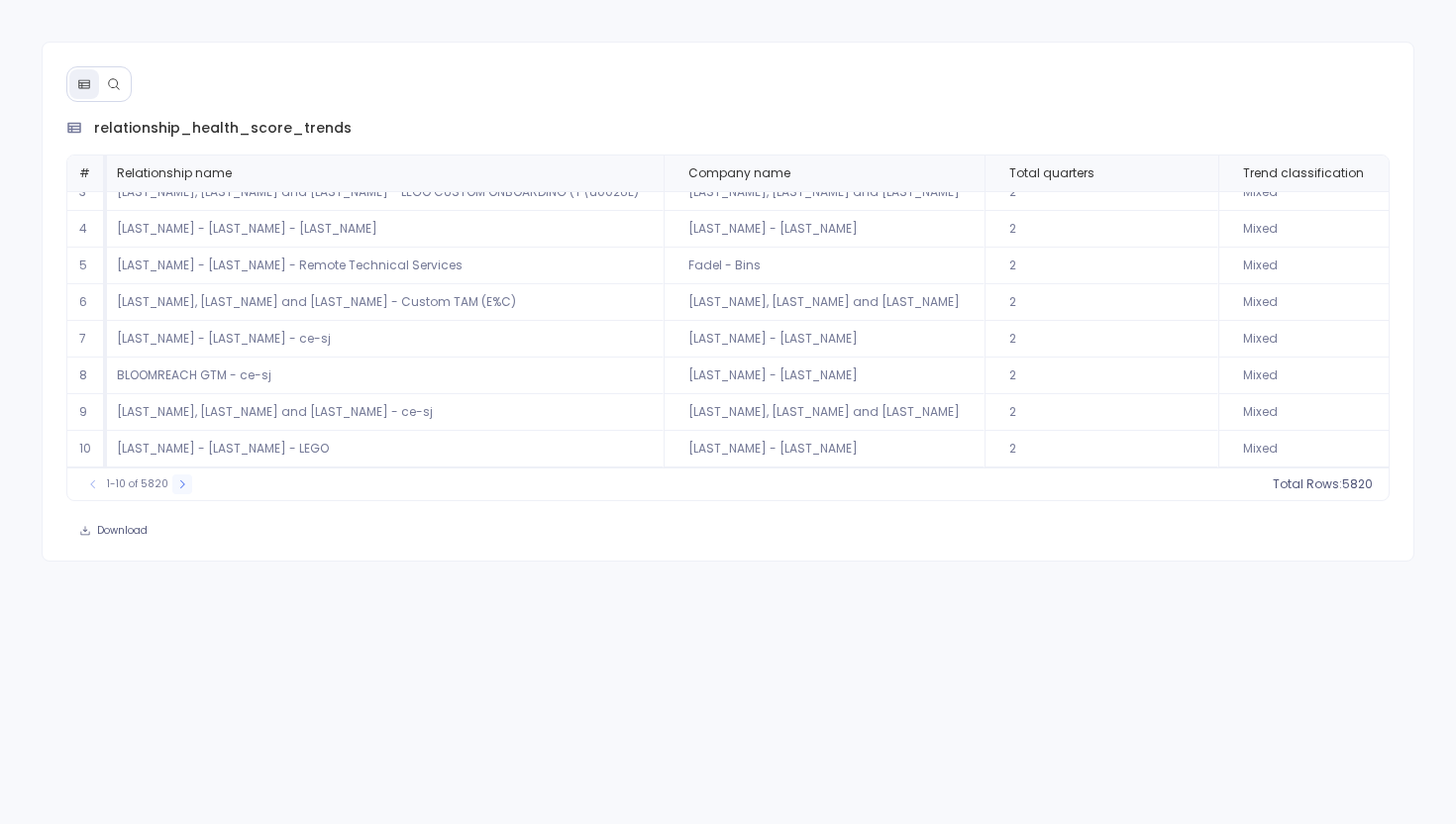 click 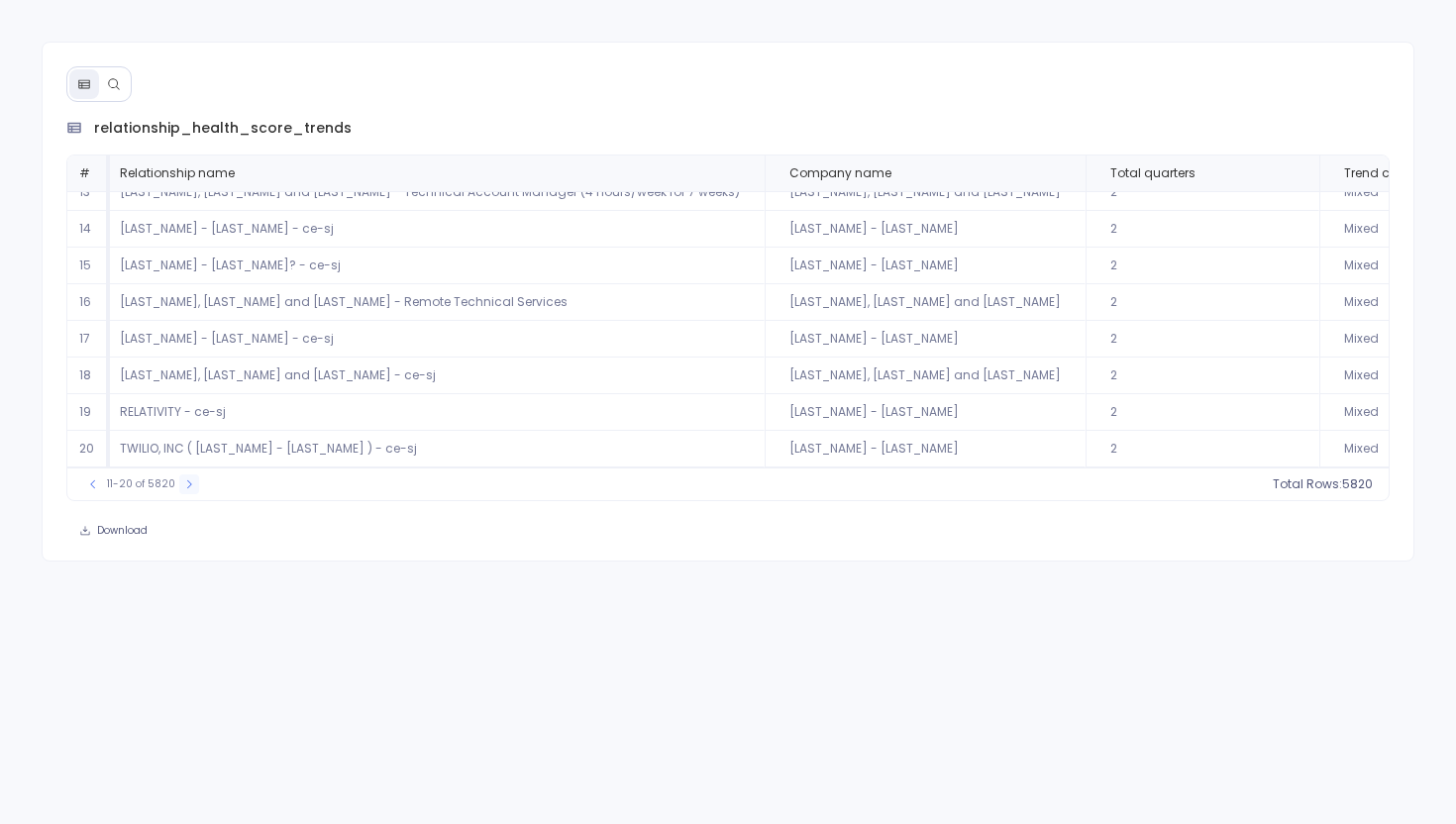 click 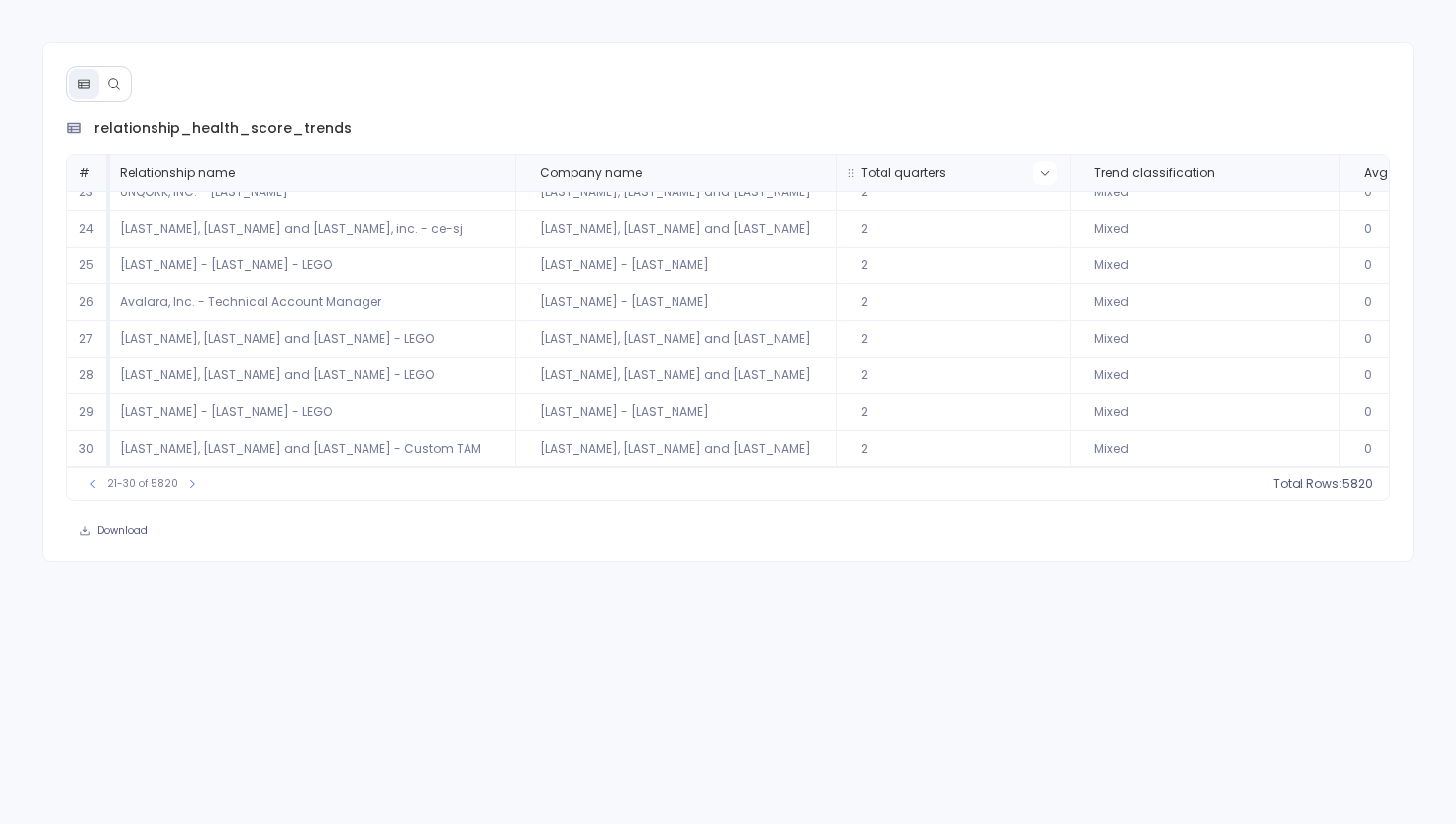 click 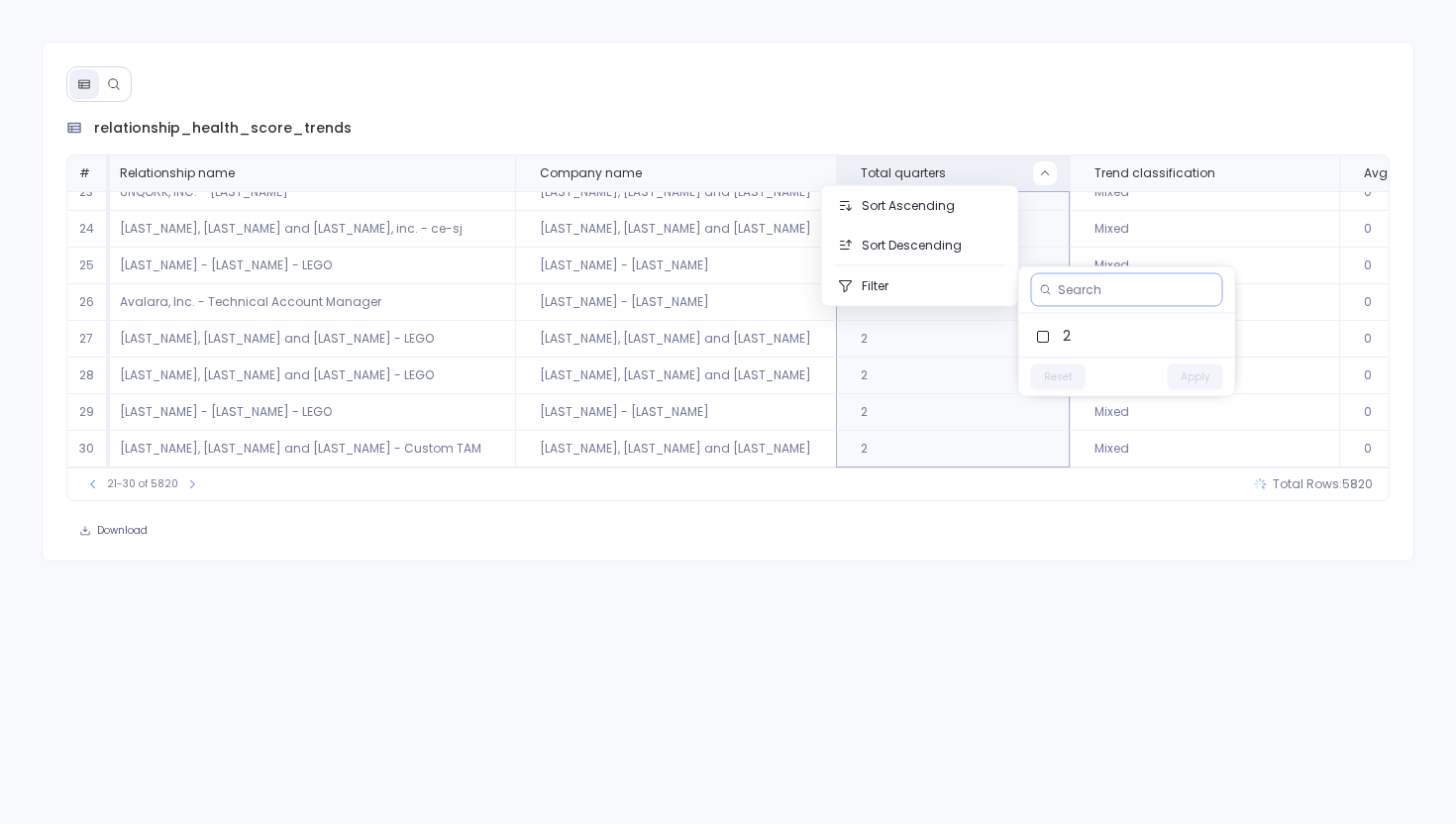 click at bounding box center (1136, 290) 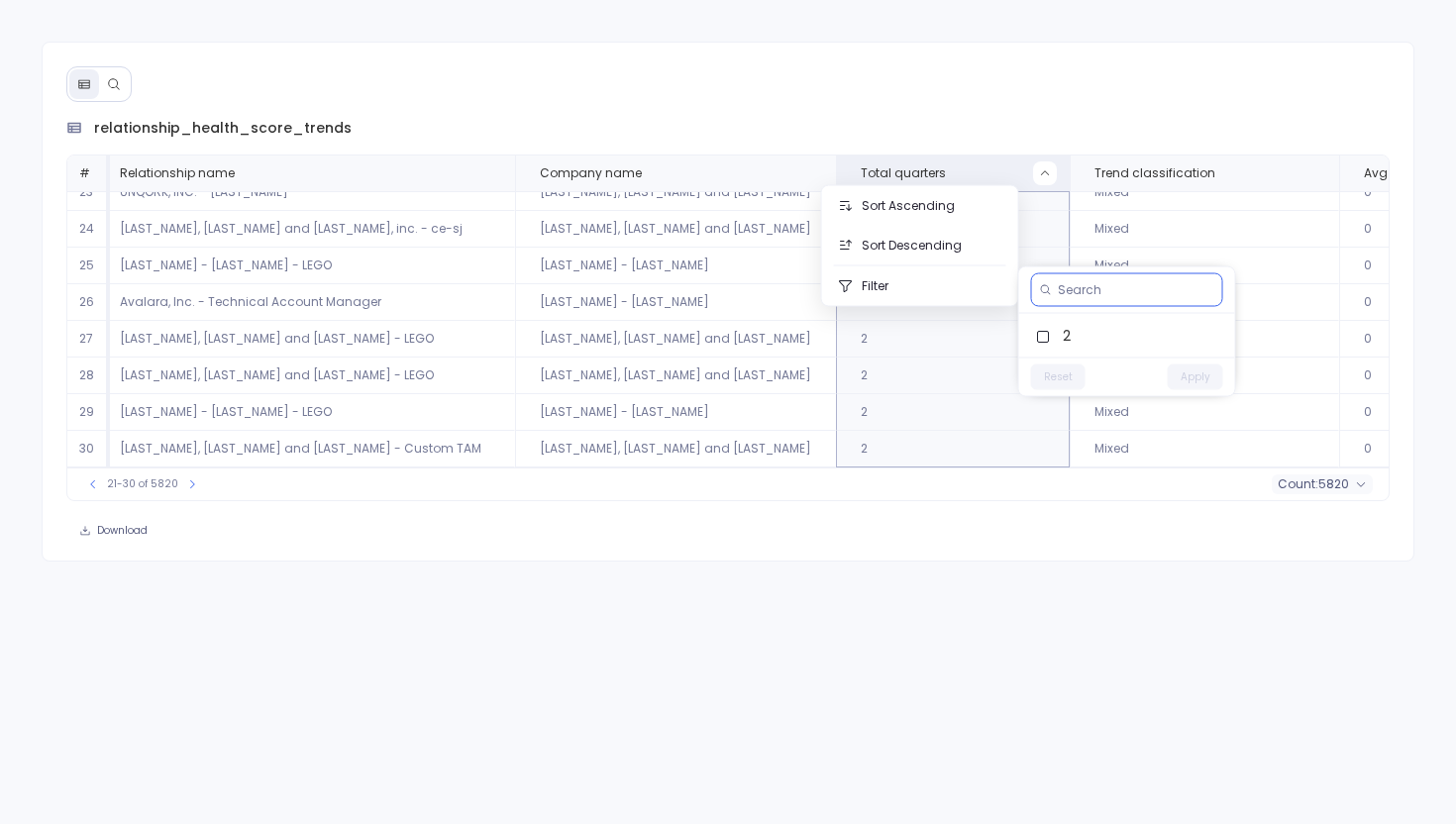 type on "3" 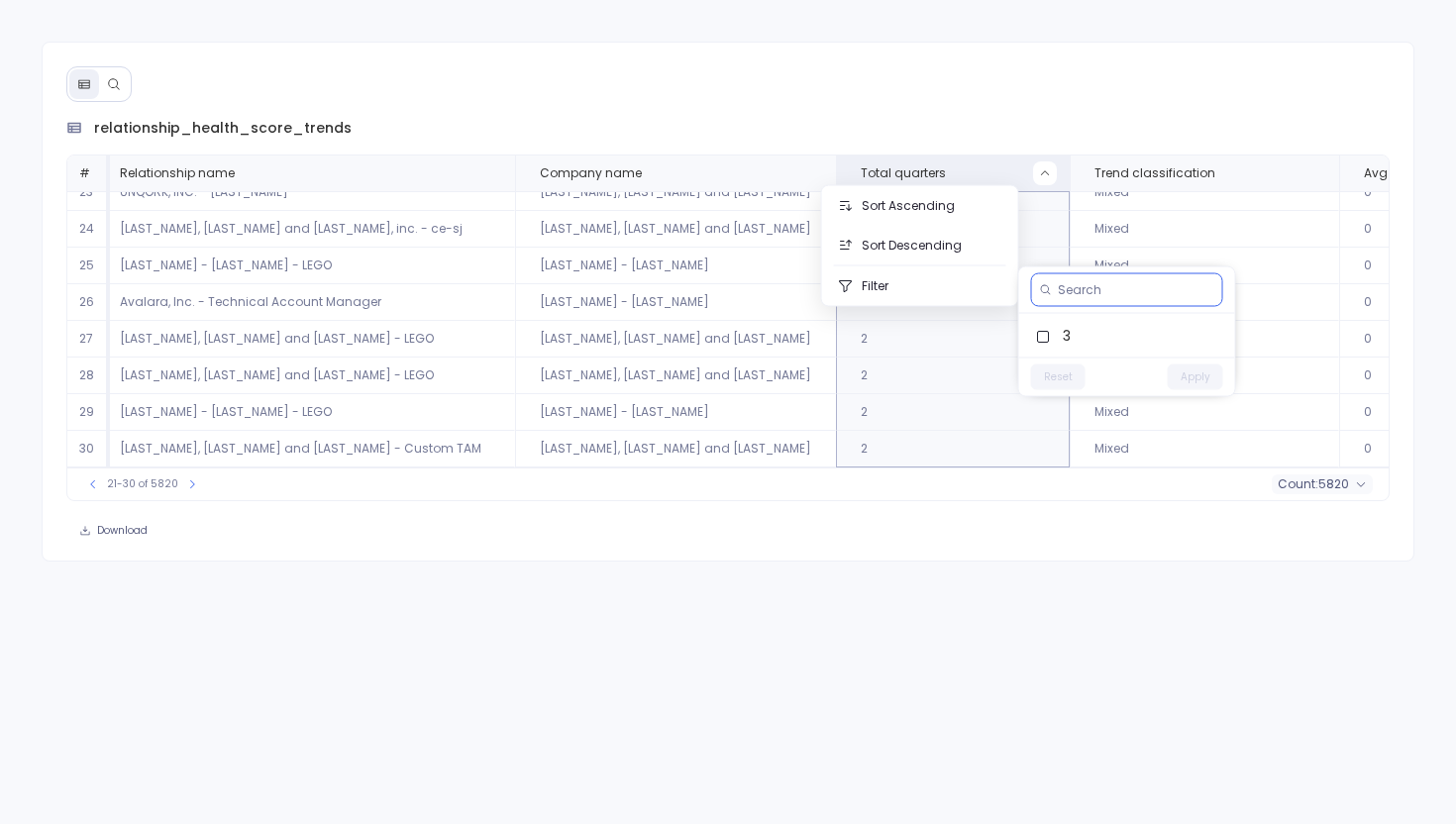 type on "4" 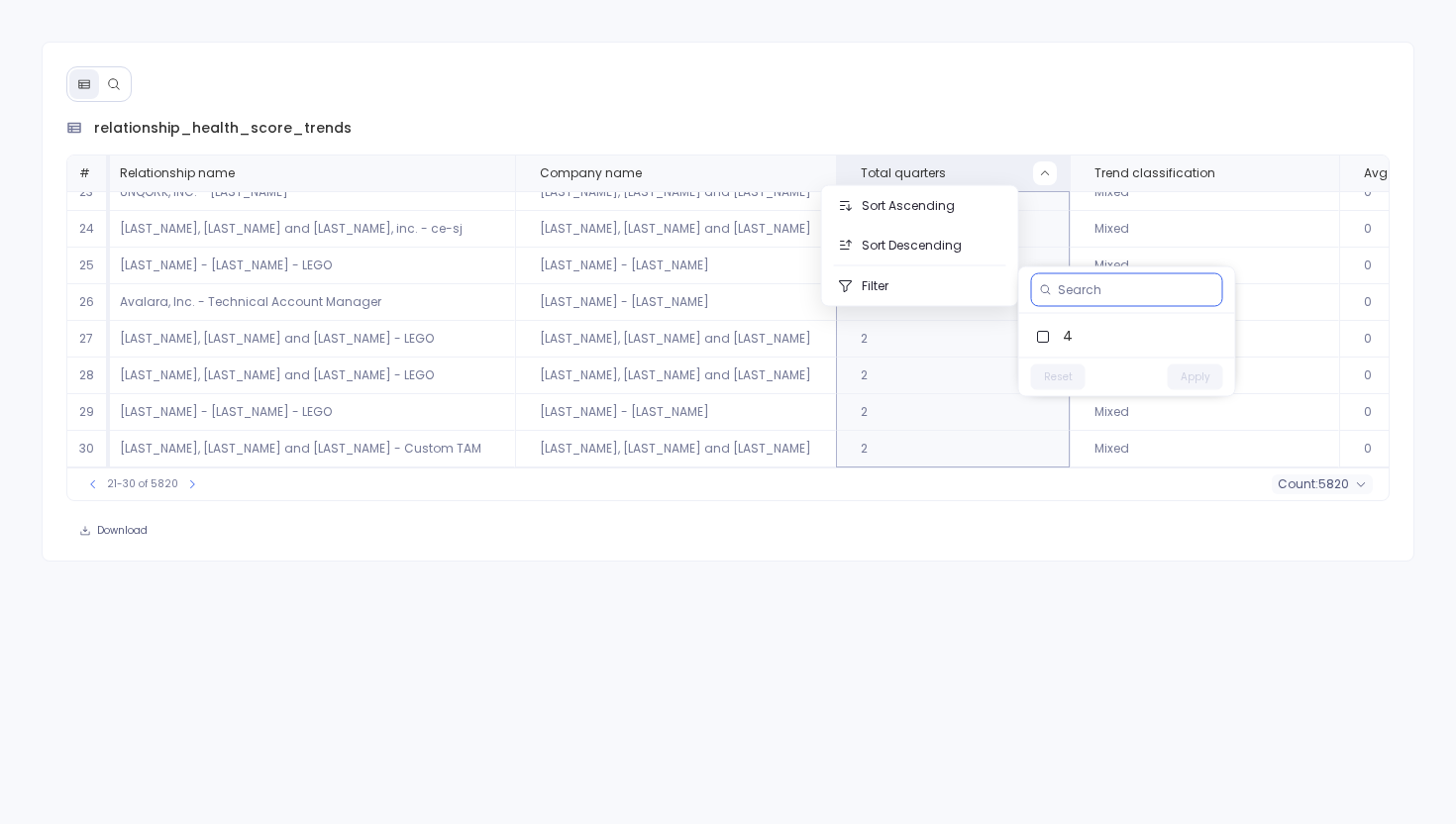 type on "5" 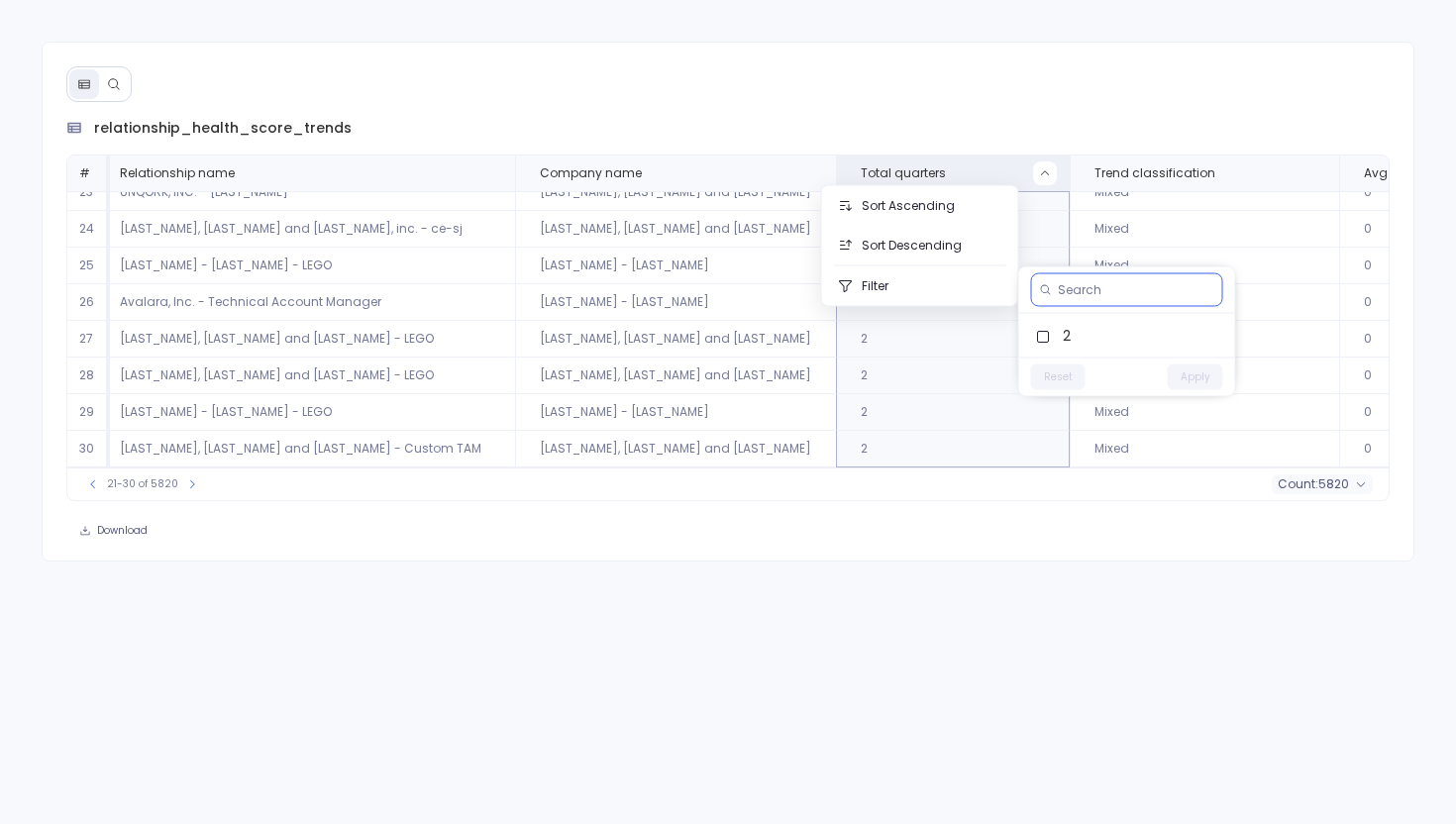 type on "7" 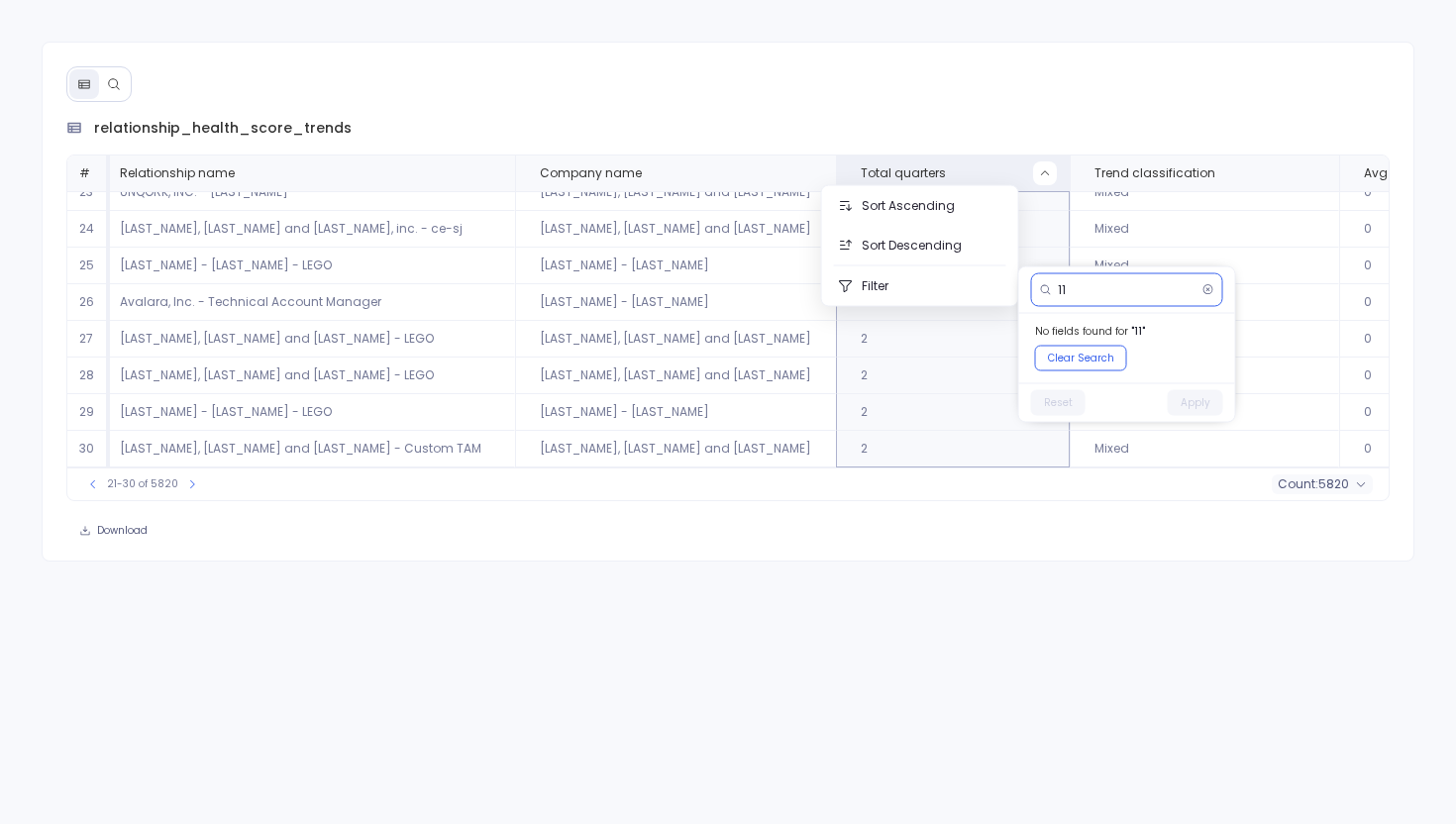 type on "1" 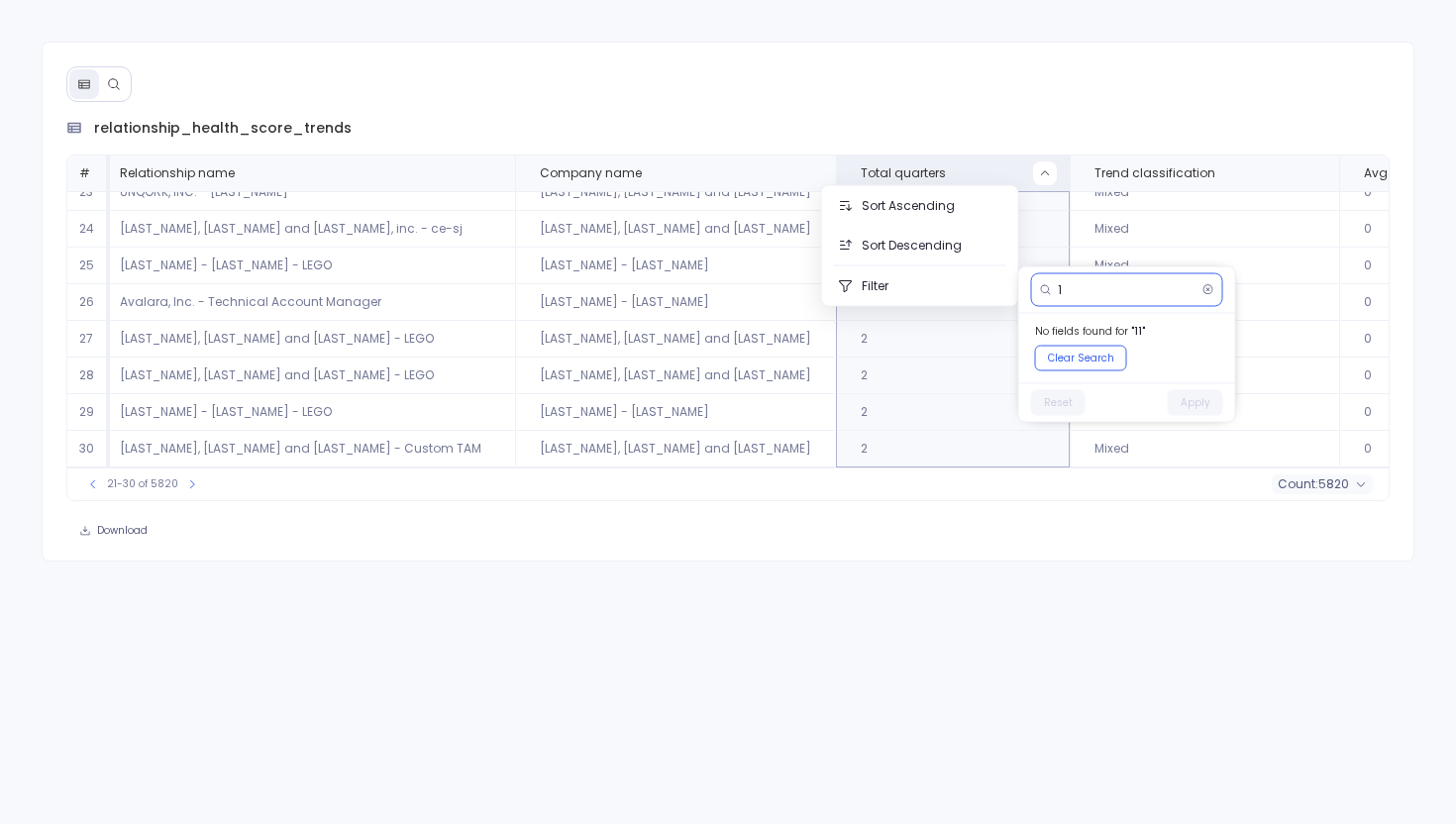 type 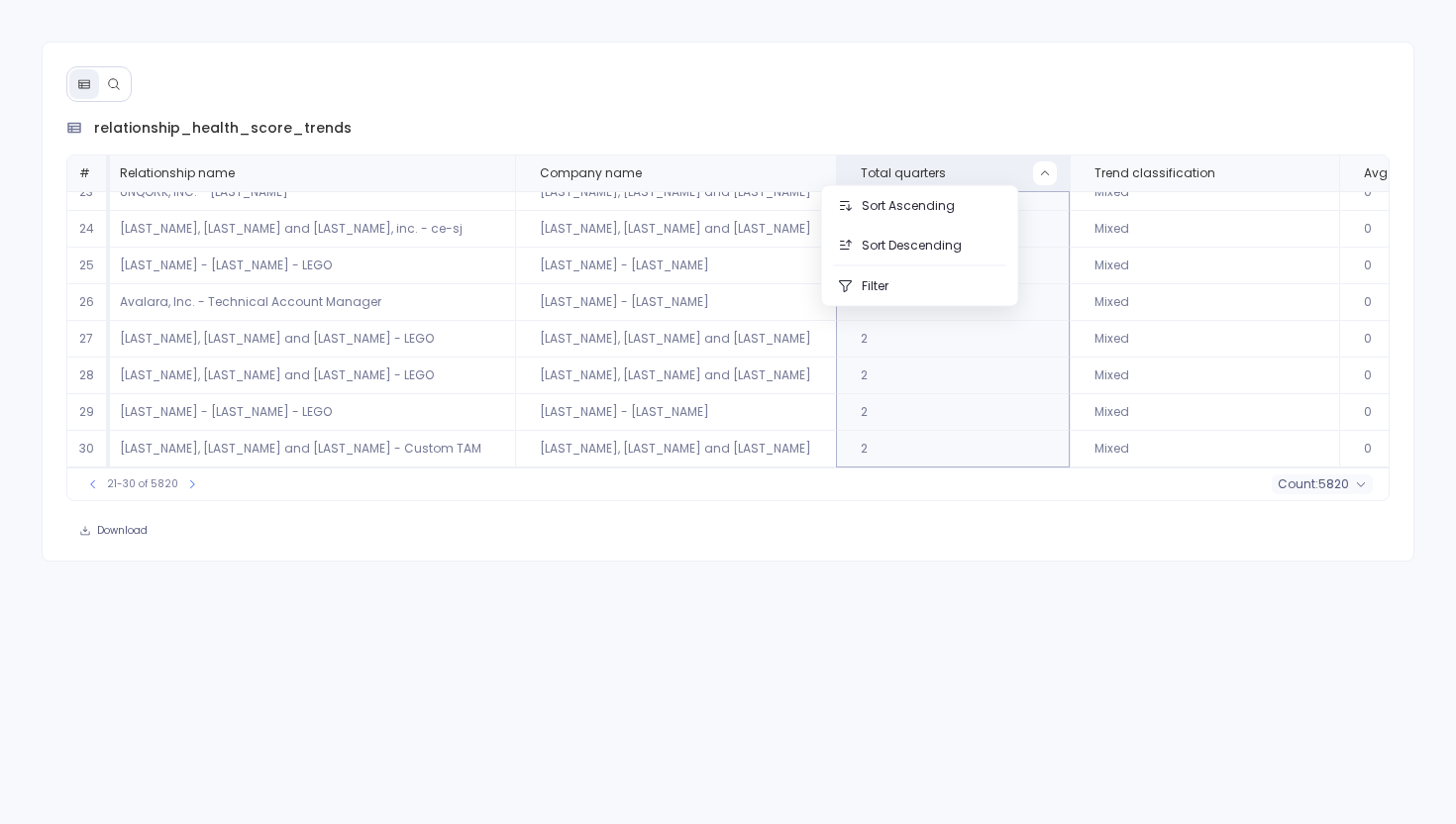 click on "relationship_health_score_trends # Relationship name Company name Total quarters Trend classification Avg change Overall trend Trend strength Volatility score Consistency score Positive changes Negative changes Stable changes 21 Morissette - Zboncak - Professional Onboarding (E%C) Morissette - Zboncak 2 Mixed 0 0 0 0 0 0 1 22 gerhold, bahringer and pacocha - ce-sj Gerhold, Bahringer and Pacocha 2 Mixed 0 0 0 0 0 0 1 23 unqork, inc. - bering Sporer, Leffler and Oberbrunner 2 Mixed 0 0 0 0 0 0 1 24 larson, larkin and boyle, inc. - ce-sj Larson, Larkin and Boyle 2 Mixed 0 0 0 0 0 0 1 25 beatty - parisian - lego Beatty - Parisian 2 Mixed 0 0 0 0 0 0 1 26 Avalara, Inc. - Technical Account Manager Nader - Durgan 2 Mixed 0 0 0 0 0 0 1 27 luettgen, abshire and howell - lego Luettgen, Abshire and Howell 2 Mixed 0 0 0 0 0 0 1 28 bogan, kris and okuneva - lego Bogan, Kris and Okuneva 2 Mixed 0 0 0 0 0 0 1 29 muller - bernhard - lego Muller - Bernhard 2 Mixed 0 0 0 0 0 0 1 30 Ernser, Jenkins and Nicolas - Custom TAM 2 0" at bounding box center [728, 331] 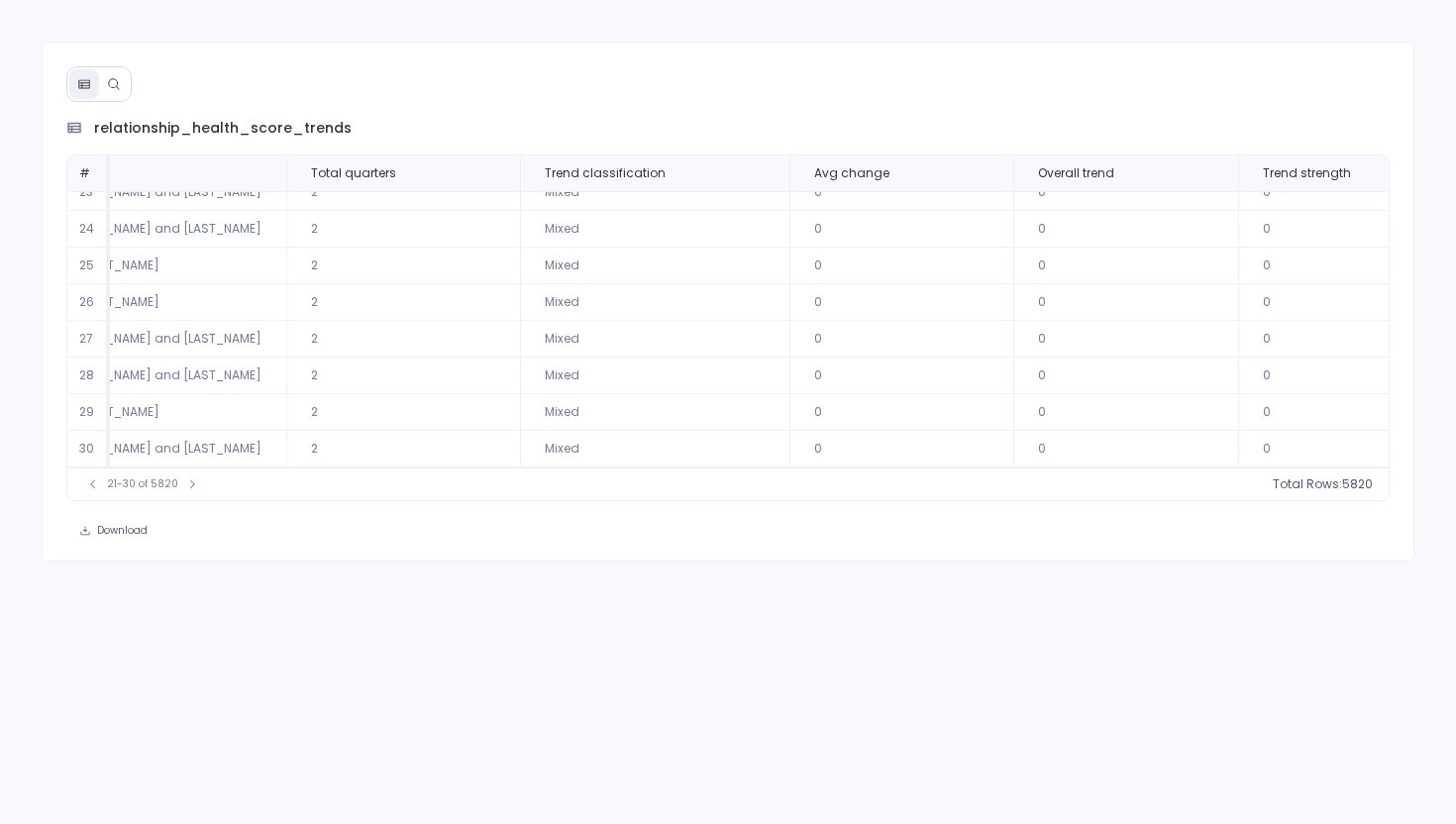 scroll, scrollTop: 95, scrollLeft: 565, axis: both 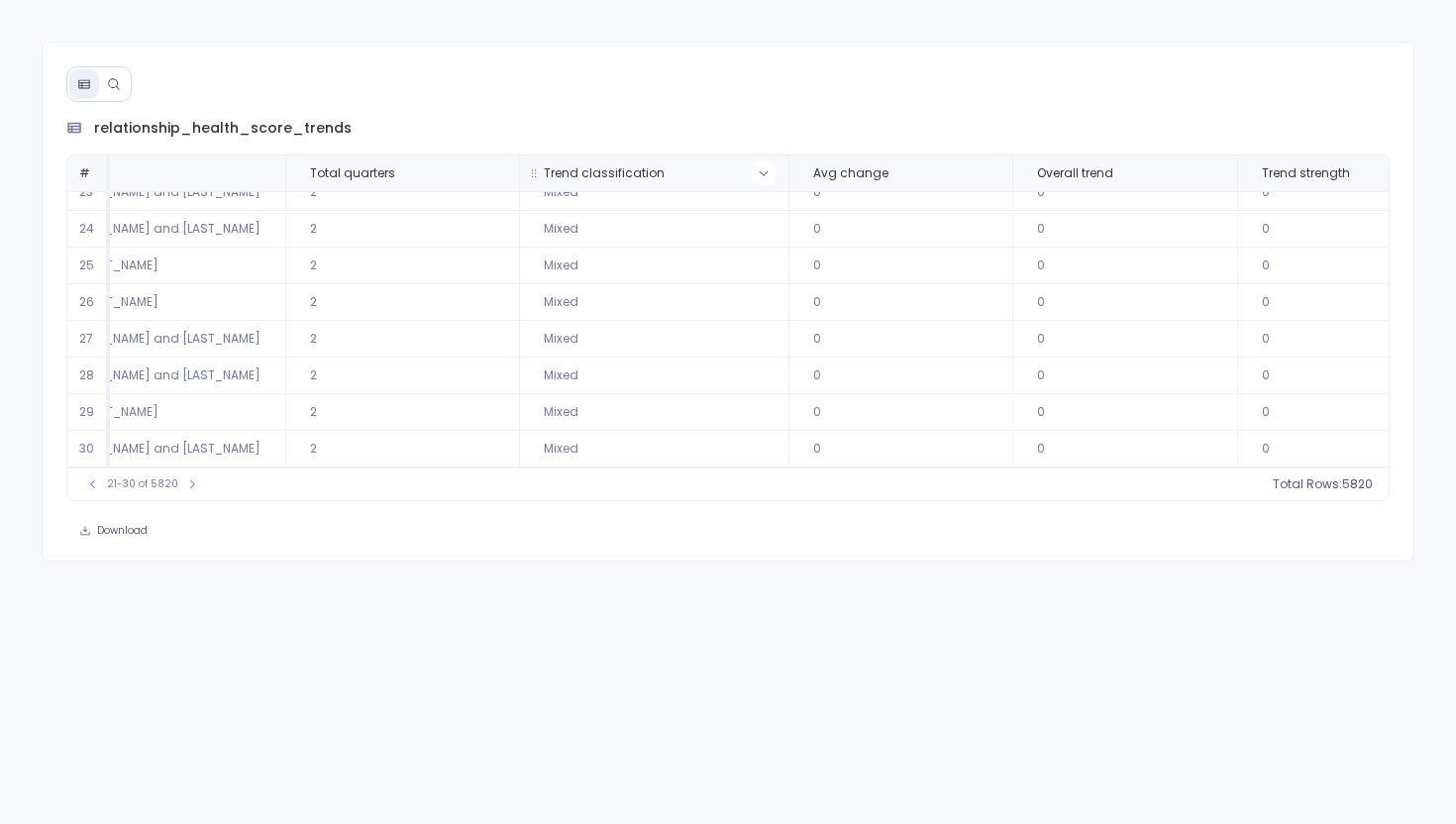 click at bounding box center (764, 173) 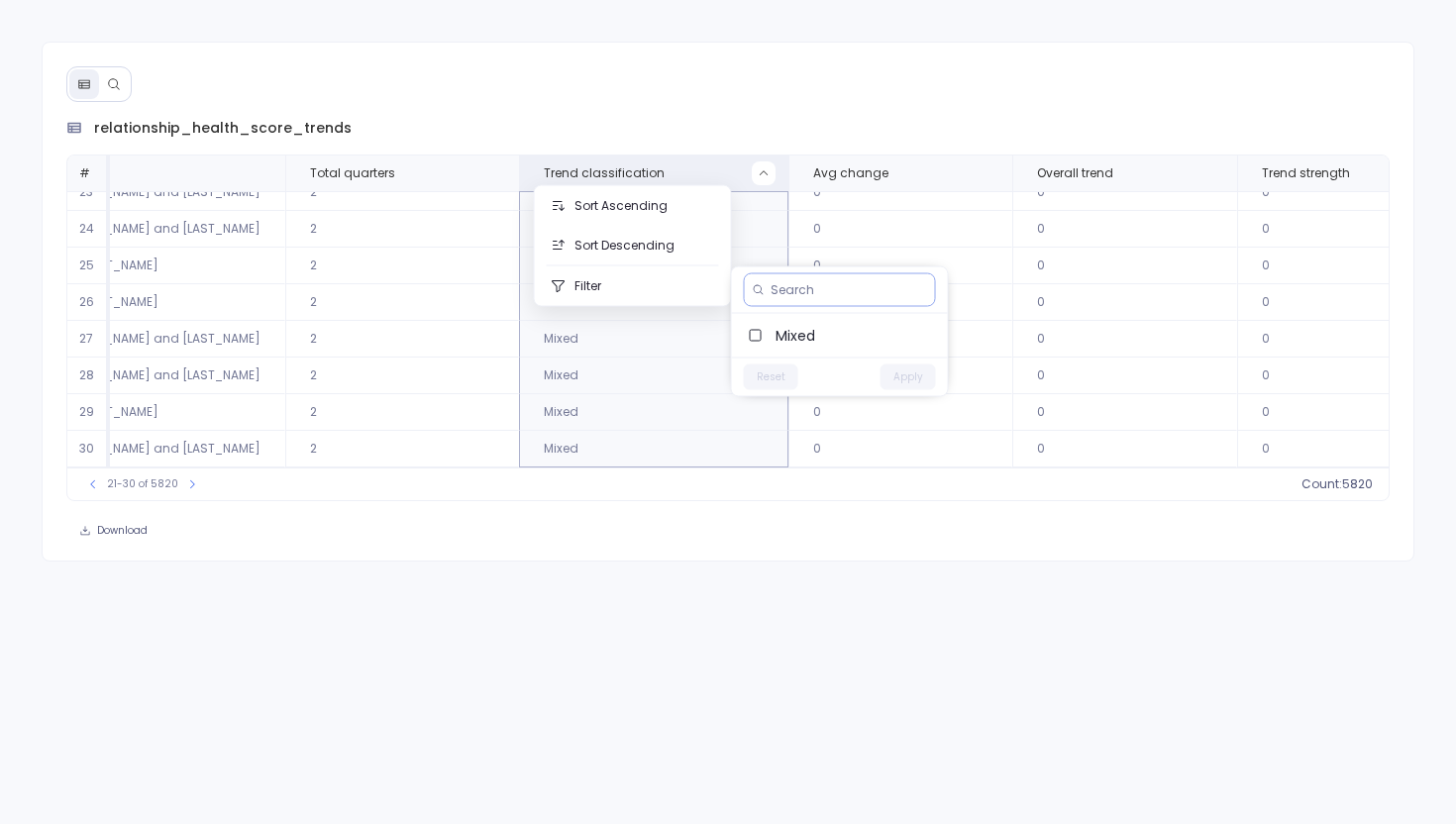 click at bounding box center (849, 290) 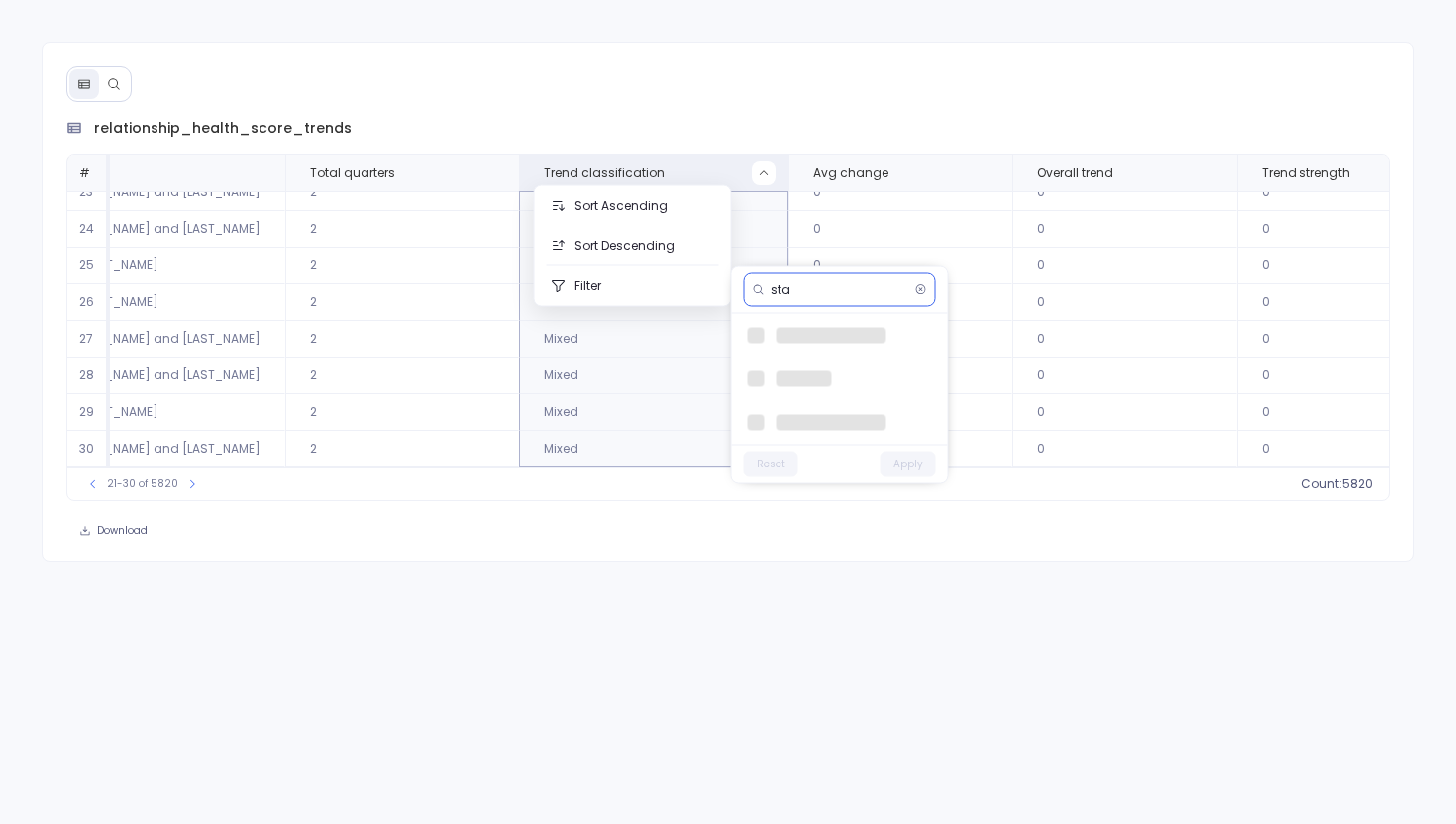 type on "stab" 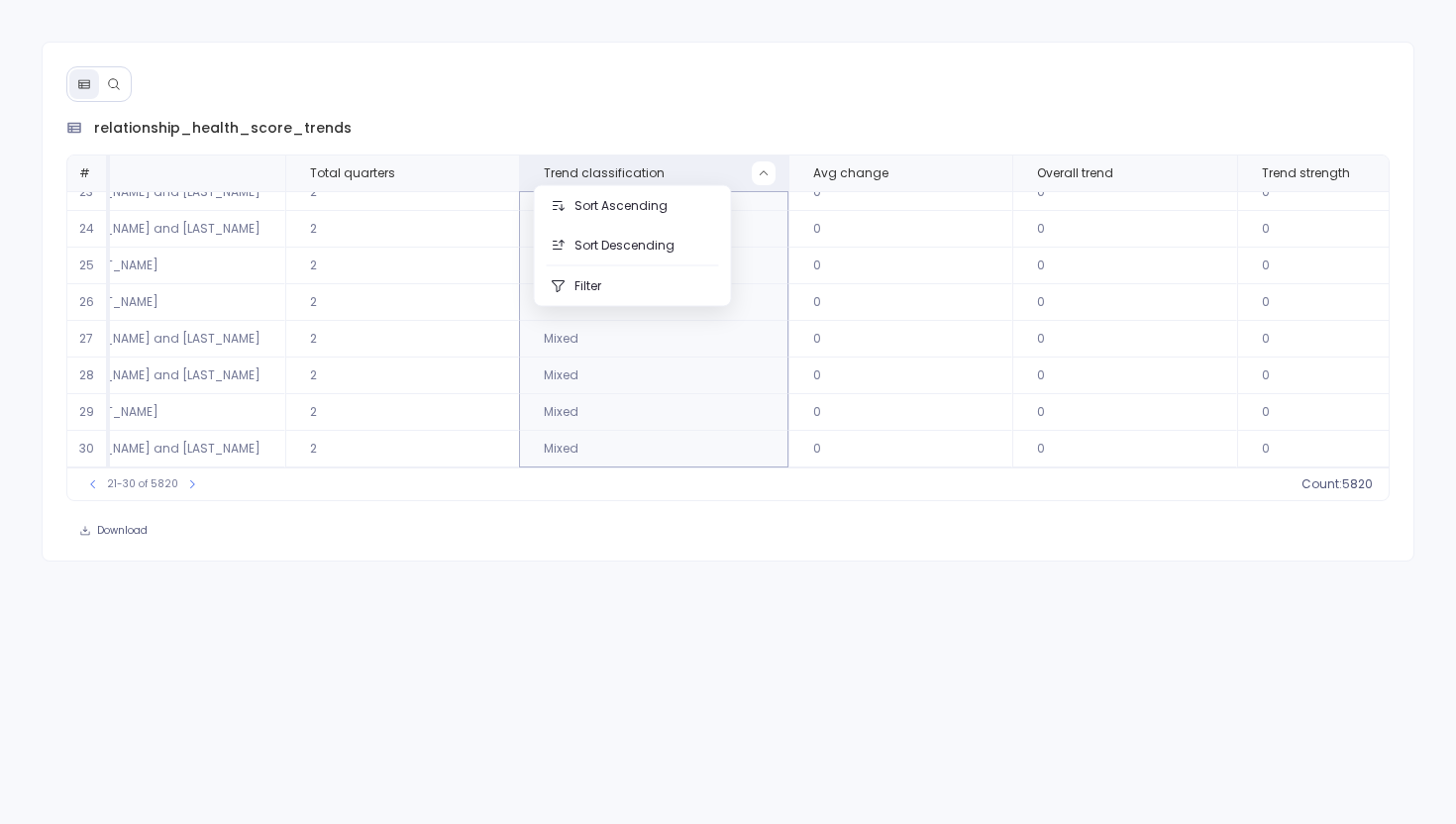 click on "relationship_health_score_trends # Relationship name Company name Total quarters Trend classification Avg change Overall trend Trend strength Volatility score Consistency score Positive changes Negative changes Stable changes 21 Morissette - Zboncak - Professional Onboarding (E%C) Morissette - Zboncak 2 Mixed 0 0 0 0 0 0 1 22 gerhold, bahringer and pacocha - ce-sj Gerhold, Bahringer and Pacocha 2 Mixed 0 0 0 0 0 0 1 23 unqork, inc. - bering Sporer, Leffler and Oberbrunner 2 Mixed 0 0 0 0 0 0 1 24 larson, larkin and boyle, inc. - ce-sj Larson, Larkin and Boyle 2 Mixed 0 0 0 0 0 0 1 25 beatty - parisian - lego Beatty - Parisian 2 Mixed 0 0 0 0 0 0 1 26 Avalara, Inc. - Technical Account Manager Nader - Durgan 2 Mixed 0 0 0 0 0 0 1 27 luettgen, abshire and howell - lego Luettgen, Abshire and Howell 2 Mixed 0 0 0 0 0 0 1 28 bogan, kris and okuneva - lego Bogan, Kris and Okuneva 2 Mixed 0 0 0 0 0 0 1 29 muller - bernhard - lego Muller - Bernhard 2 Mixed 0 0 0 0 0 0 1 30 Ernser, Jenkins and Nicolas - Custom TAM 2 0" at bounding box center [728, 301] 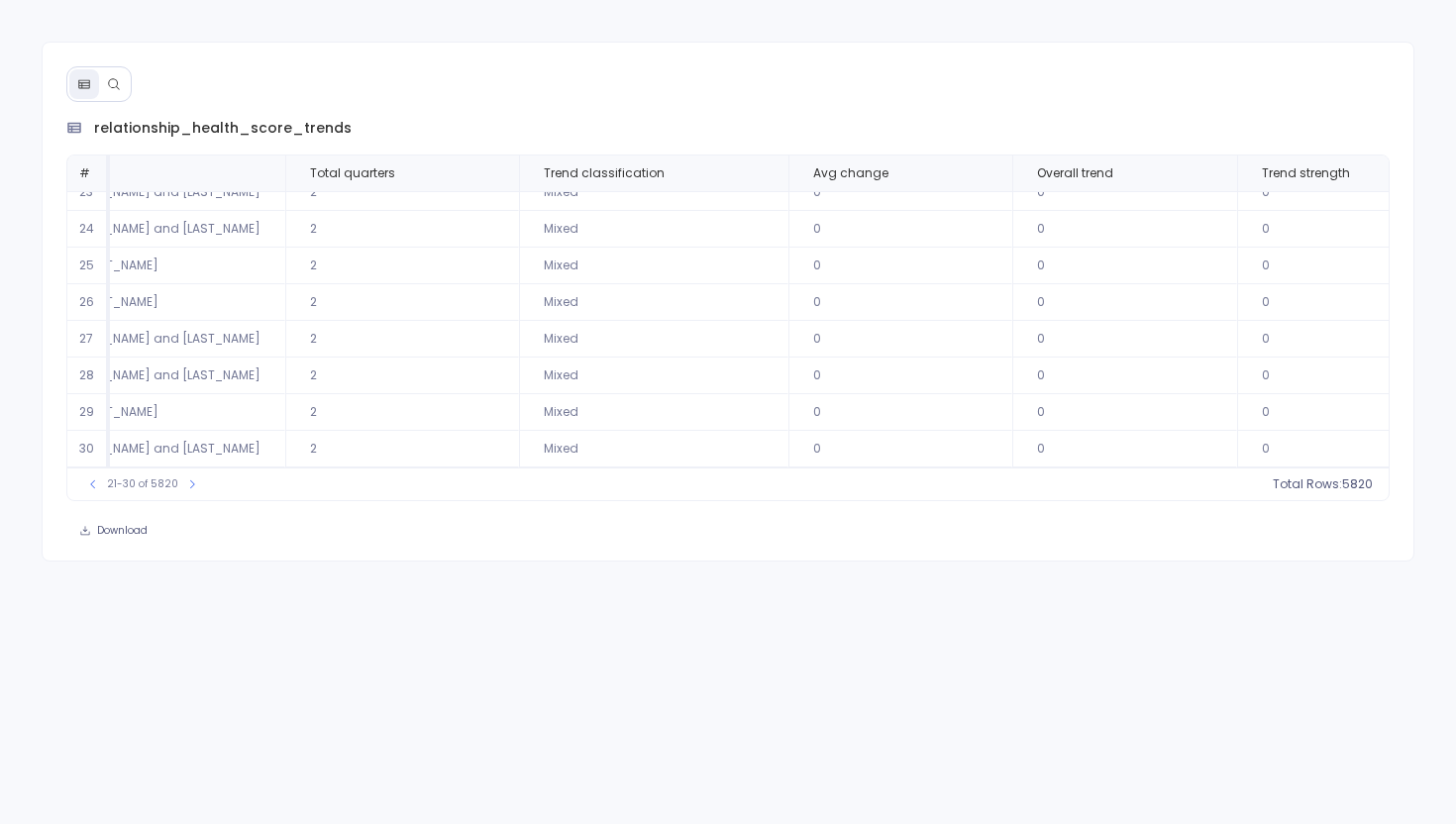 click 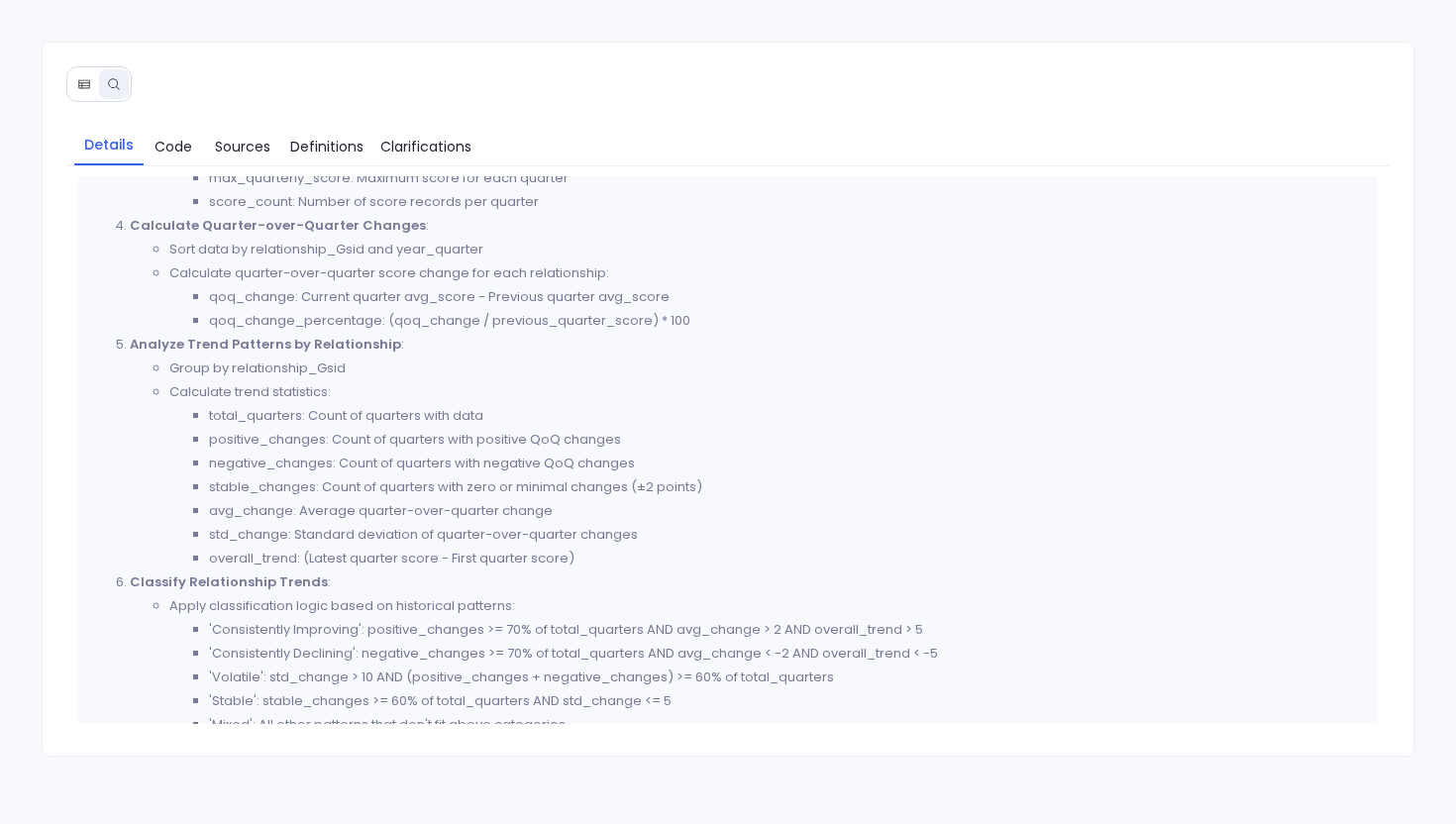 scroll, scrollTop: 782, scrollLeft: 0, axis: vertical 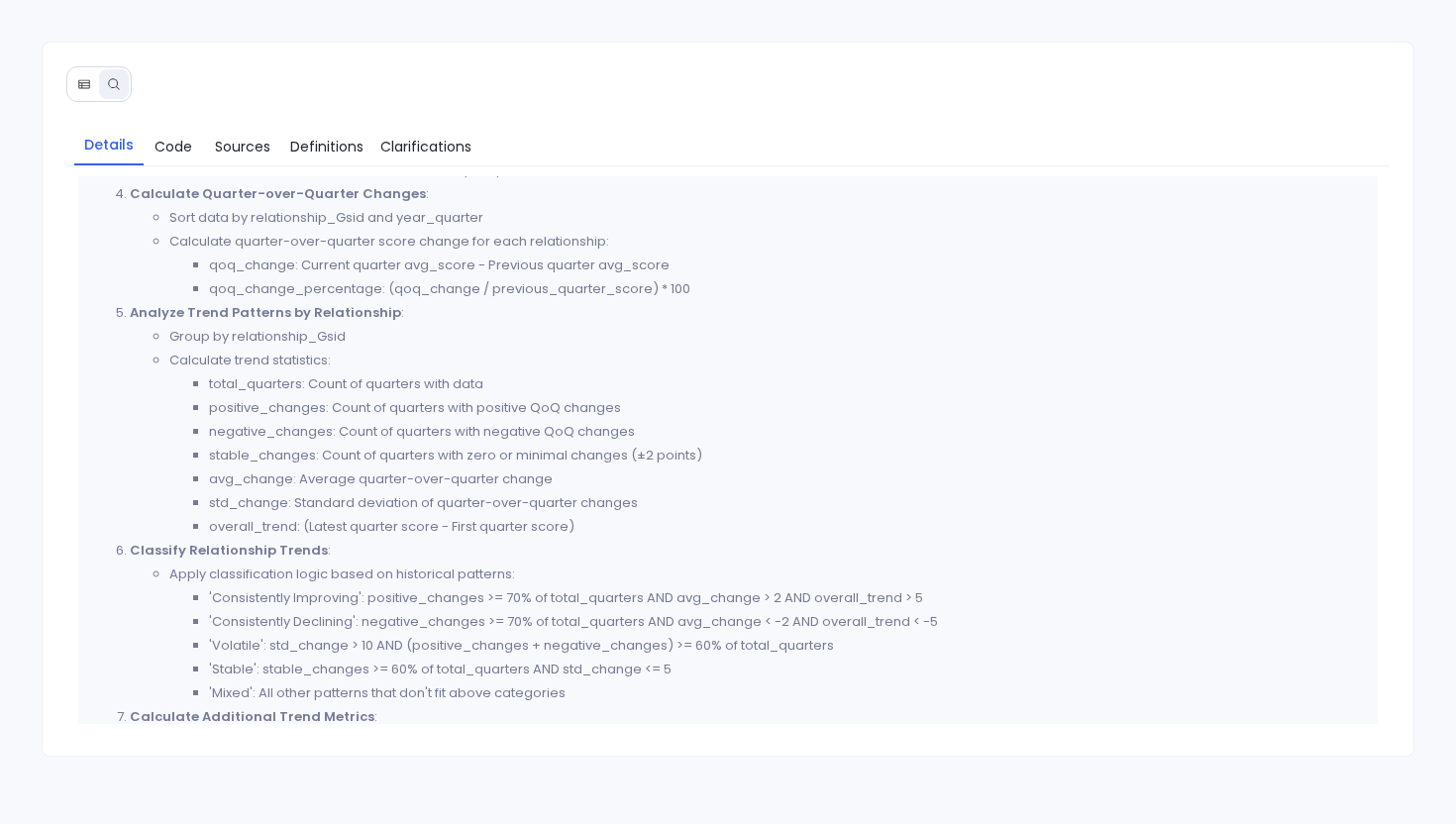 click 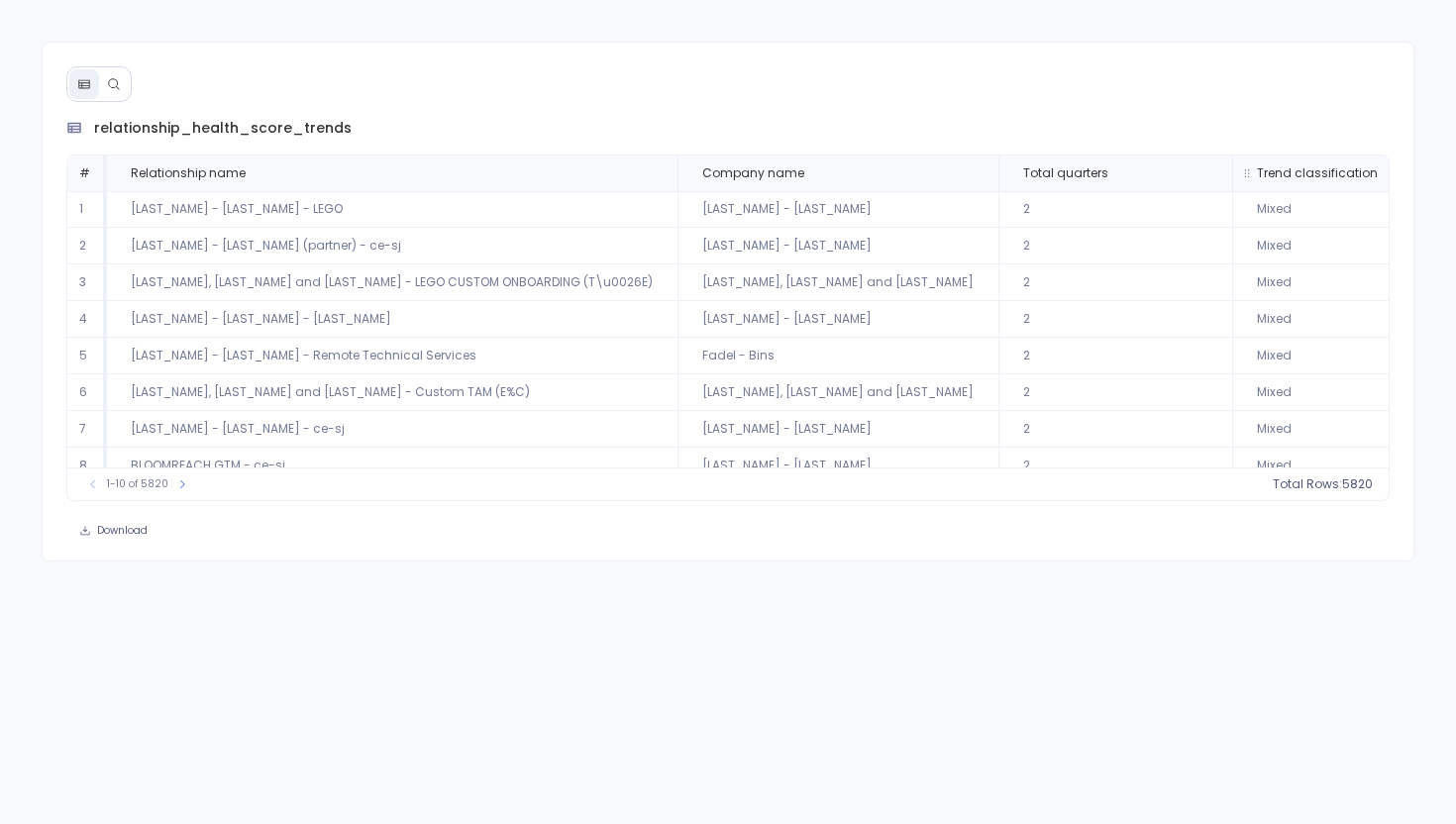 click at bounding box center (1477, 173) 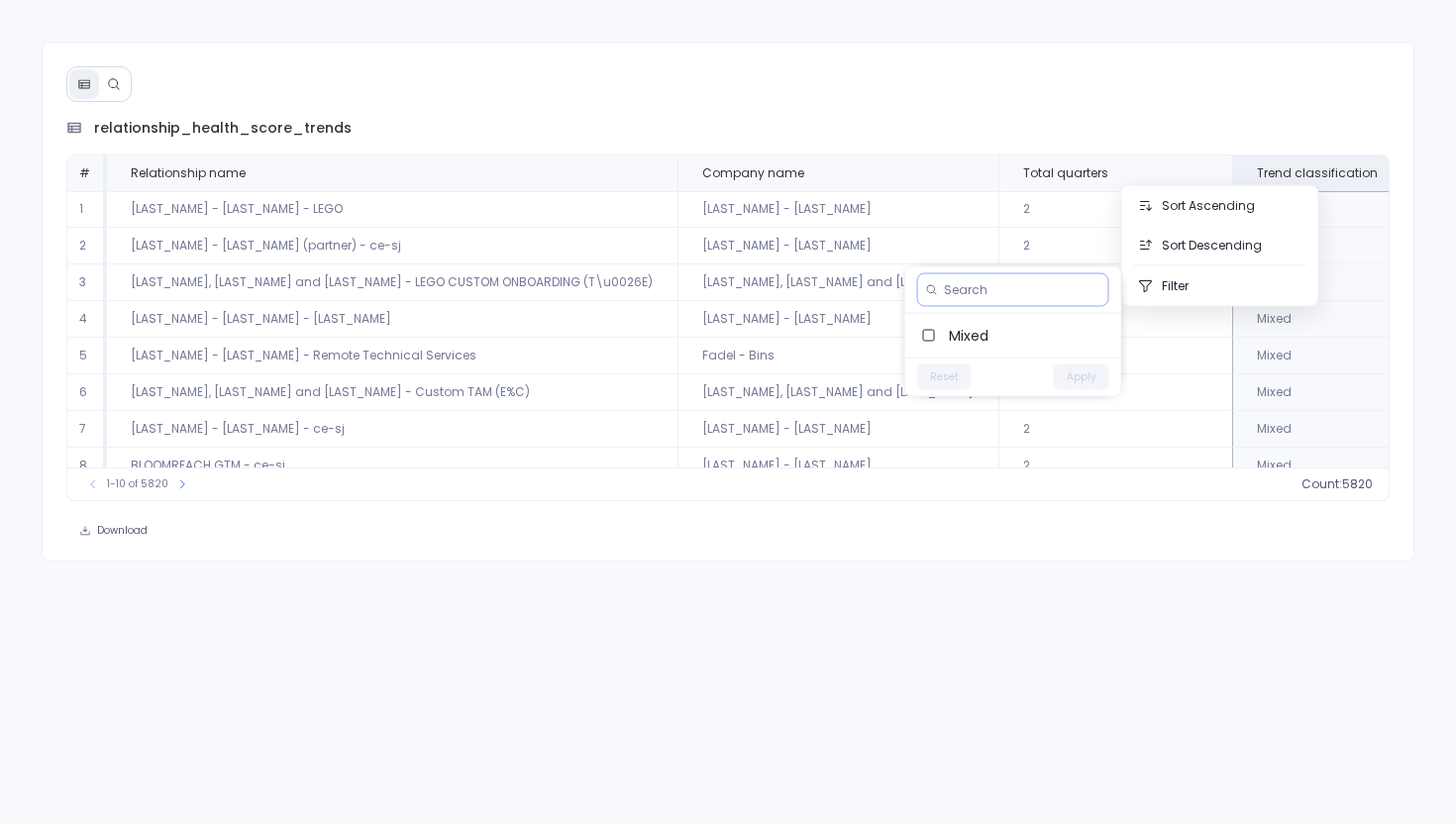 click at bounding box center (1022, 290) 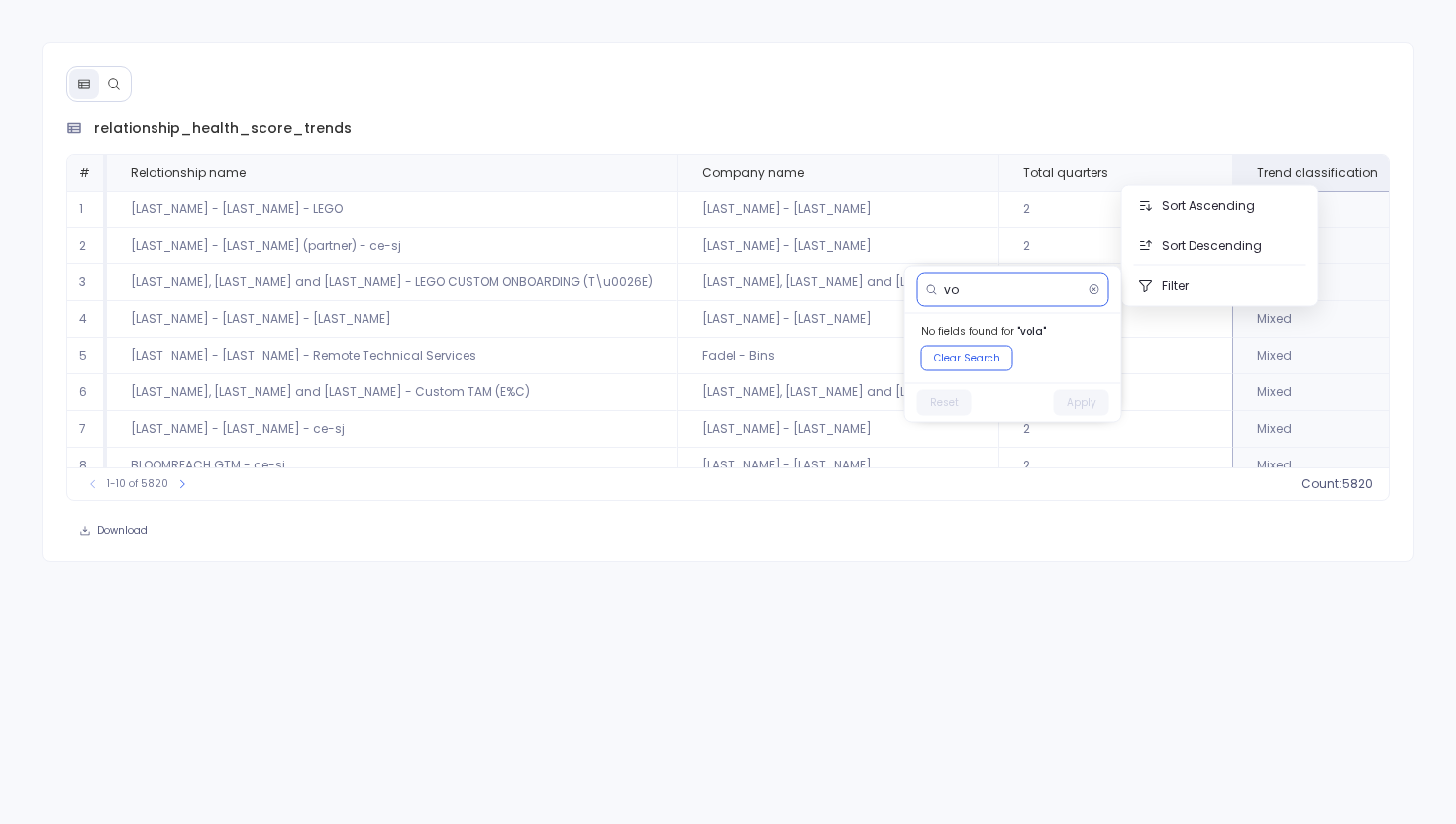 type on "v" 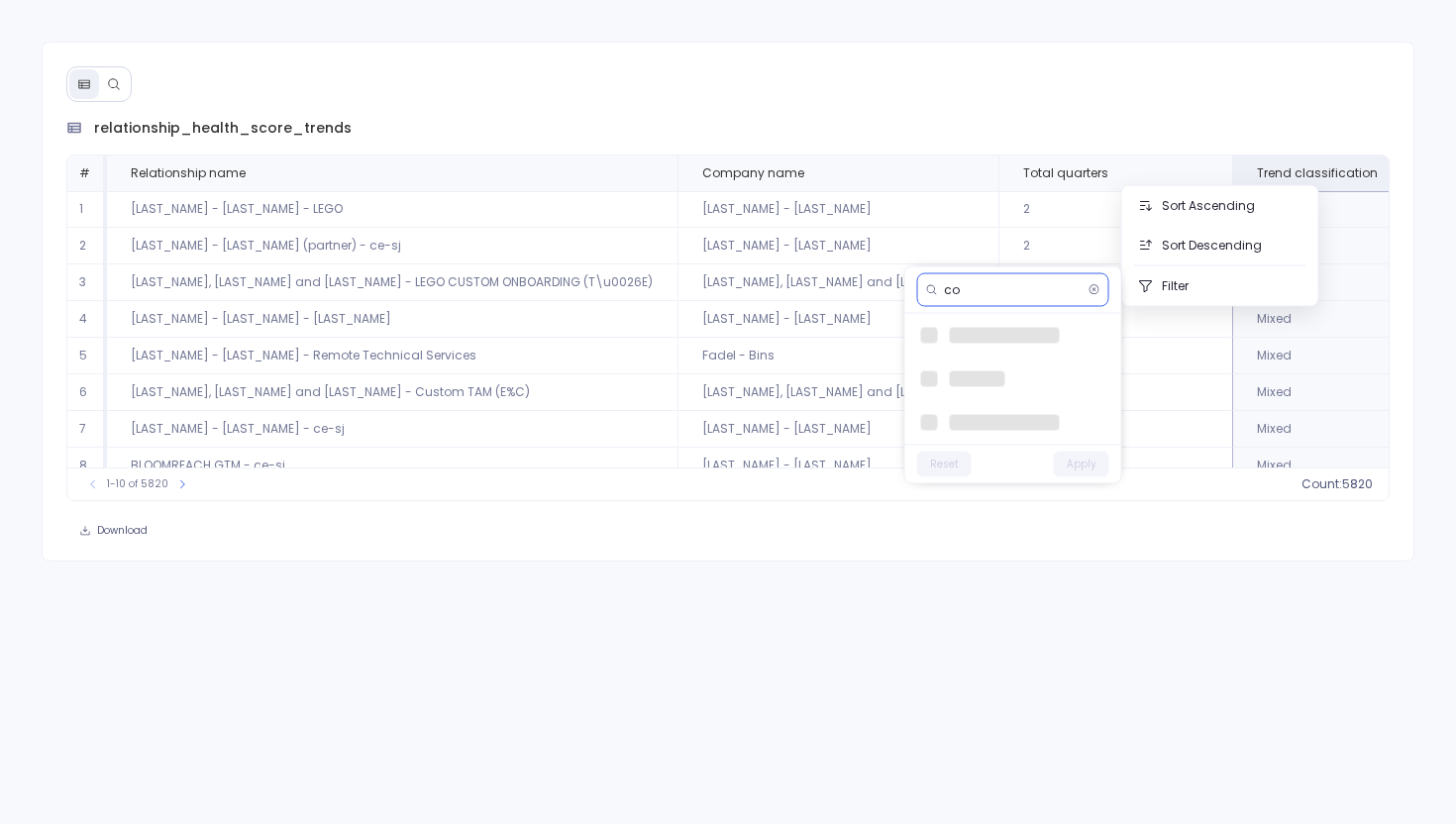 type on "c" 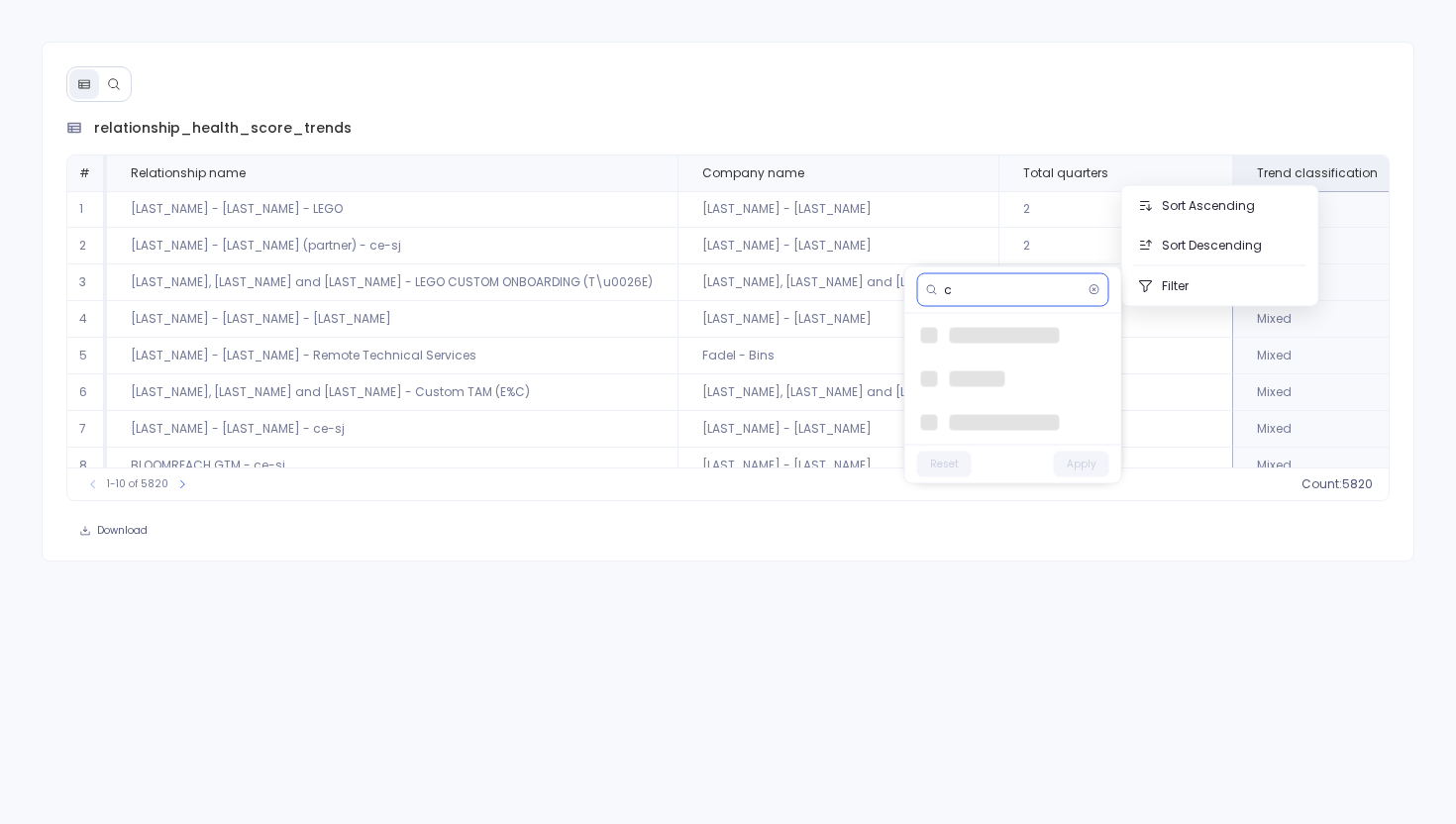 type 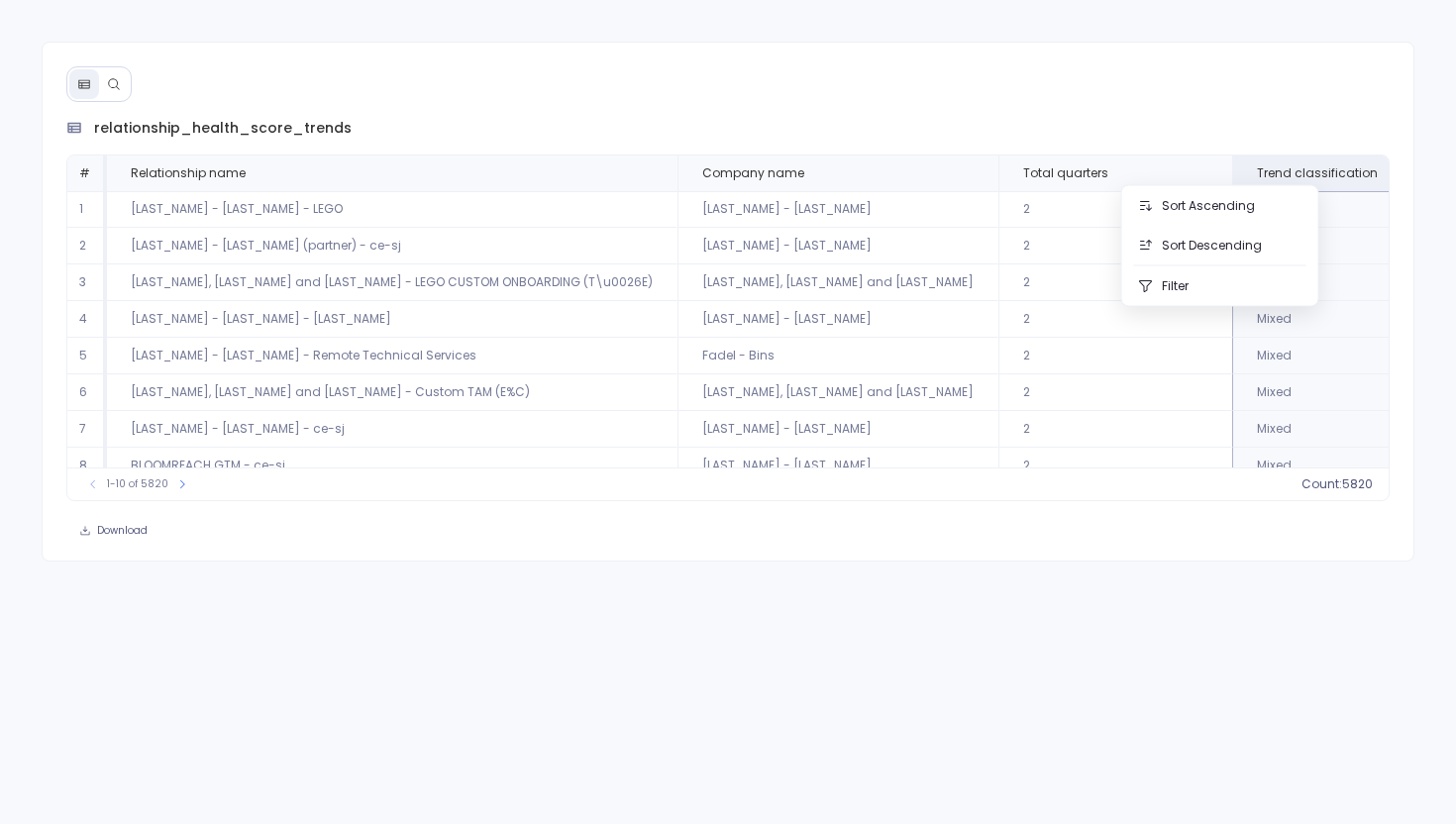 click on "relationship_health_score_trends # Relationship name Company name Total quarters Trend classification Avg change Overall trend Trend strength Volatility score Consistency score Positive changes Negative changes Stable changes 1 kunde - wiegand - lego Kunde - Wiegand 2 Mixed 0 0 0 0 0 0 1 2 pfeffer - kutch (partner) - ce-sj Pfeffer - Kutch 2 Mixed 0 0 0 0 0 0 1 3 carroll, weber and durgan - lego custom onboarding (t&e) Carroll, Weber and Durgan 2 Mixed 0 0 0 0 0 0 1 4 becker - reinger - bering Becker - Reinger 2 Mixed 0 0 0 0 0 0 1 5 Fadel - Bins - Remote Technical Services Fadel - Bins 2 Mixed 0 0 0 0 0 0 1 6 Custom TAM (E%C) - Jenkins, Strosin and O'Connell Jenkins, Strosin and O'Connell 2 Mixed 0 0 0 0 0 0 1 7 kulas - hudson - ce-sj Kulas - Hudson 2 Mixed 0 0 0 0 0 0 1 8 bloomreach gtm - ce-sj Ruecker - McDermott 2 Mixed 0 0 0 0 0 0 1 9 senger, parisian and ledner - ce-sj Senger, Parisian and Ledner 2 Mixed 0 0 0 0 0 0 1 10 kris - treutel - lego Kris - Treutel 2 Mixed 0 0 0 0 0 0 1 1-10 of 5820 count :" at bounding box center (728, 412) 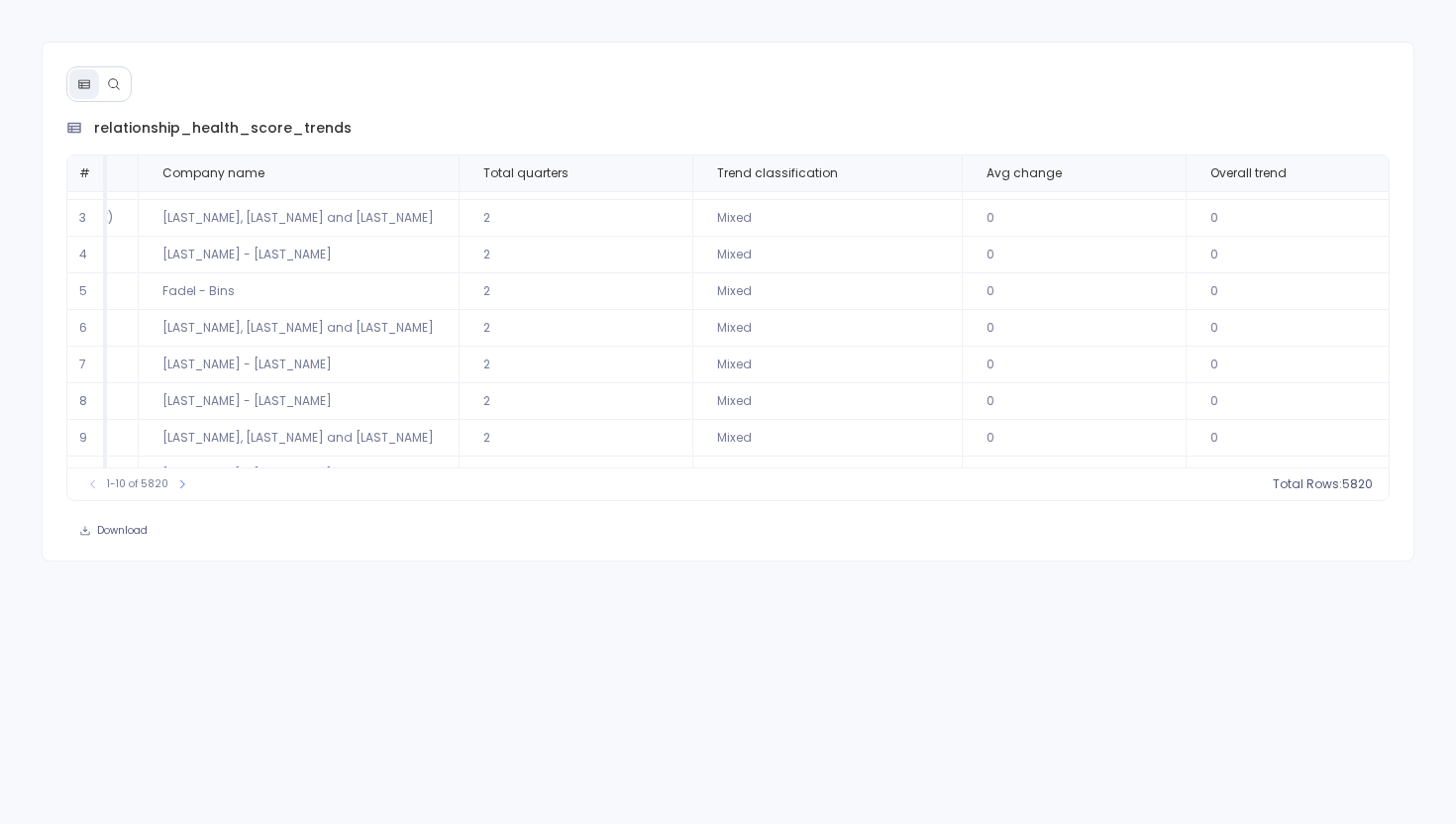 scroll, scrollTop: 95, scrollLeft: 540, axis: both 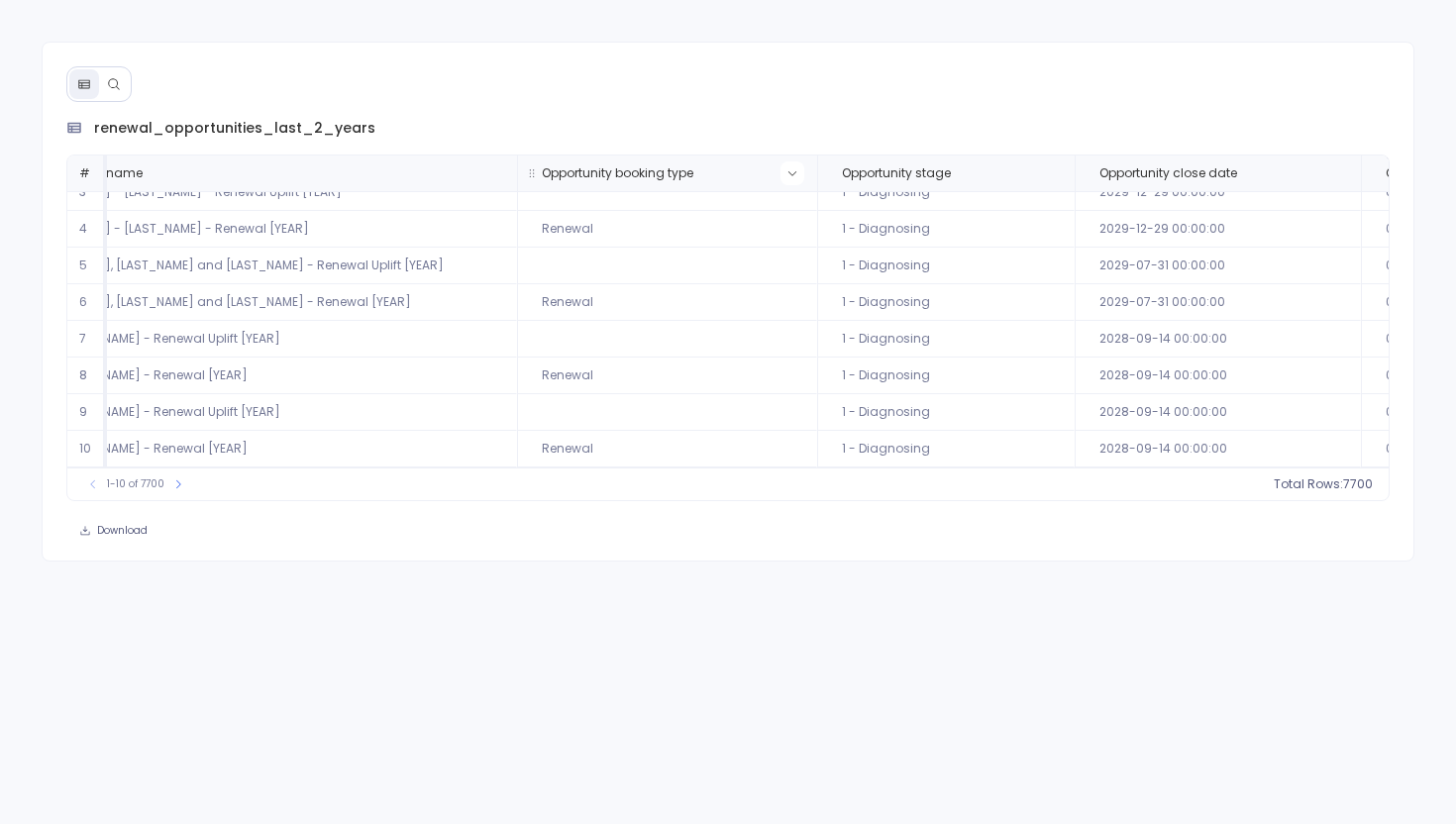 click at bounding box center [792, 173] 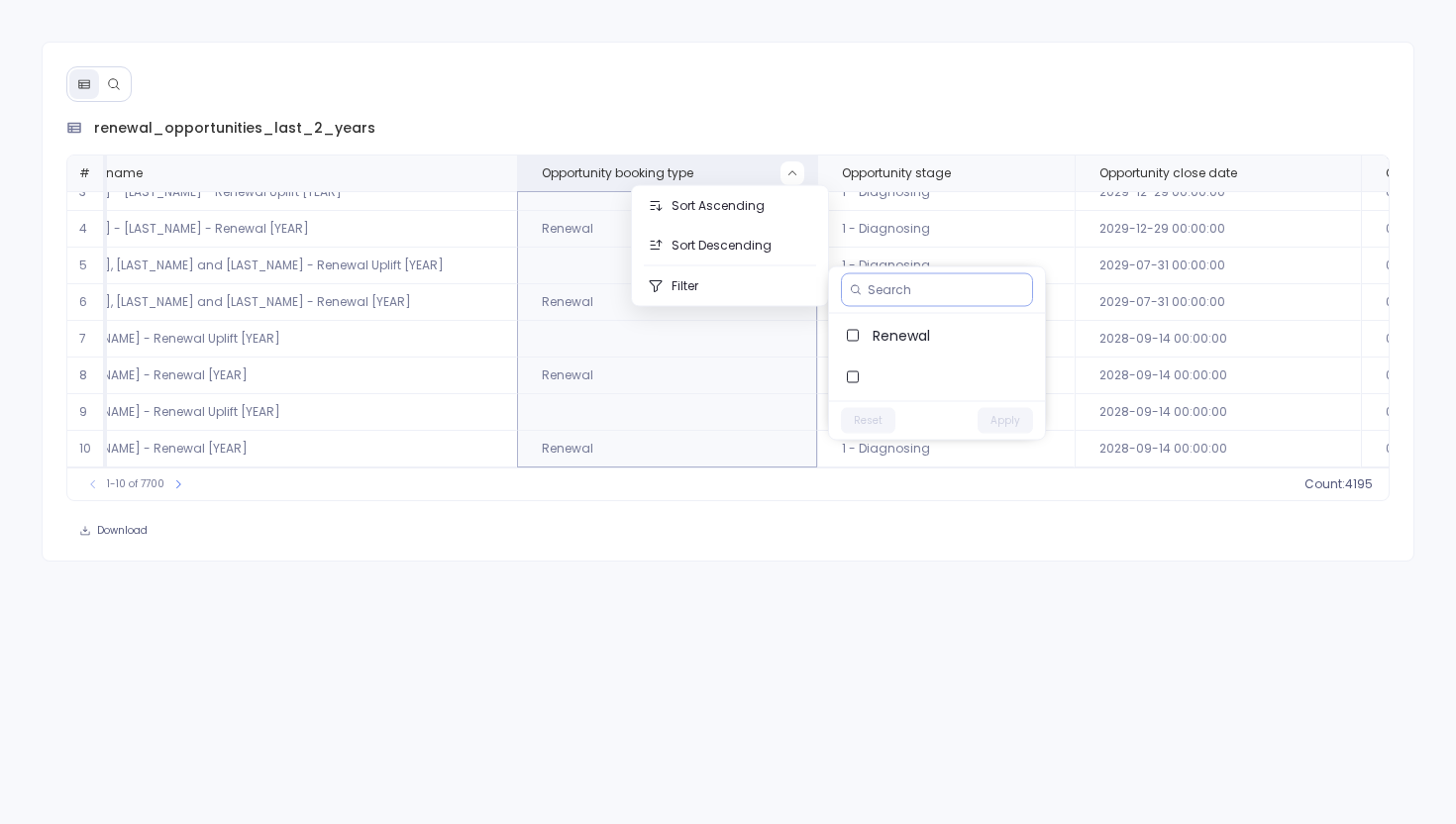 click at bounding box center [946, 290] 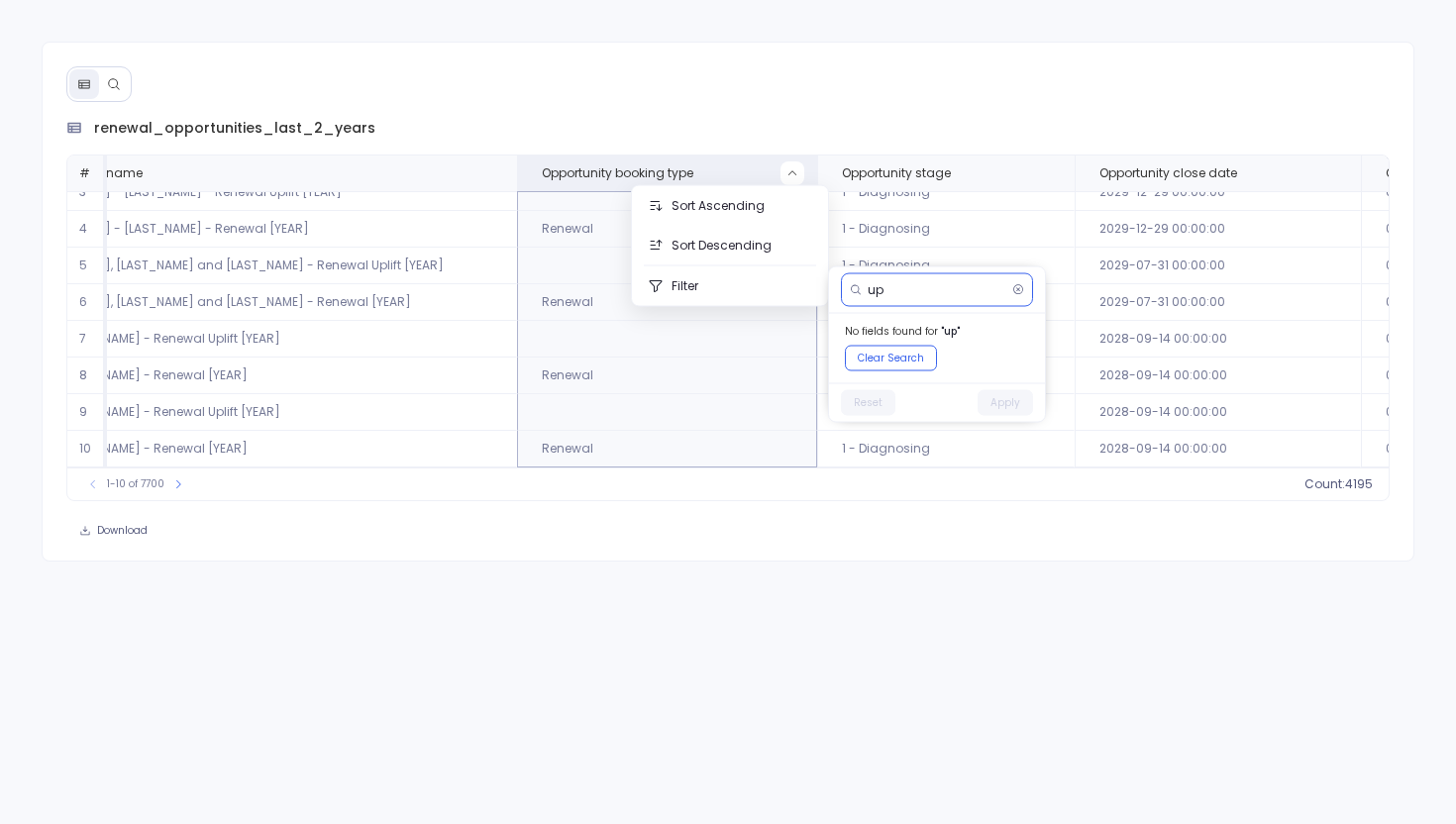 type on "u" 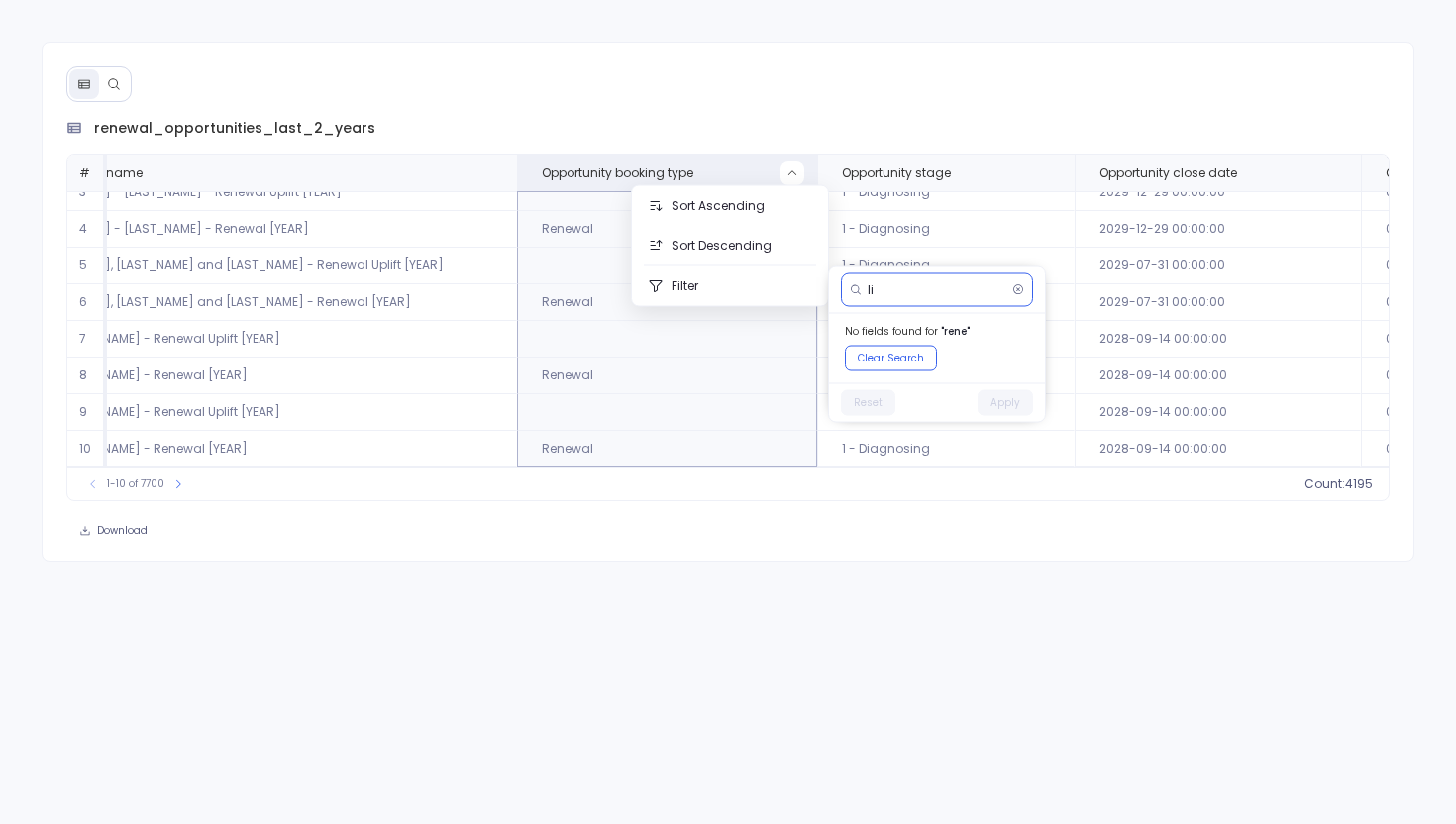 type on "l" 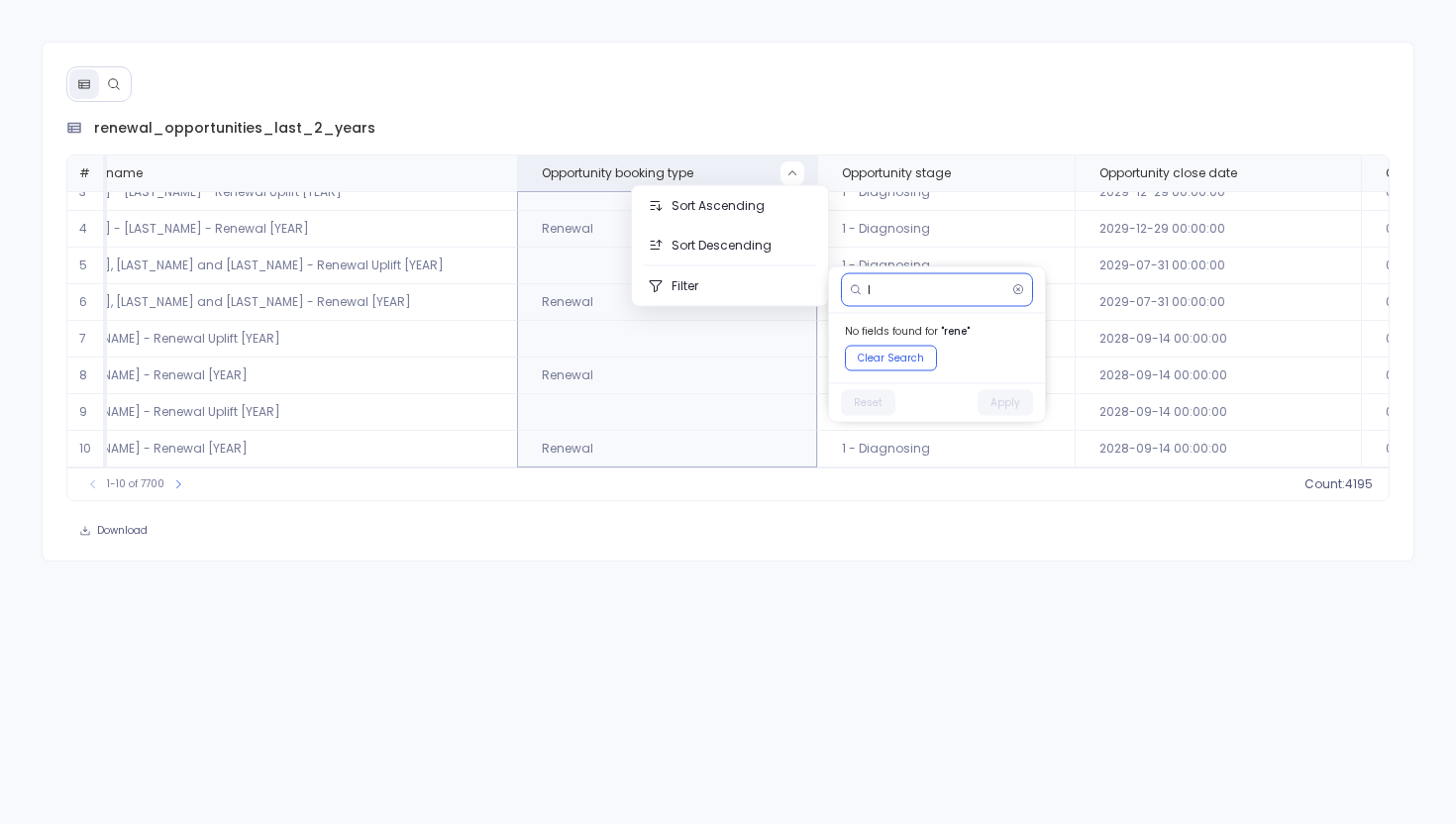 type 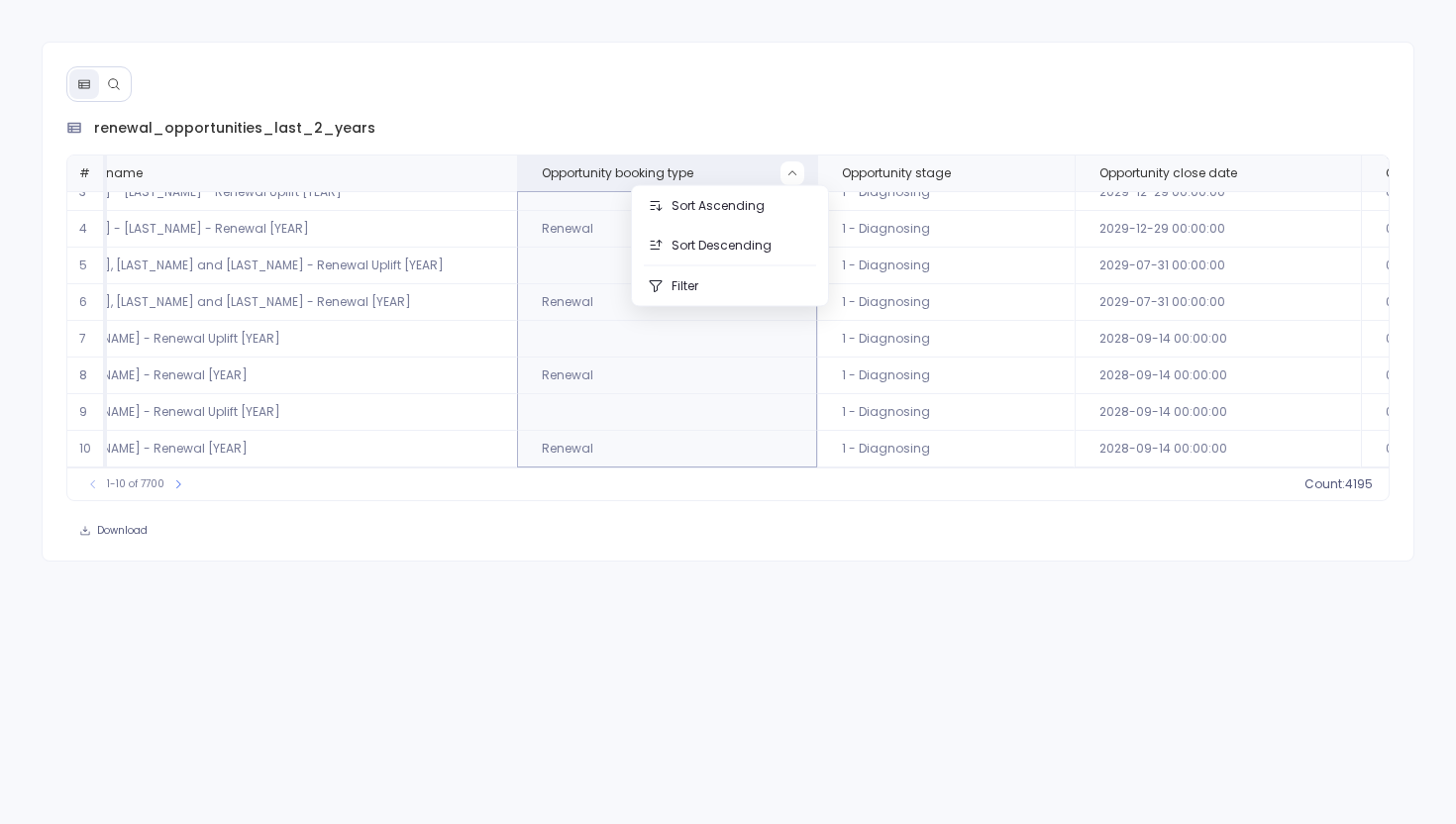 click 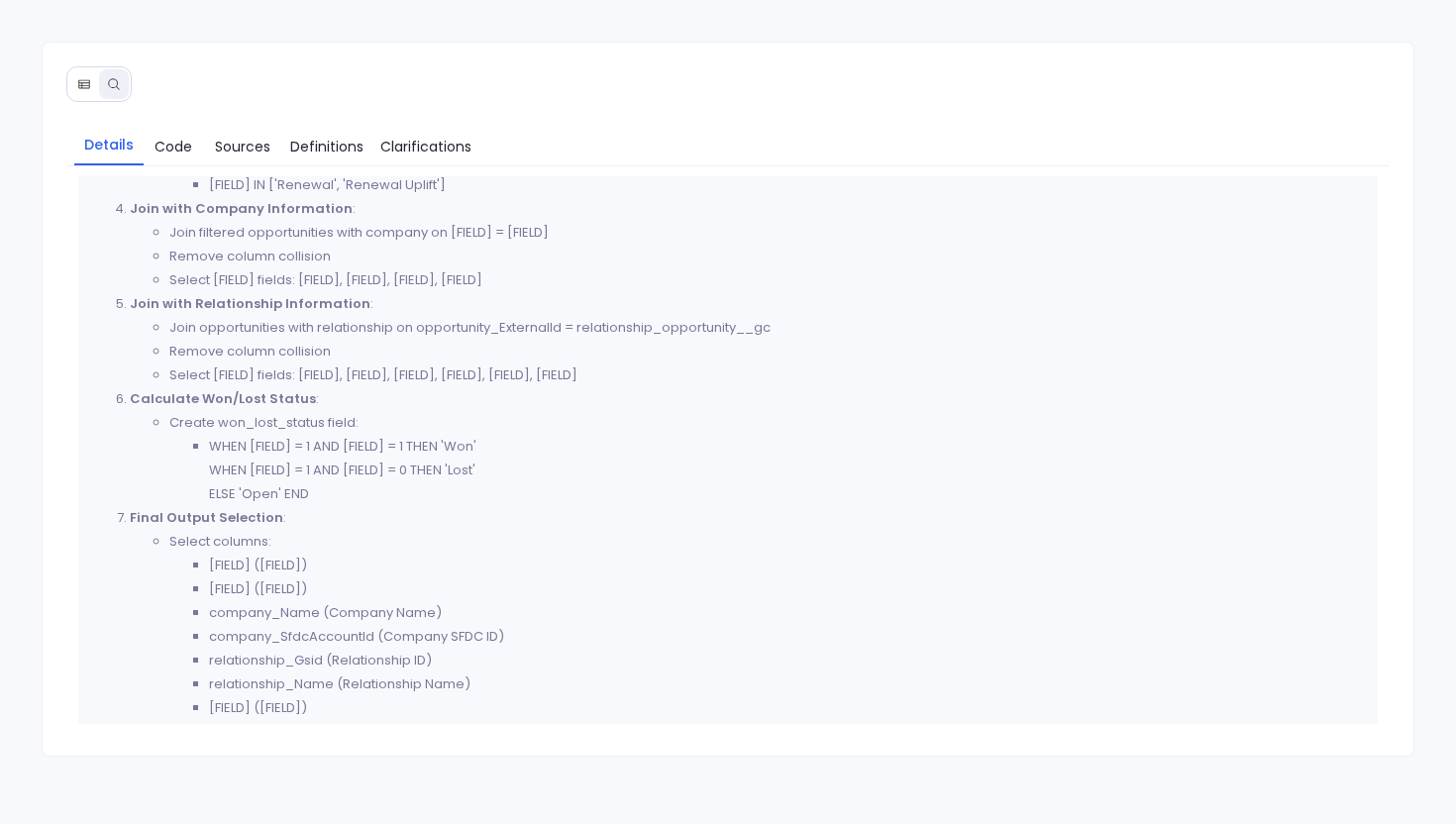scroll, scrollTop: 837, scrollLeft: 0, axis: vertical 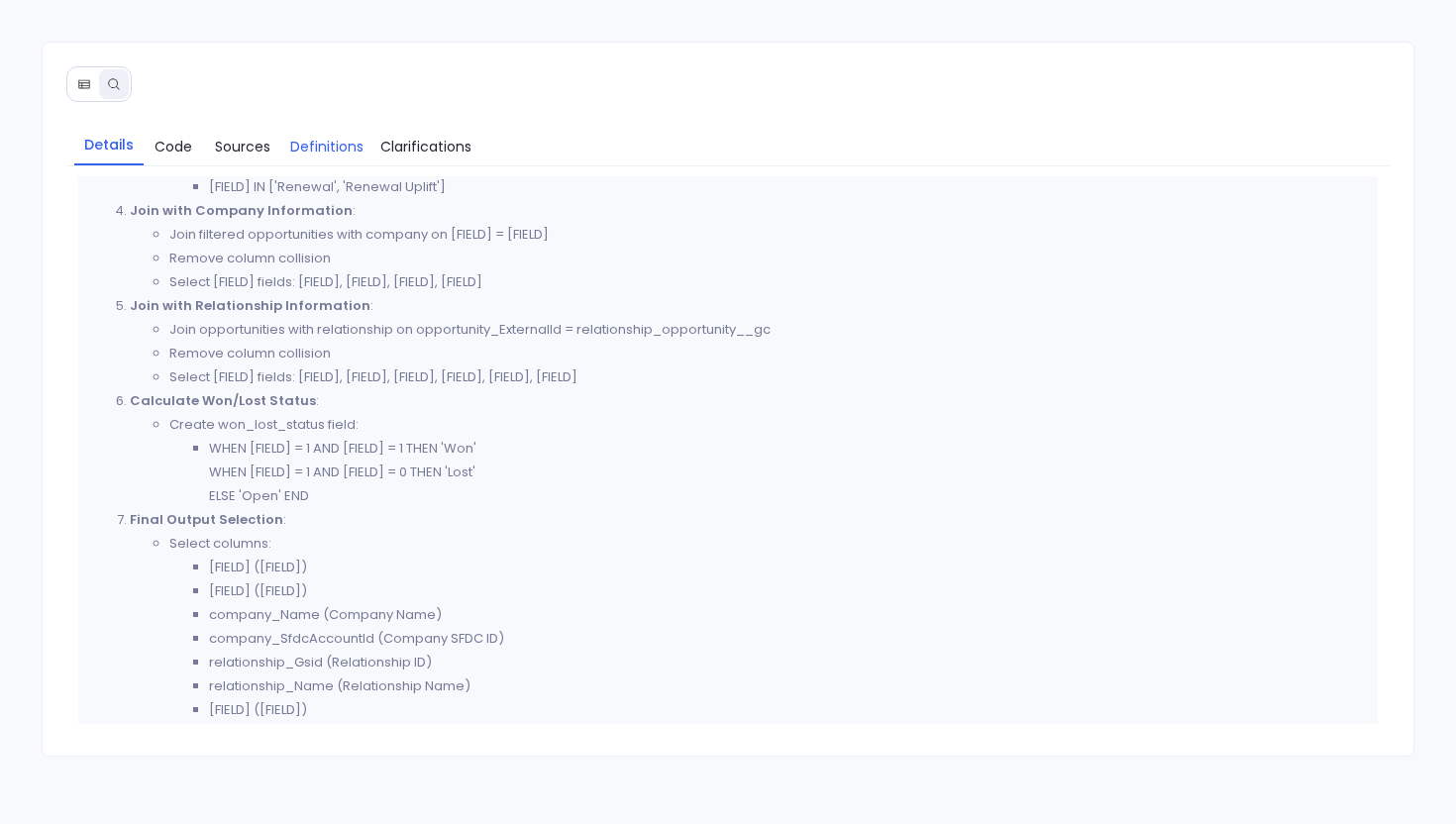 click on "Definitions" at bounding box center [327, 147] 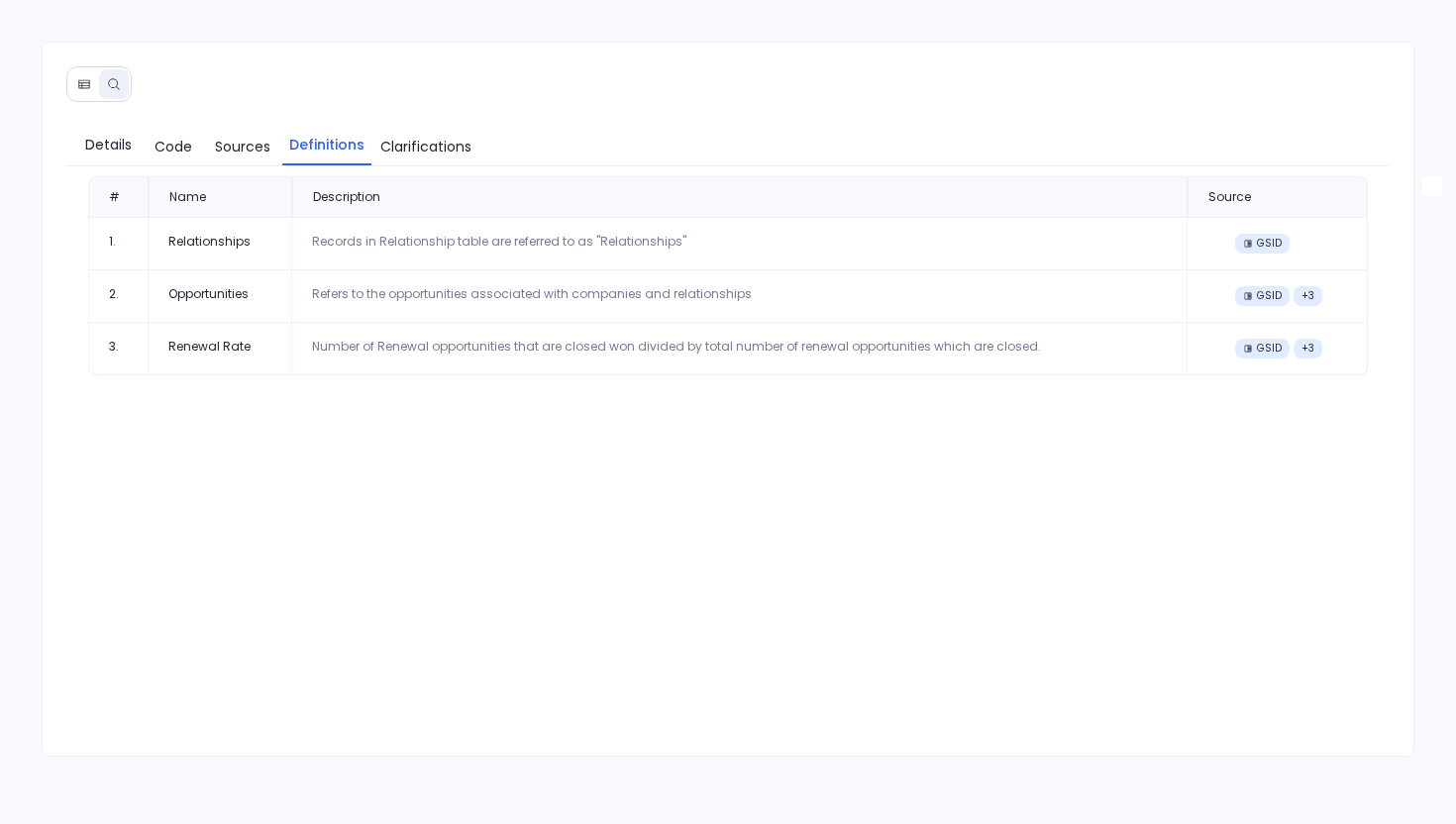 scroll, scrollTop: 0, scrollLeft: 0, axis: both 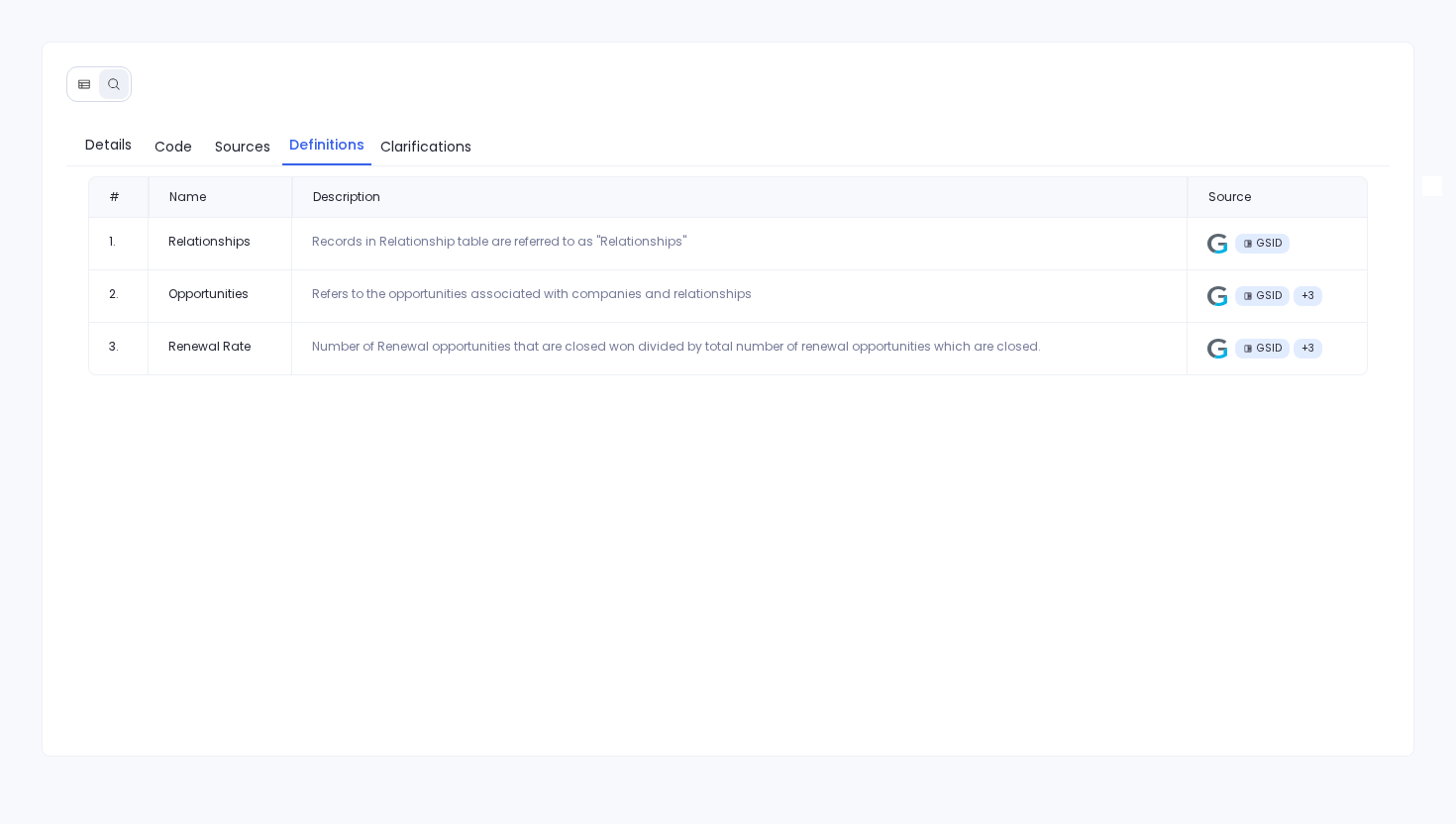 click at bounding box center [84, 84] 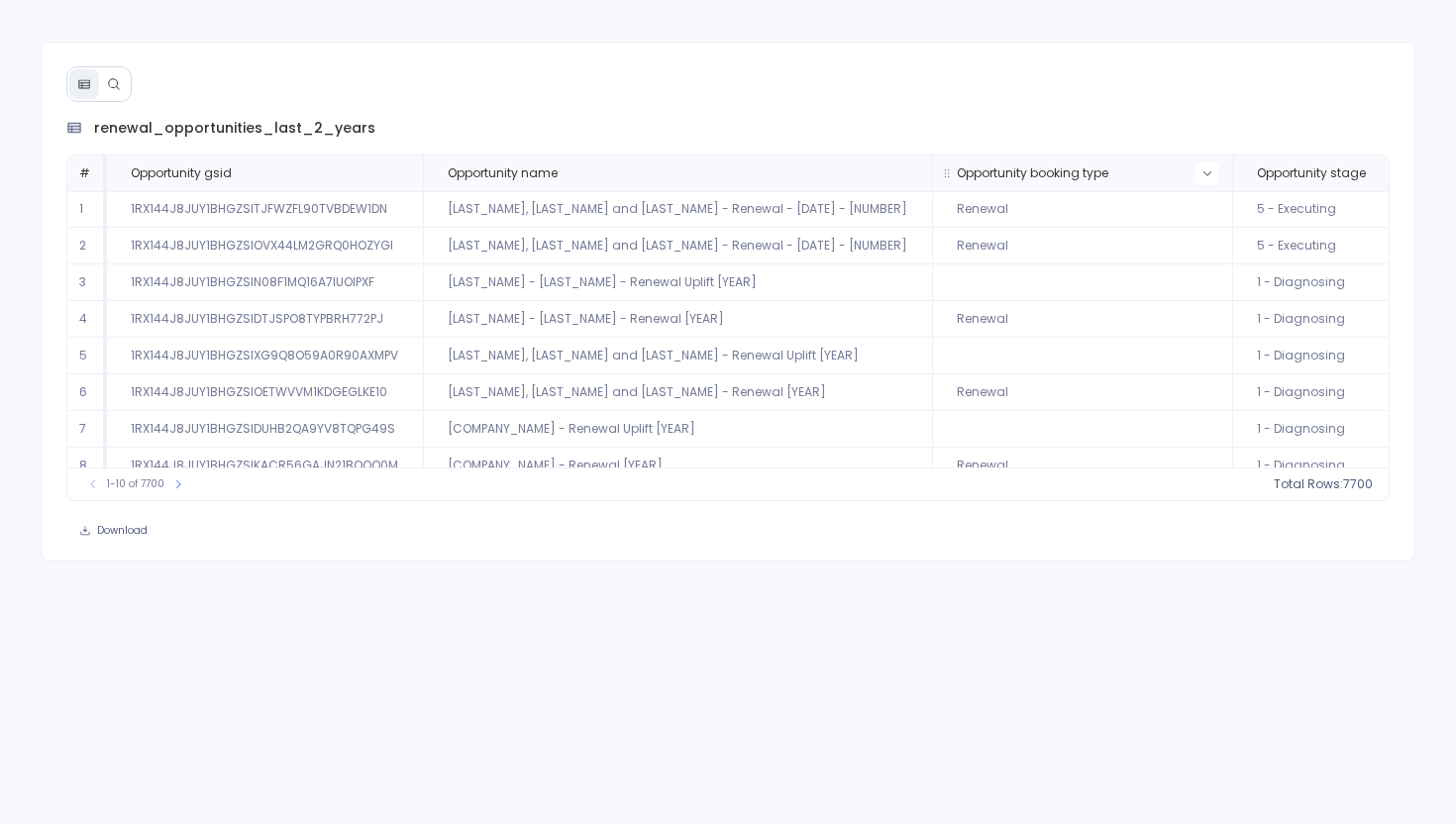 click at bounding box center (1207, 173) 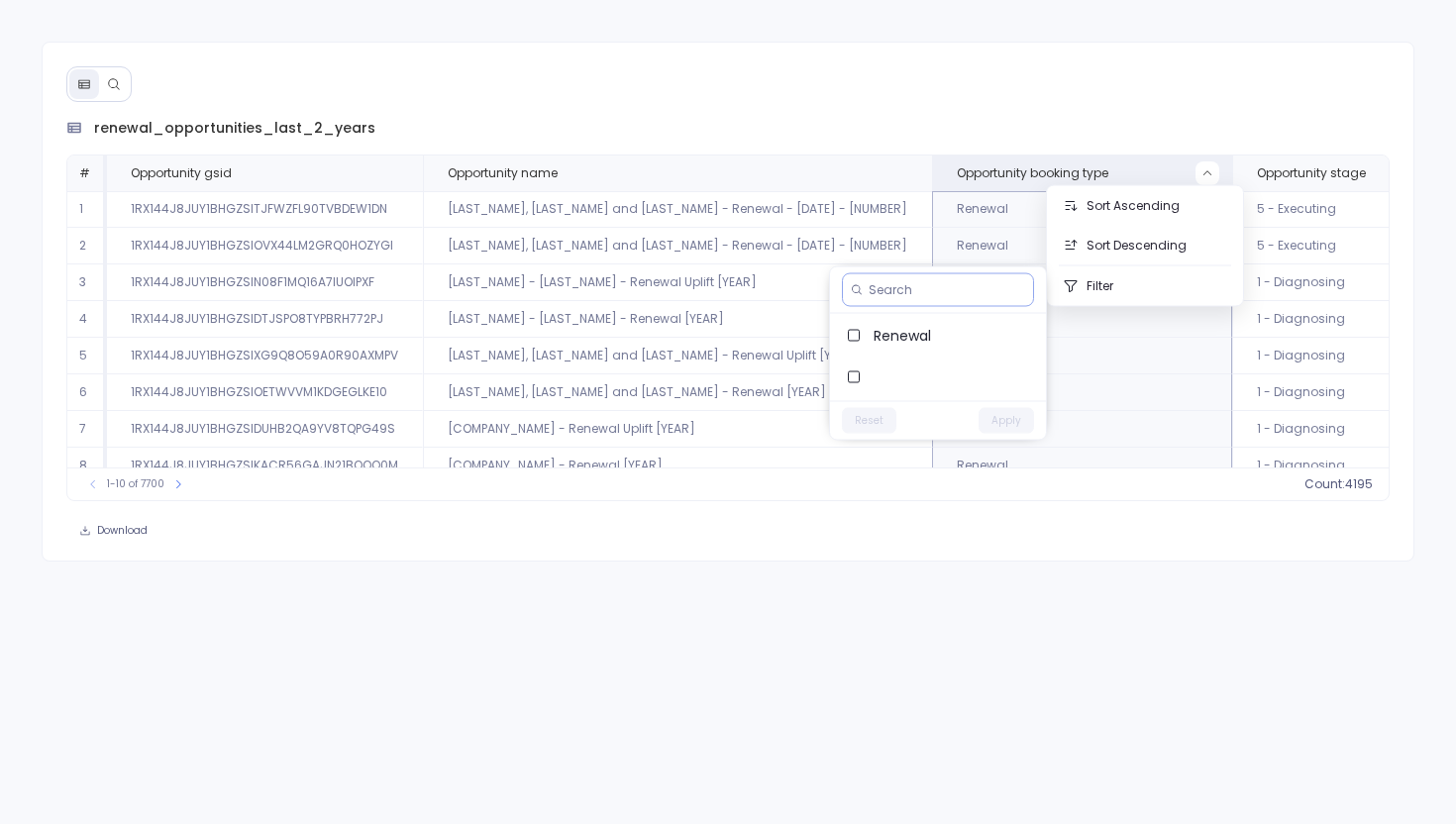 click at bounding box center [947, 290] 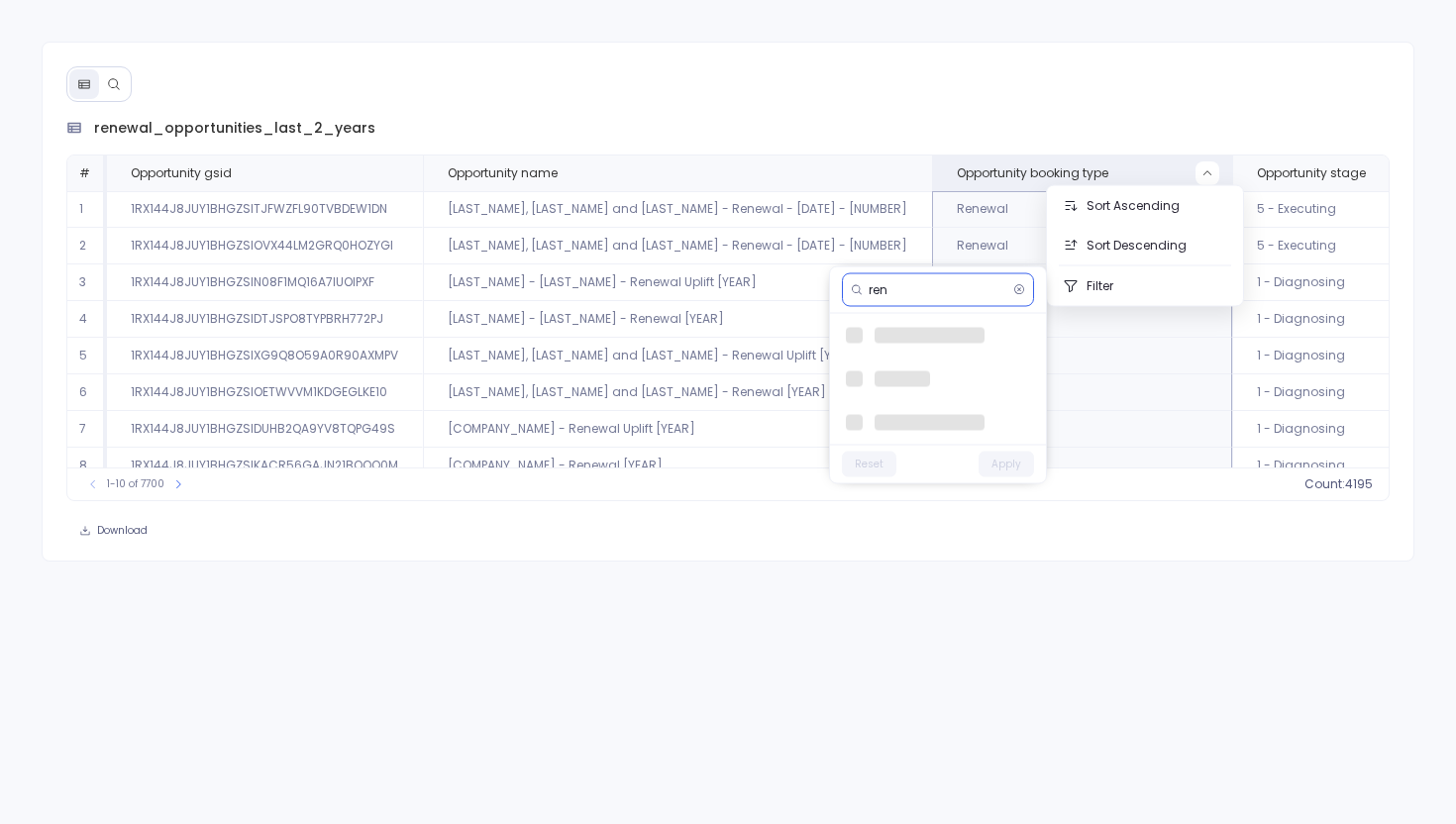 type on "rene" 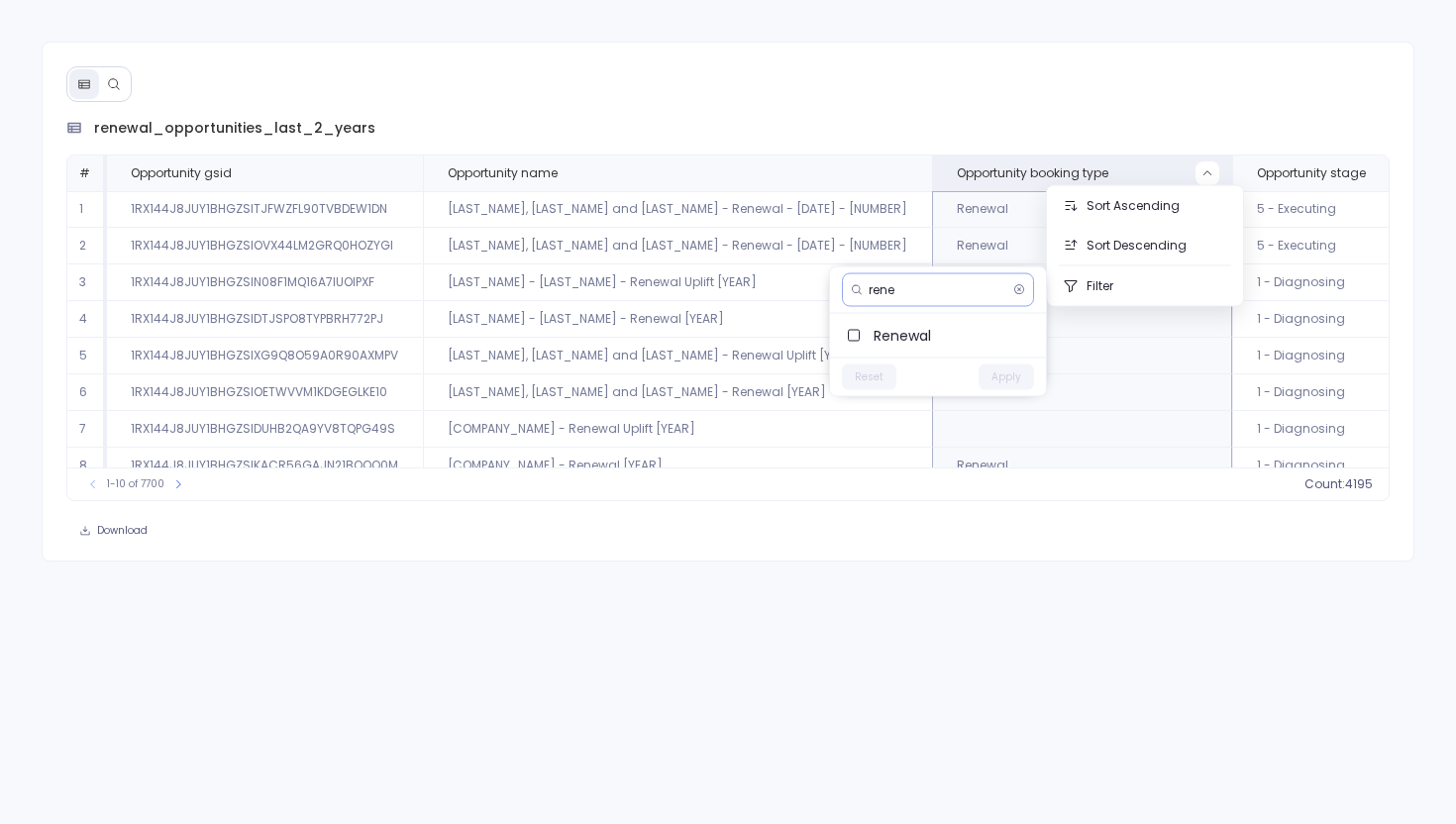 click on "rene" at bounding box center [937, 290] 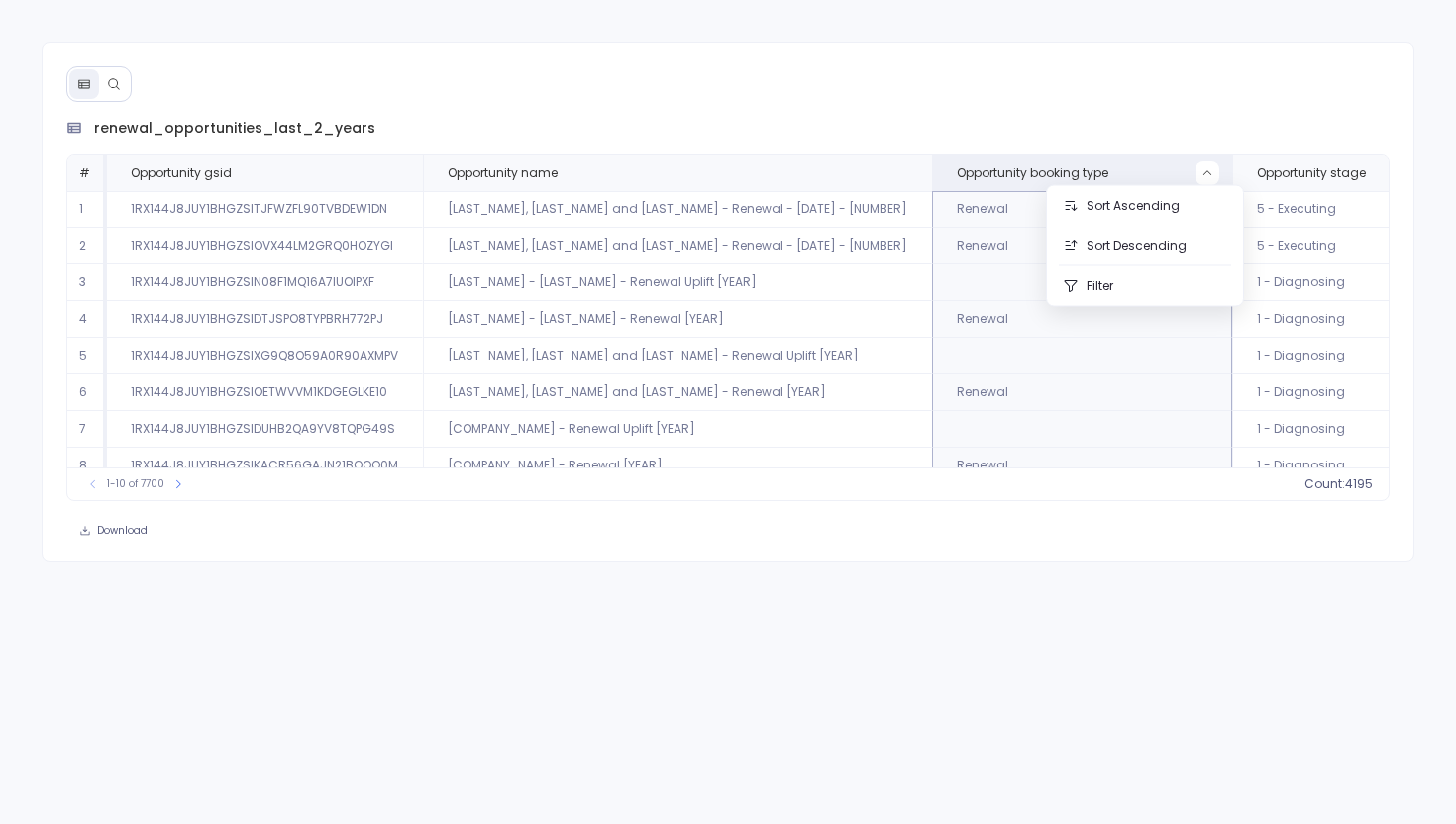 click on "Download" at bounding box center [728, 531] 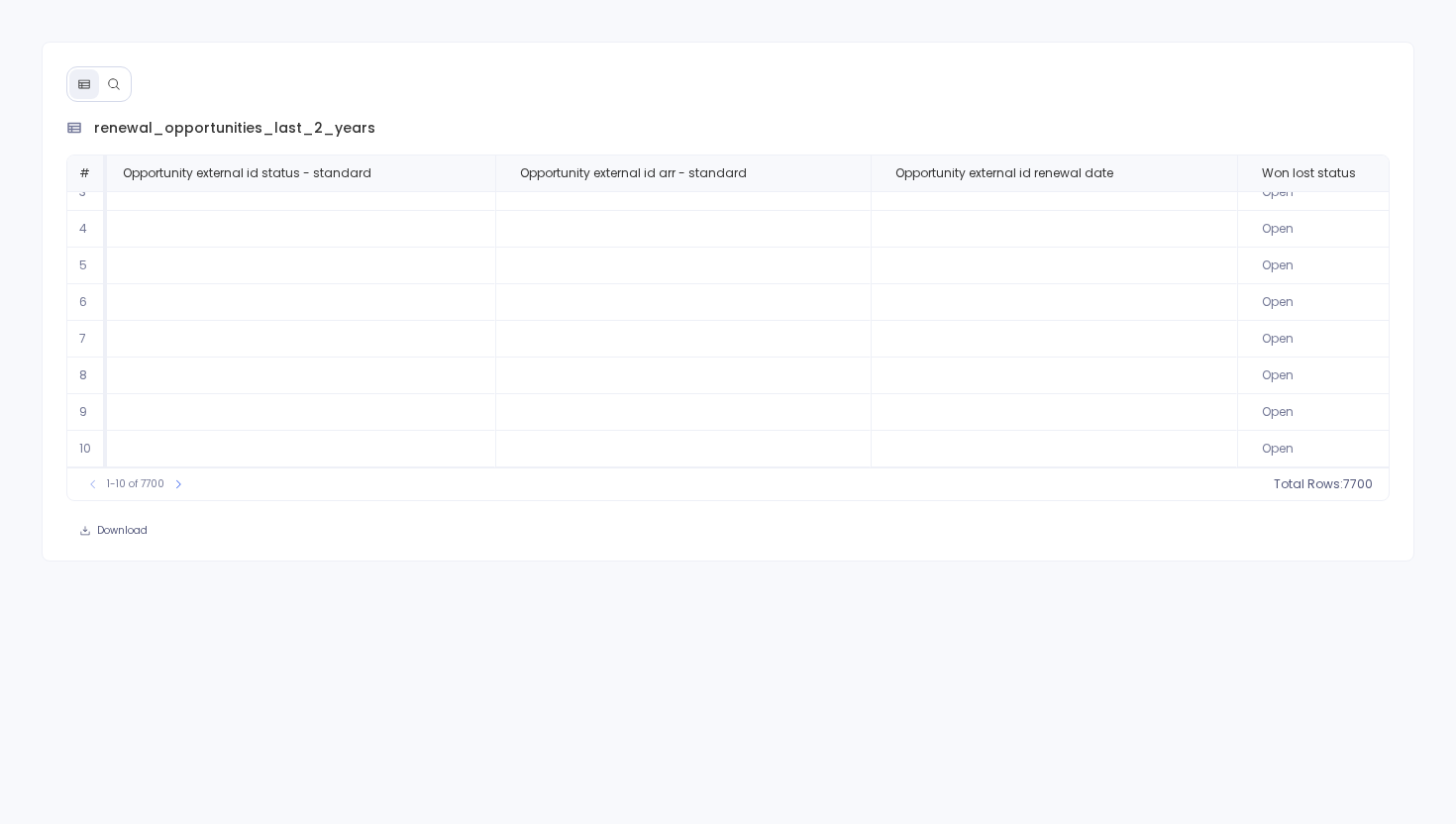 scroll, scrollTop: 0, scrollLeft: 4581, axis: horizontal 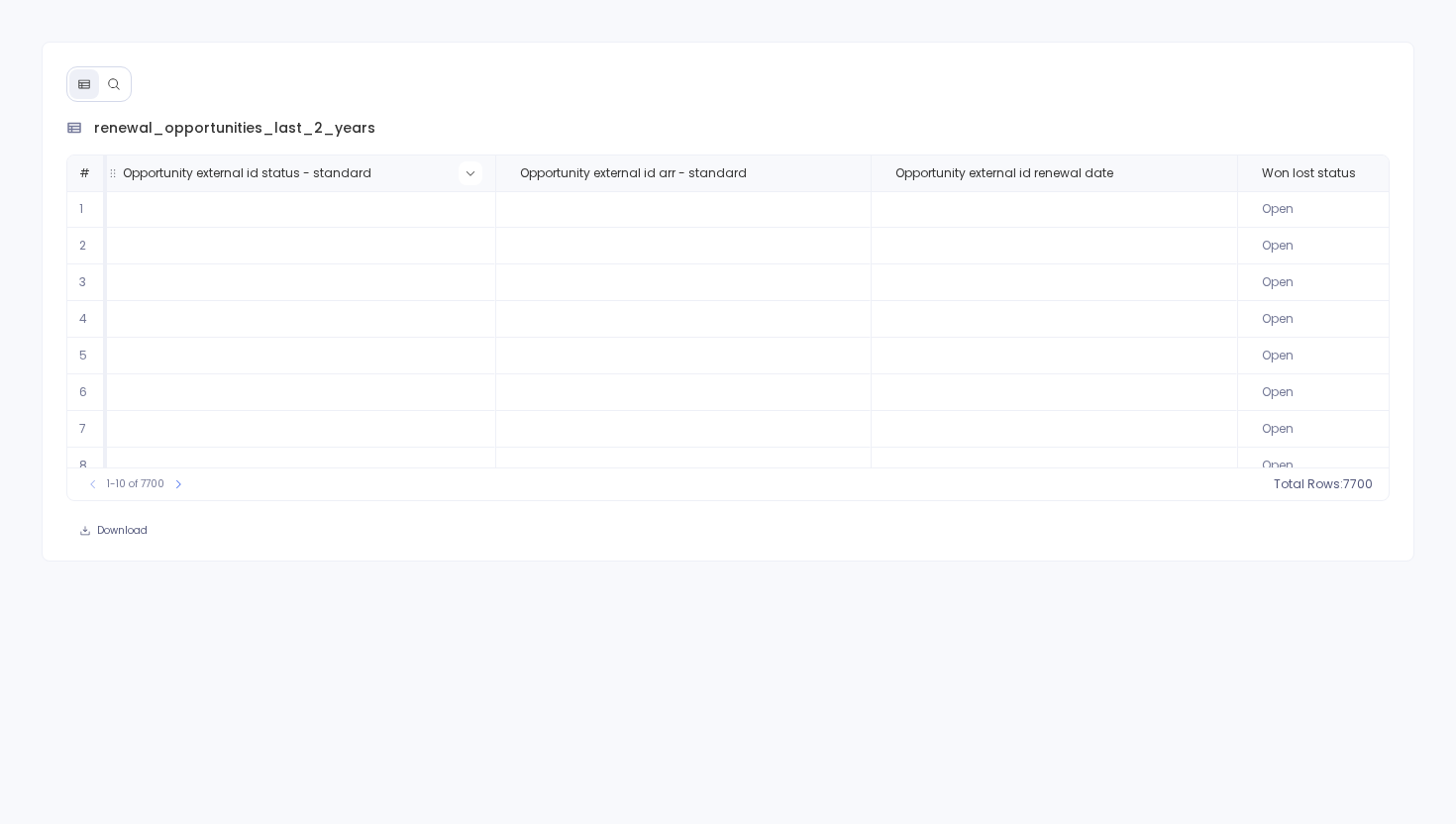 click at bounding box center (470, 173) 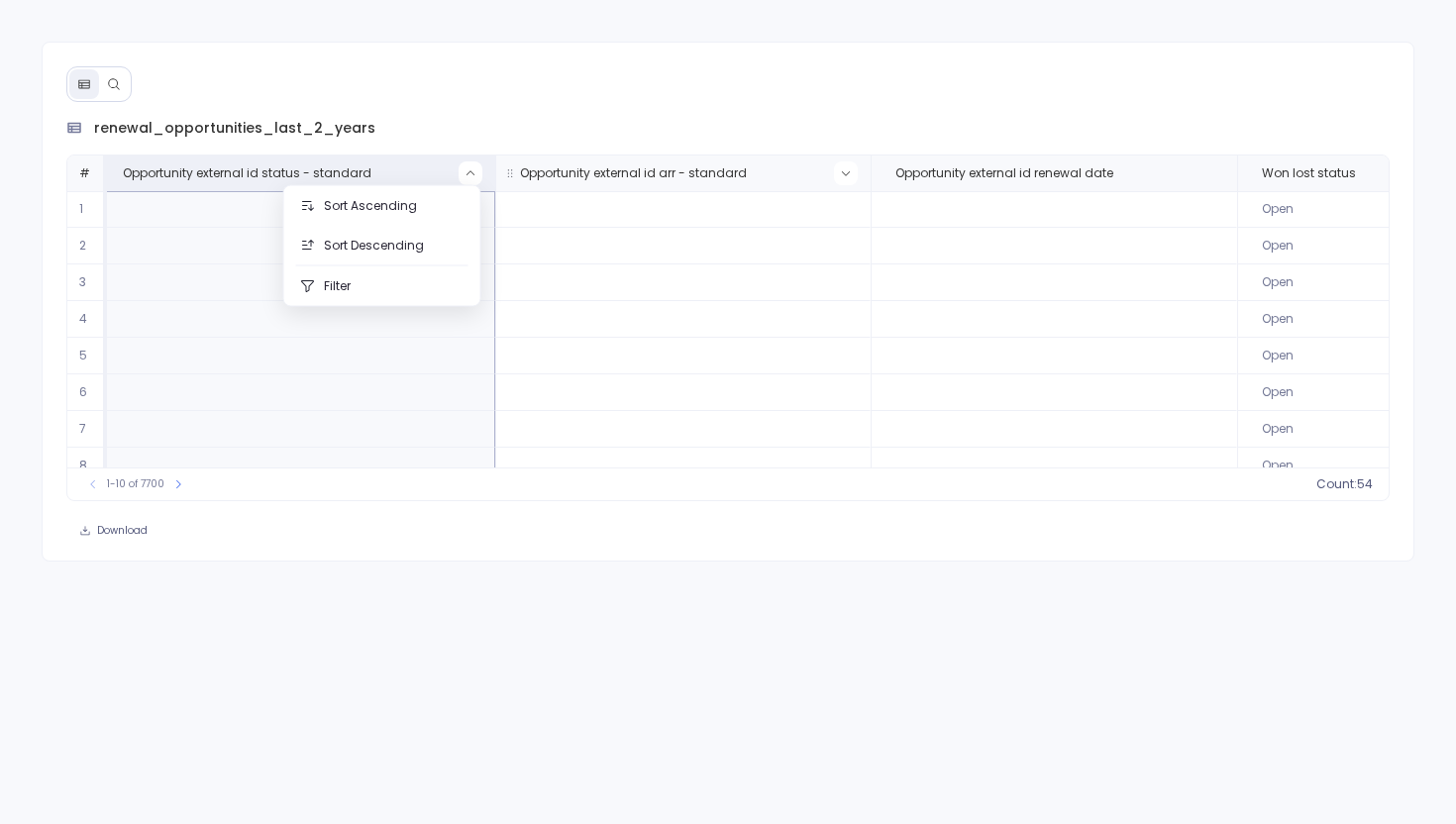 click at bounding box center (846, 173) 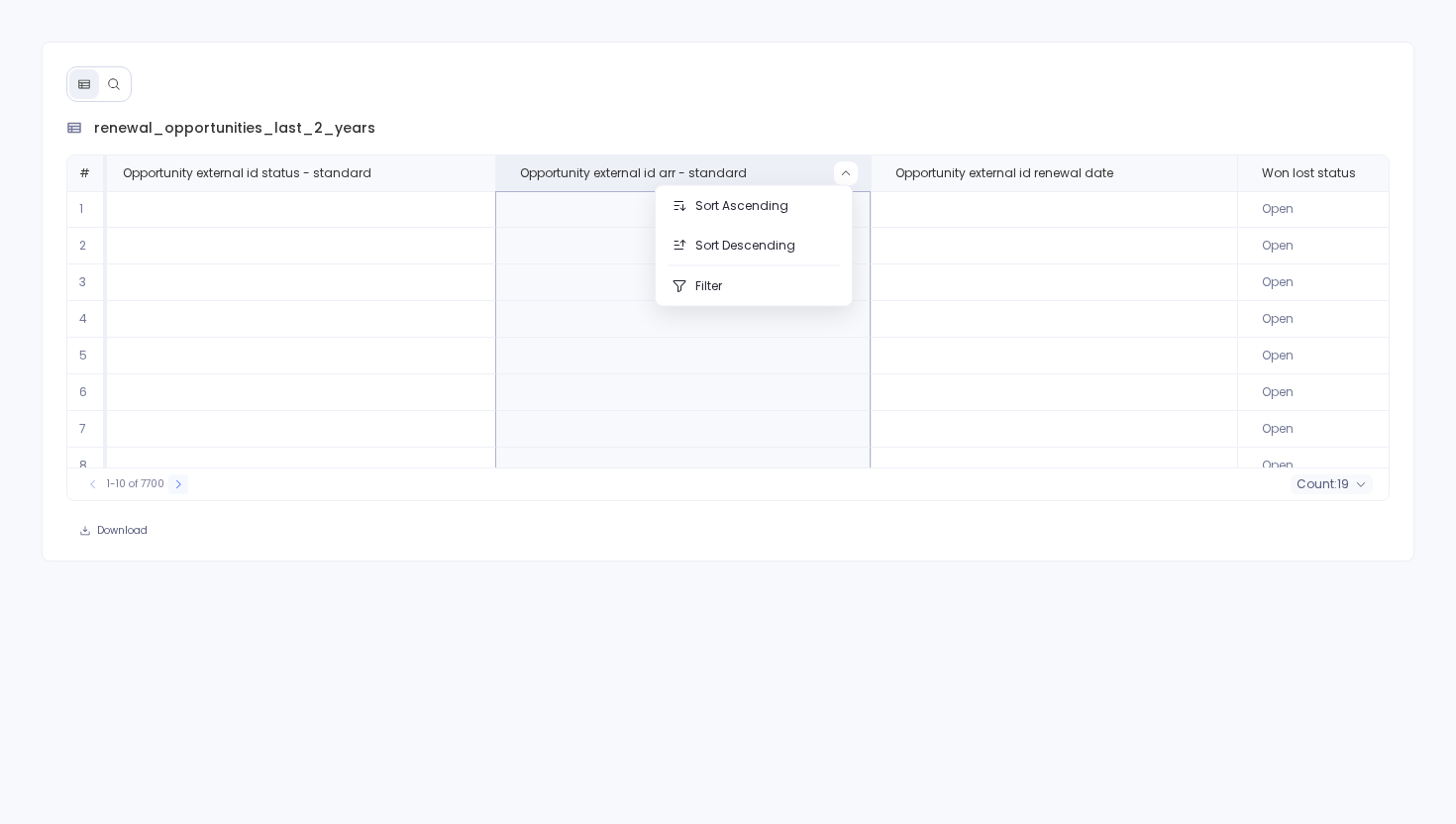 click at bounding box center (178, 484) 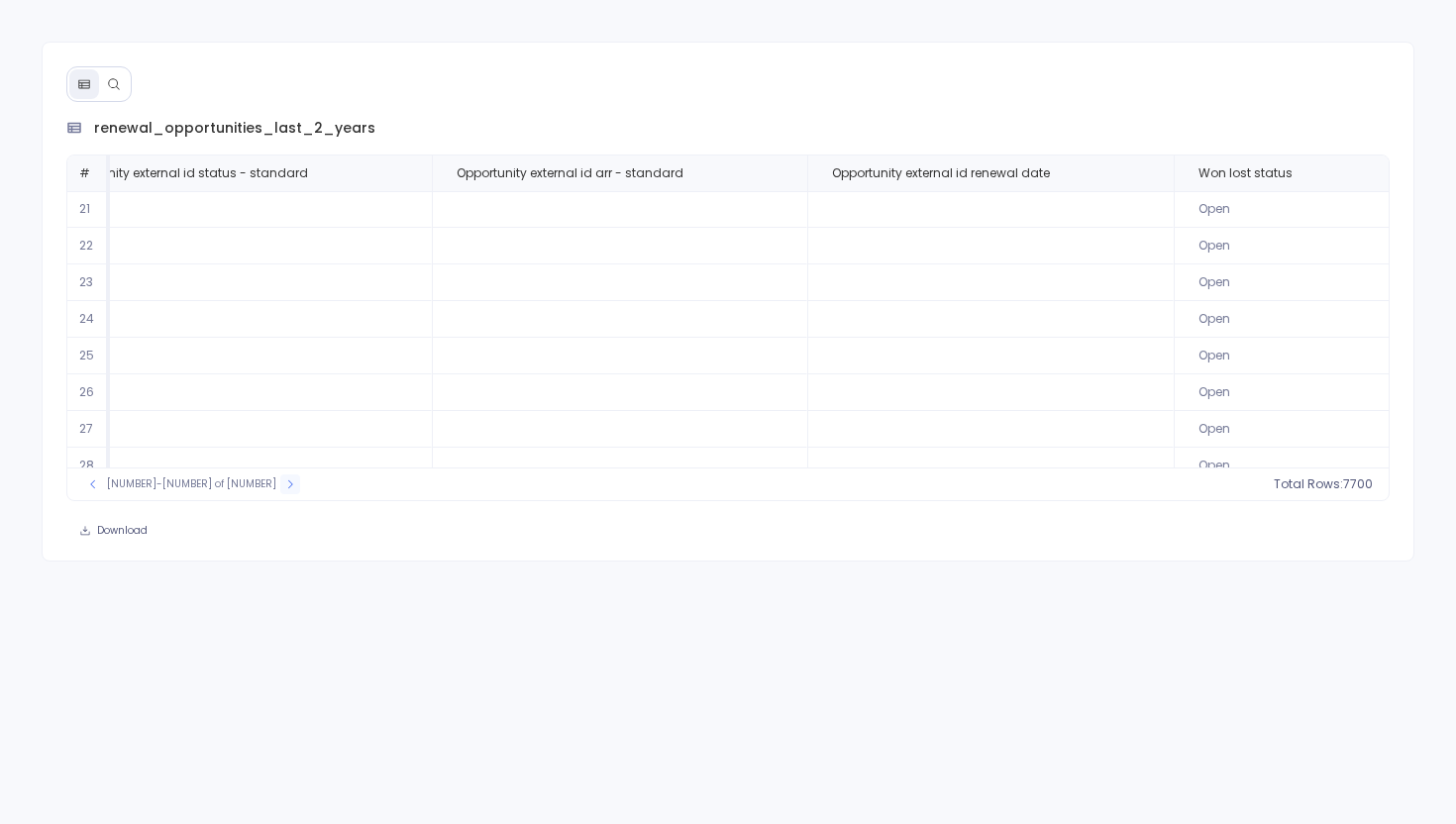 click 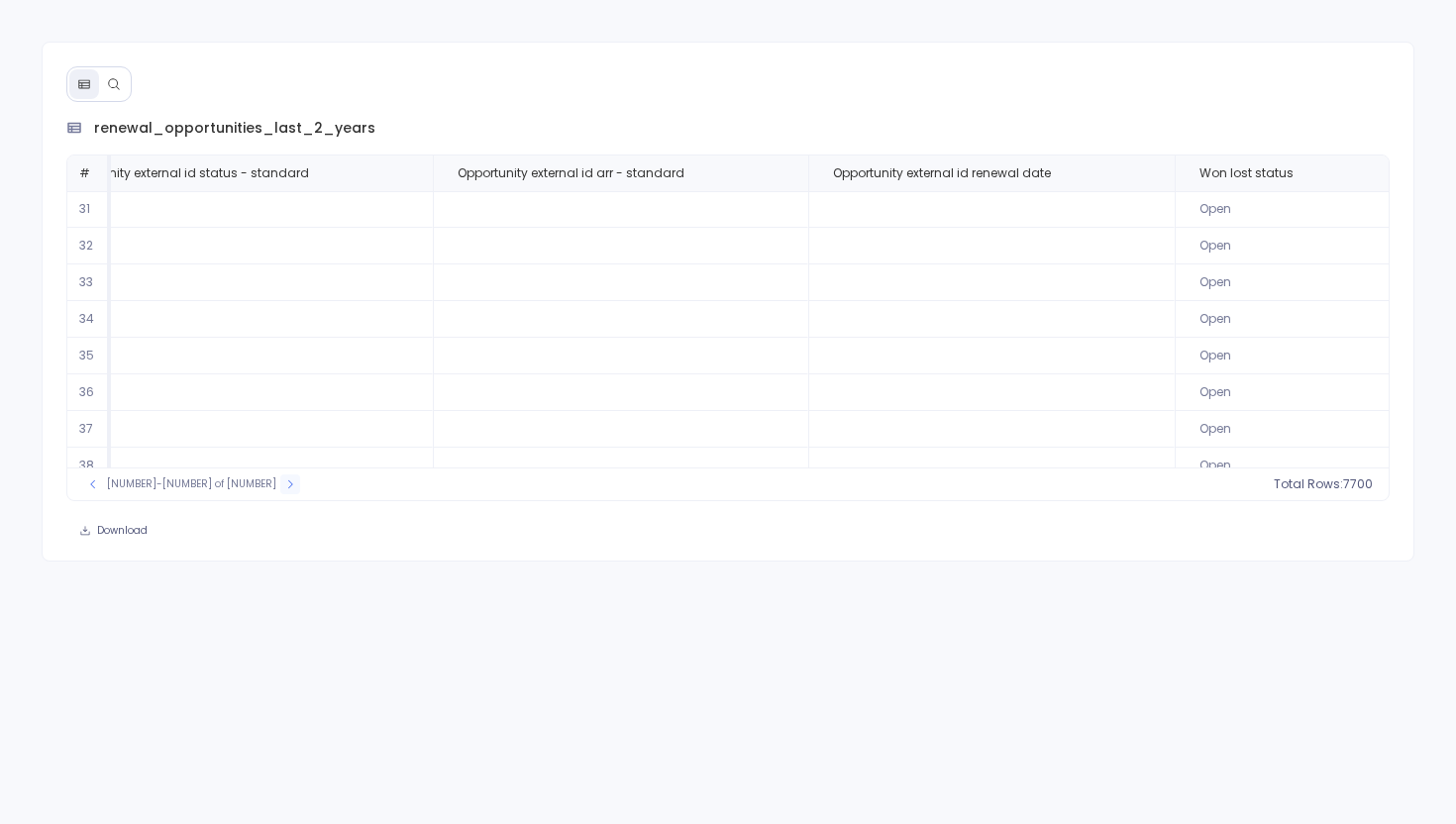 scroll, scrollTop: 0, scrollLeft: 4559, axis: horizontal 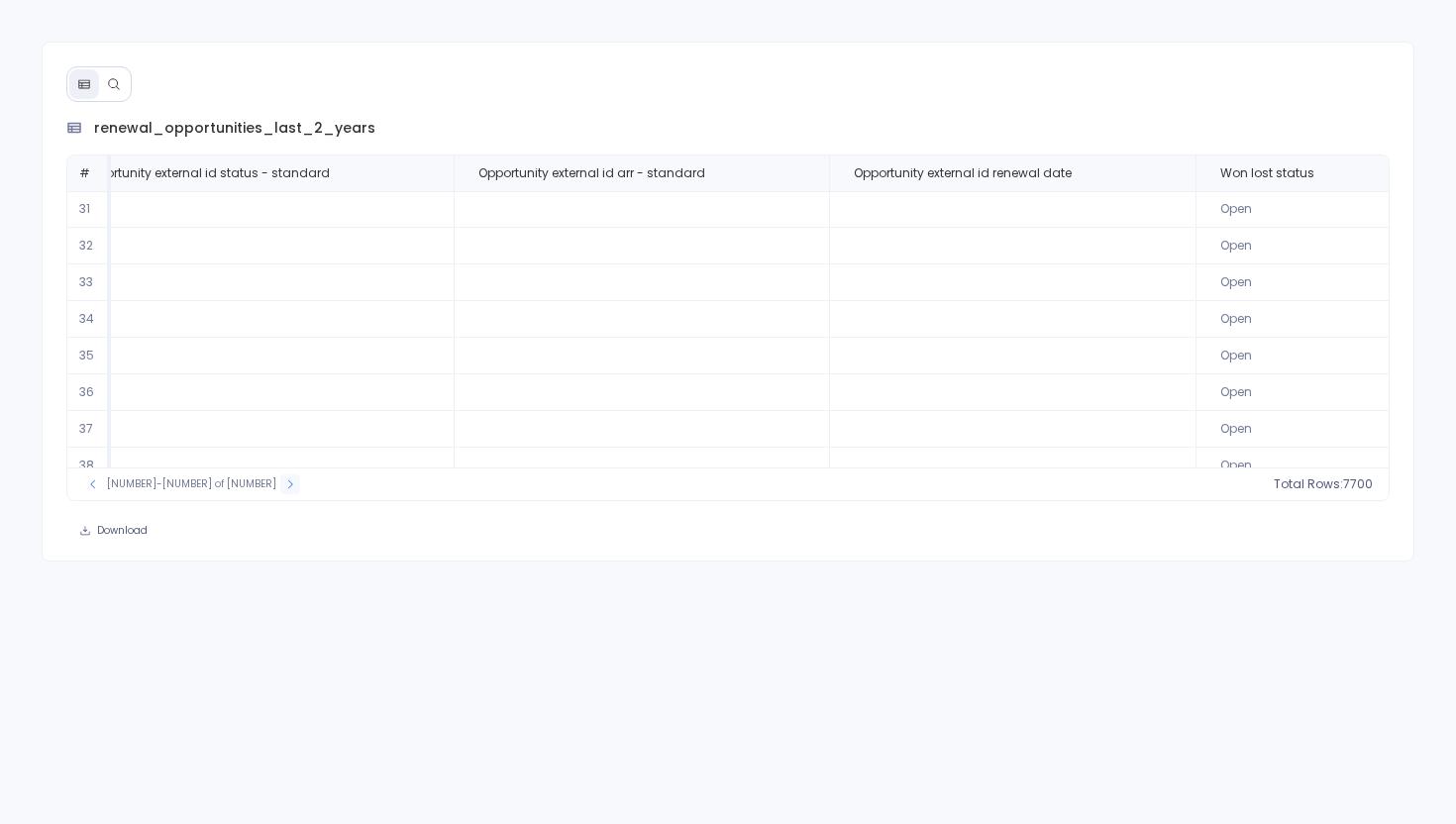 click 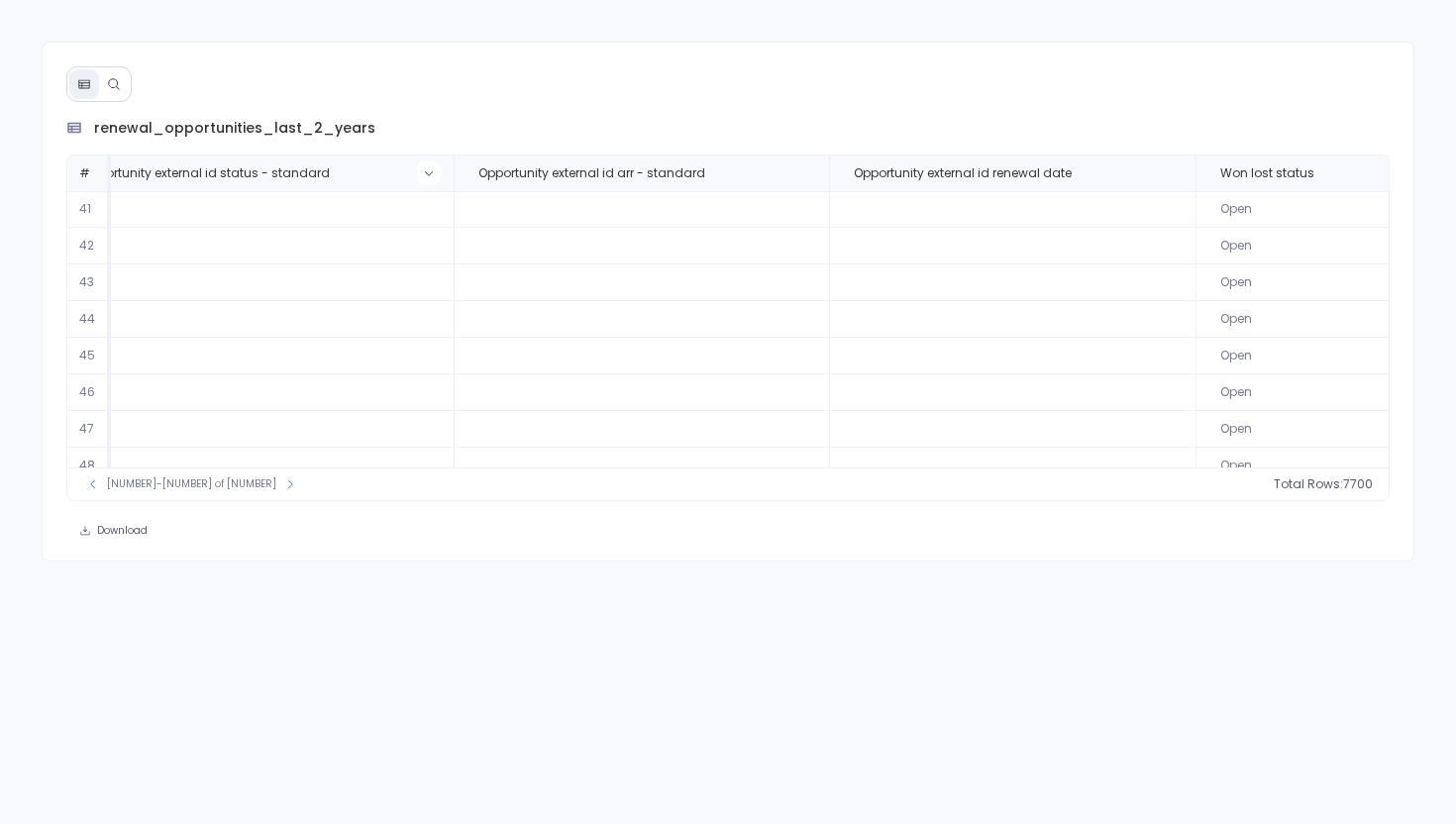 click 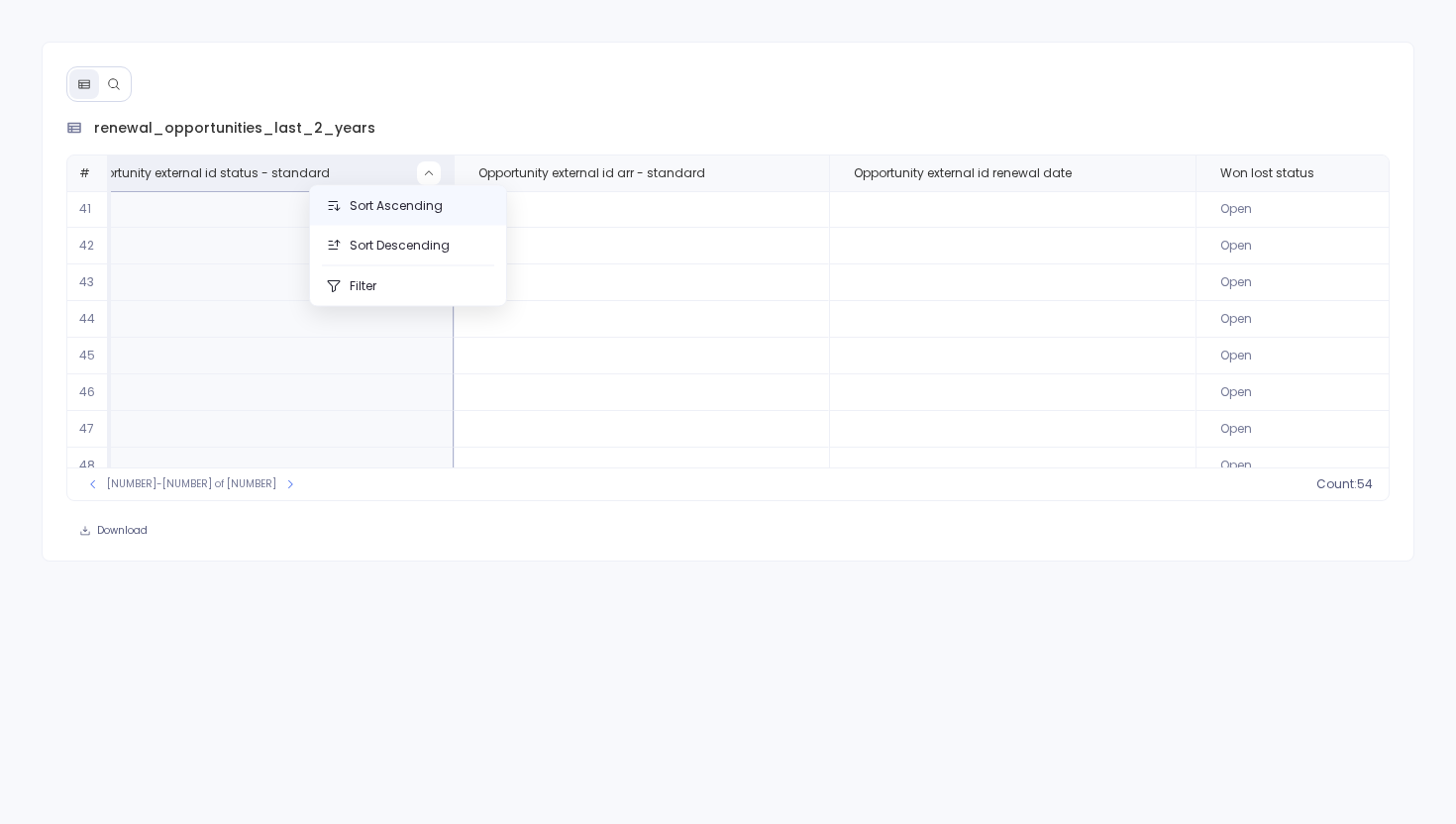 click on "Sort Ascending" at bounding box center [408, 206] 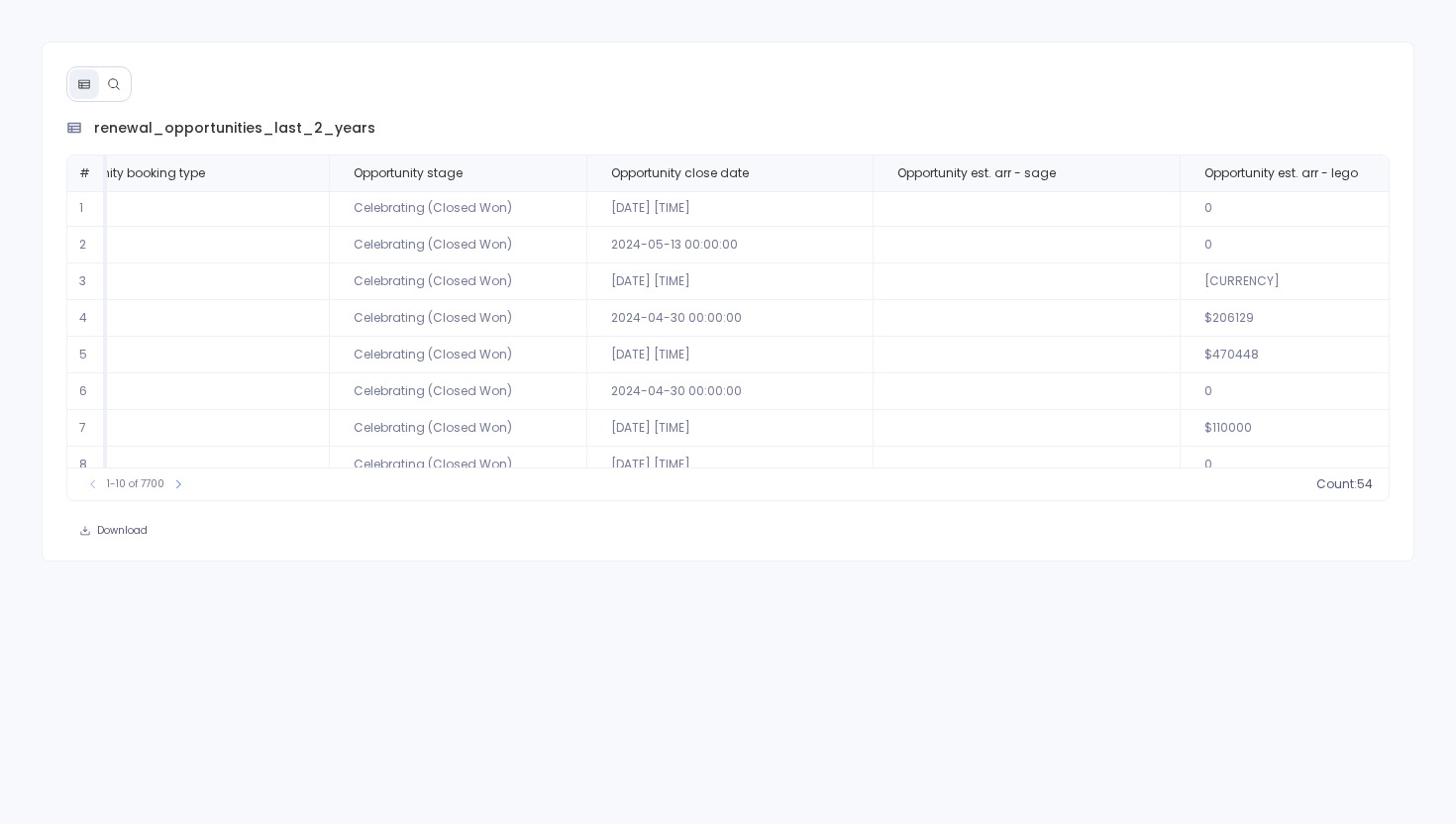 scroll, scrollTop: 1, scrollLeft: 1028, axis: both 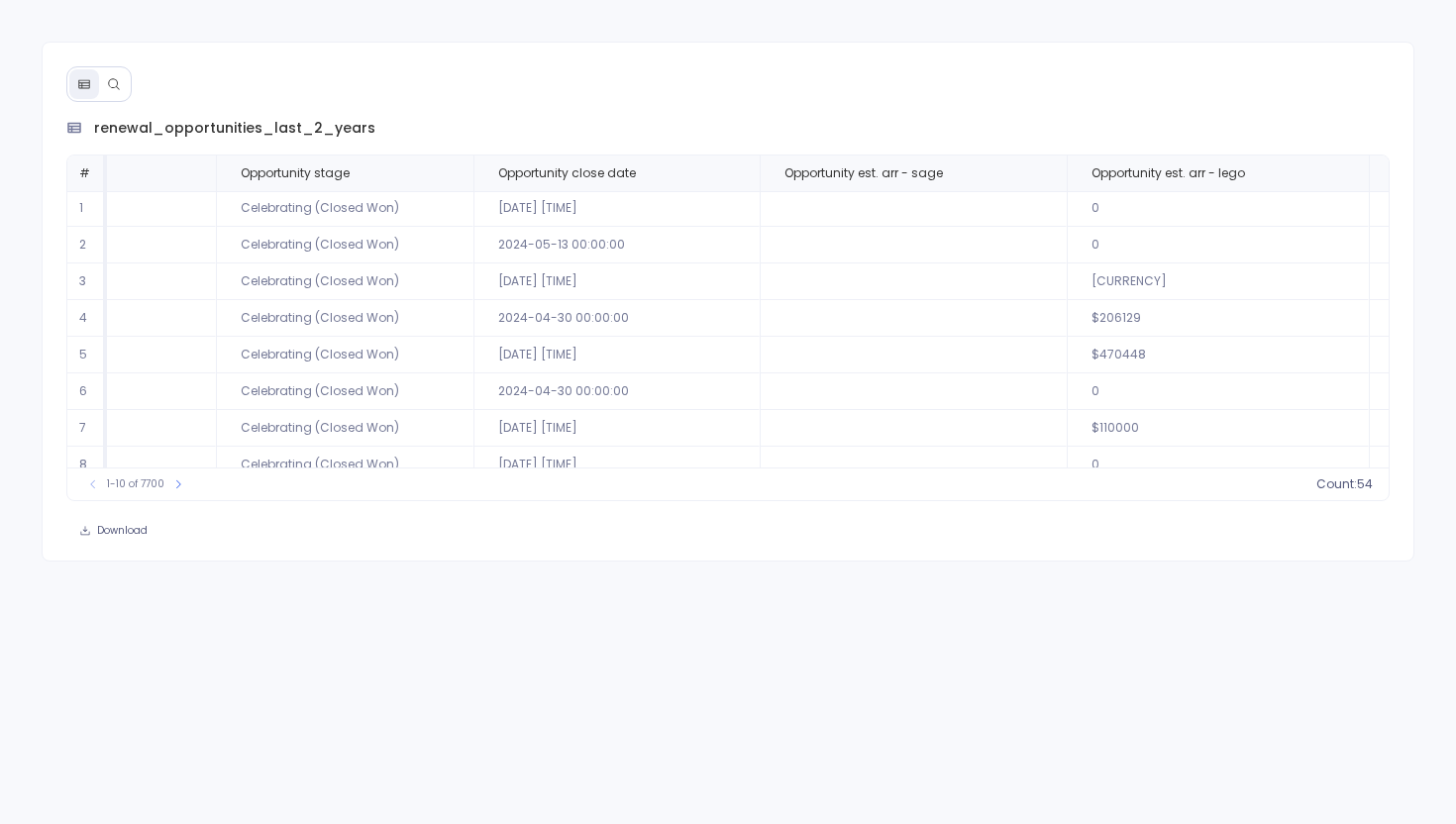 click 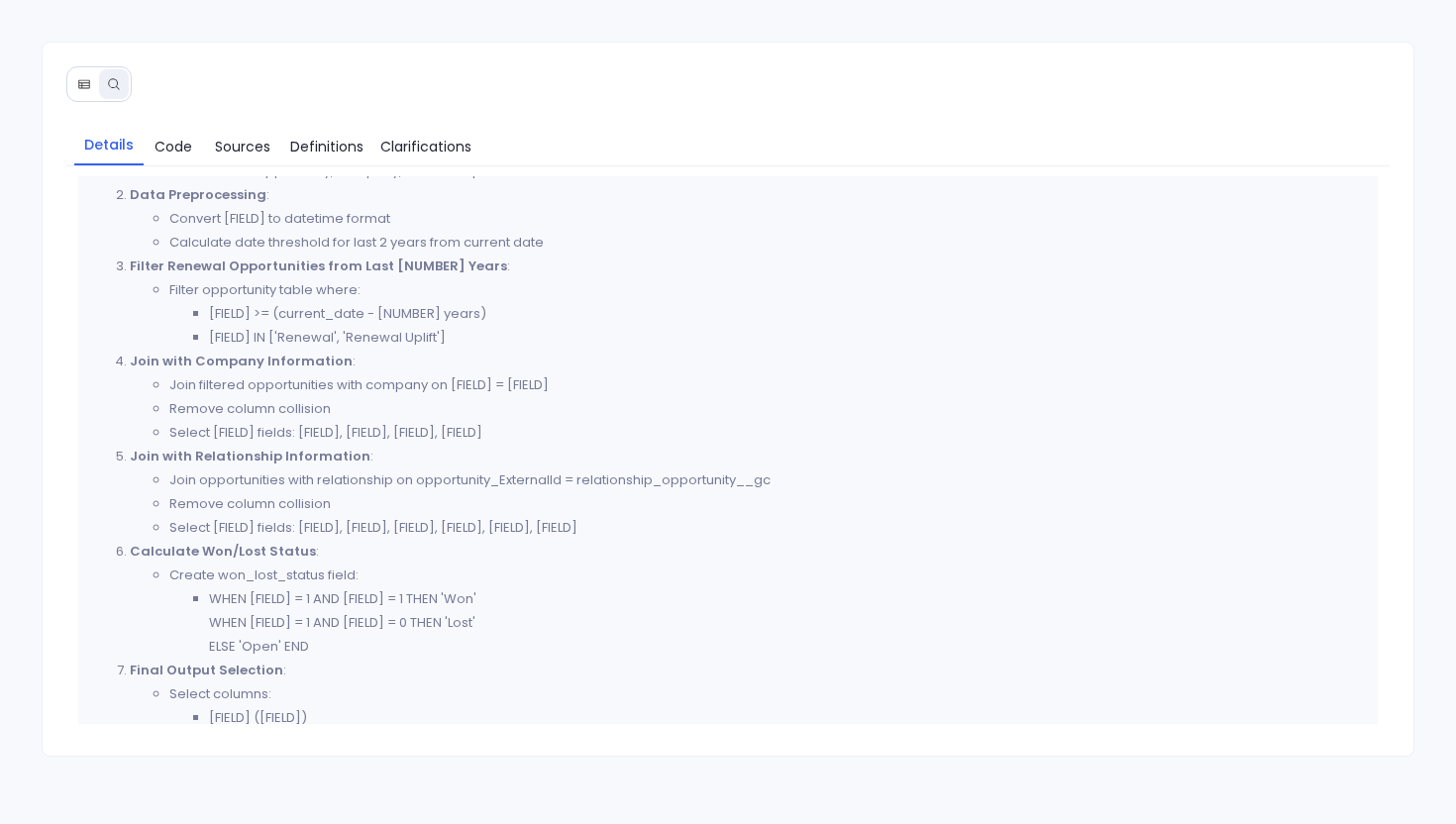 scroll, scrollTop: 689, scrollLeft: 0, axis: vertical 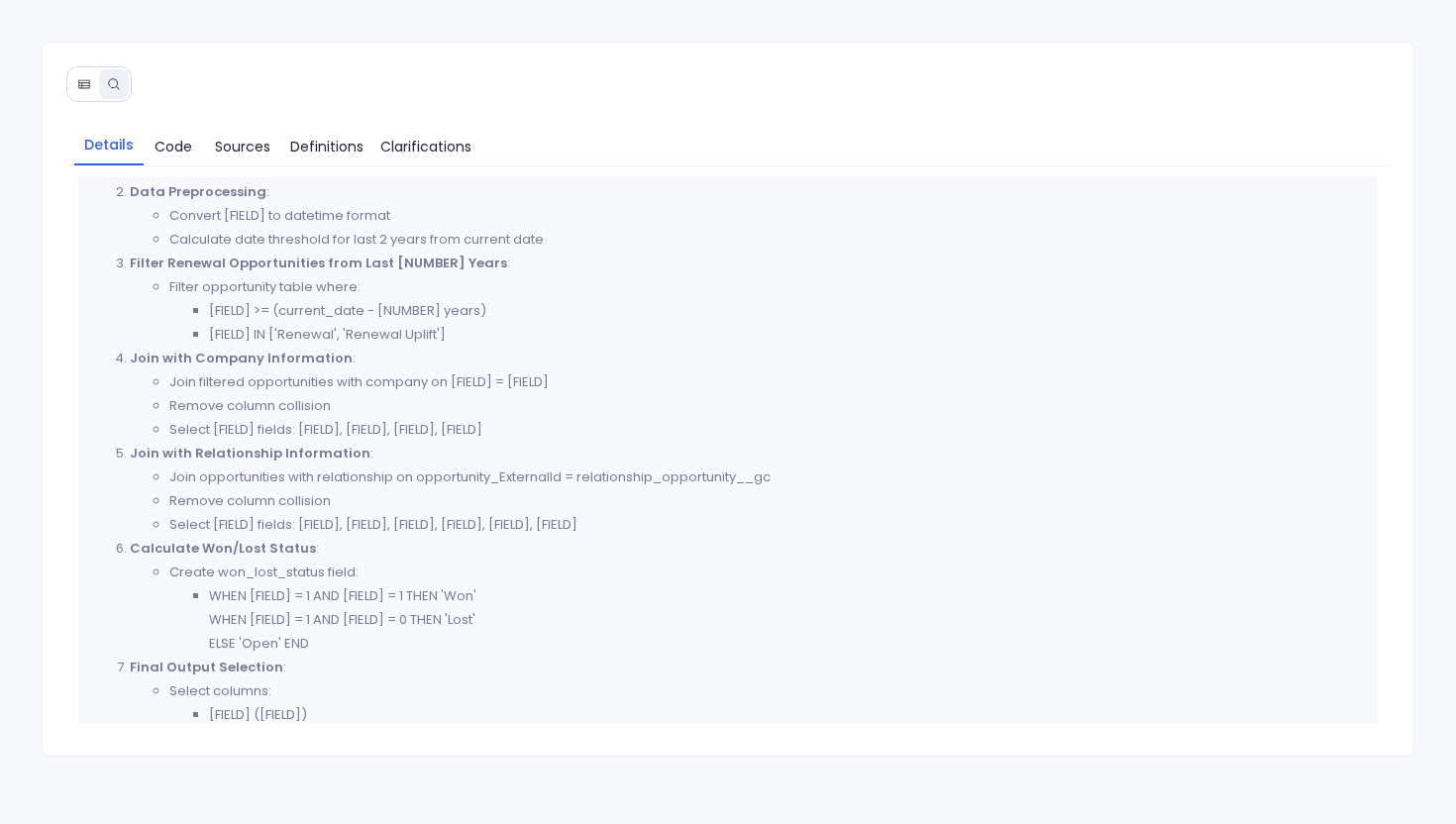 click at bounding box center (84, 84) 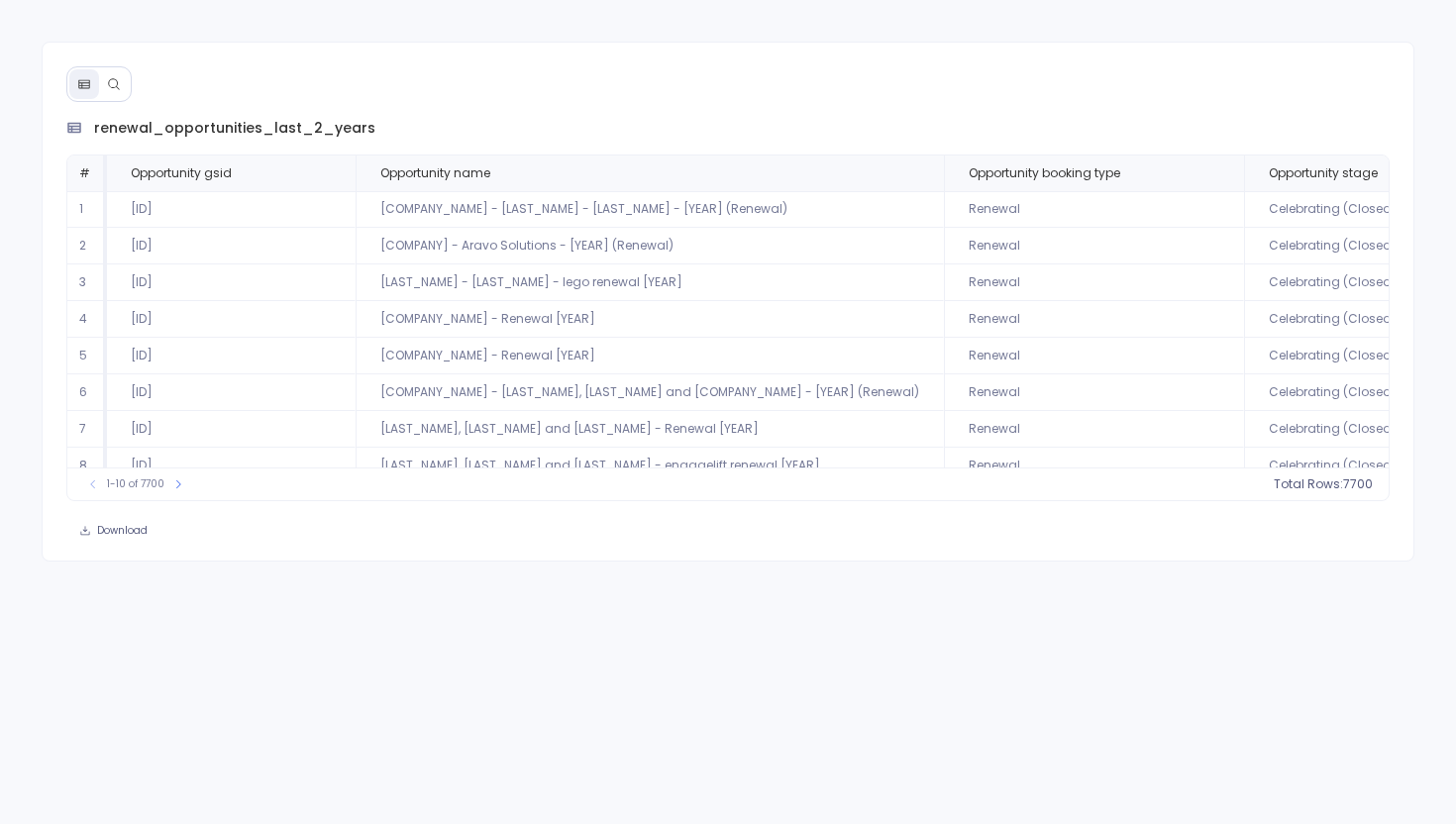 click 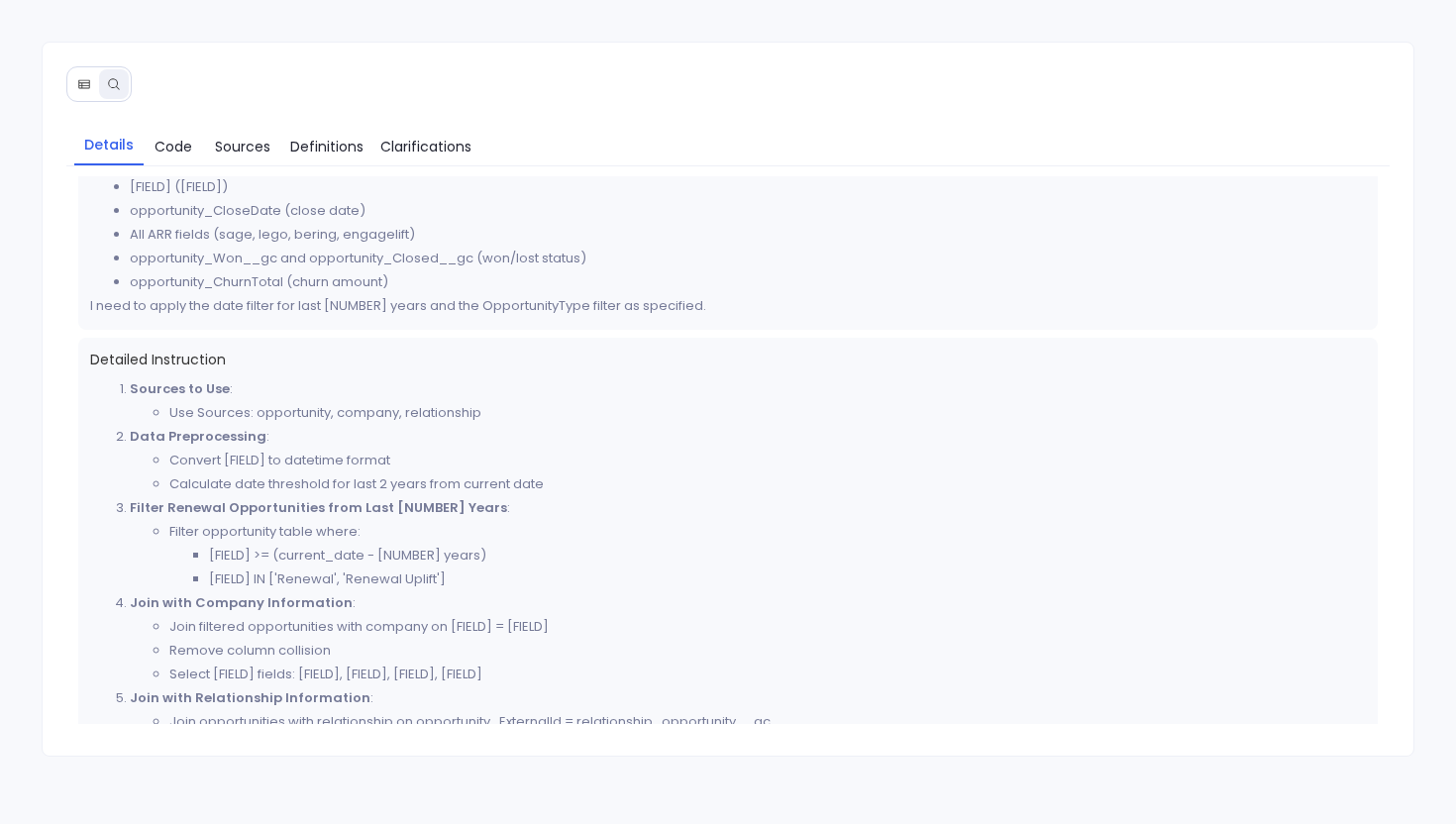 scroll, scrollTop: 446, scrollLeft: 0, axis: vertical 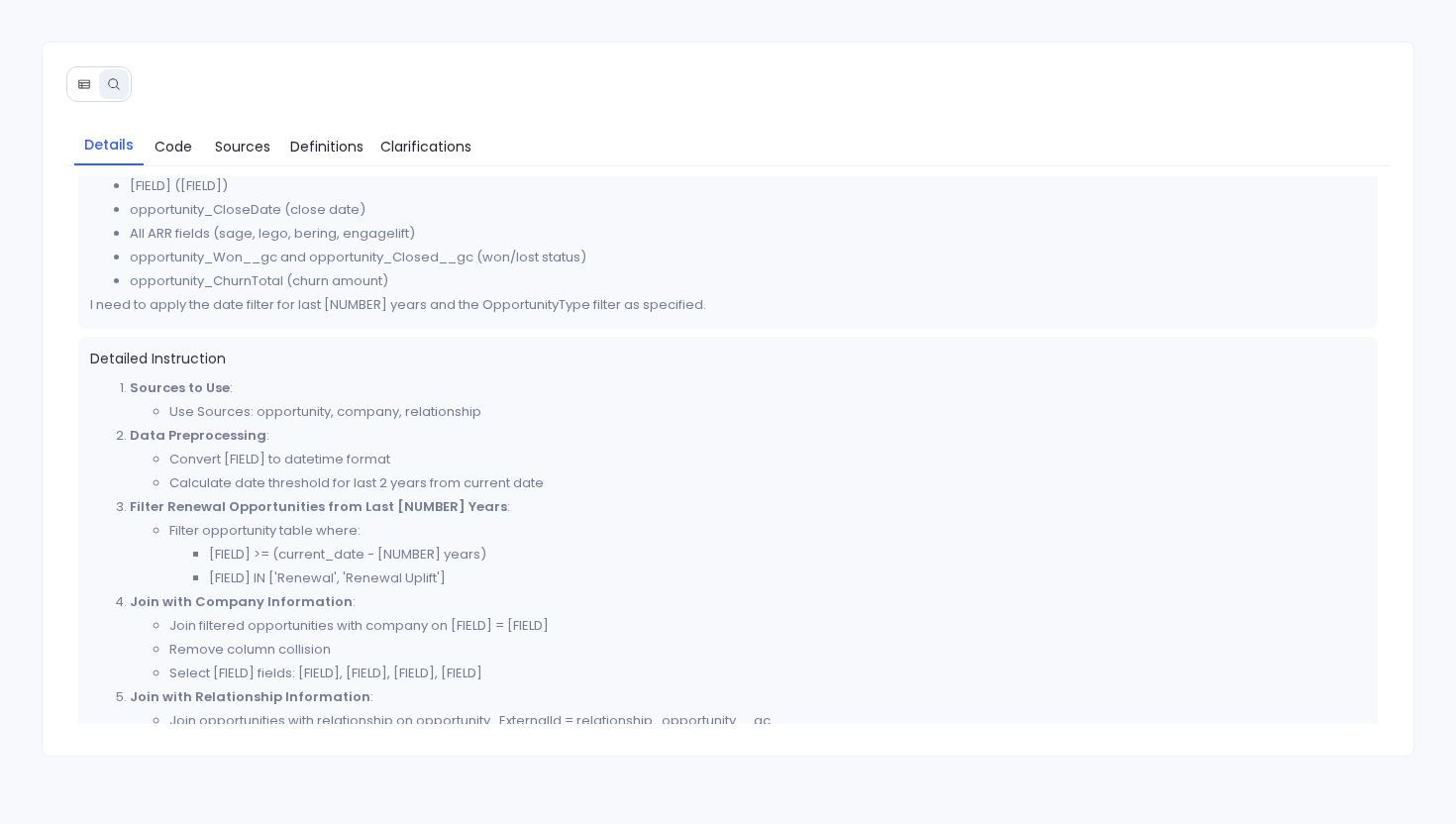 click 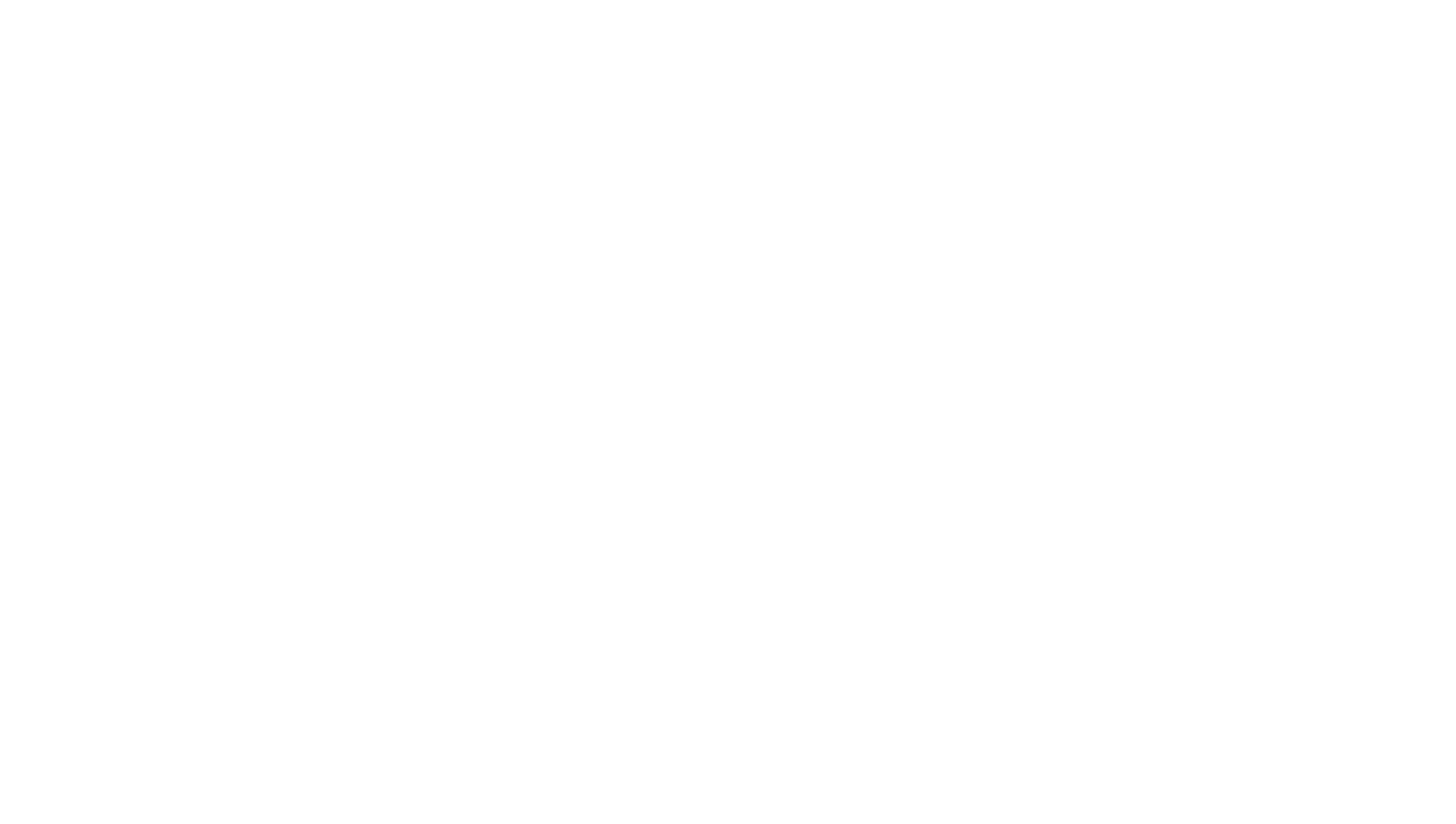 scroll, scrollTop: 0, scrollLeft: 0, axis: both 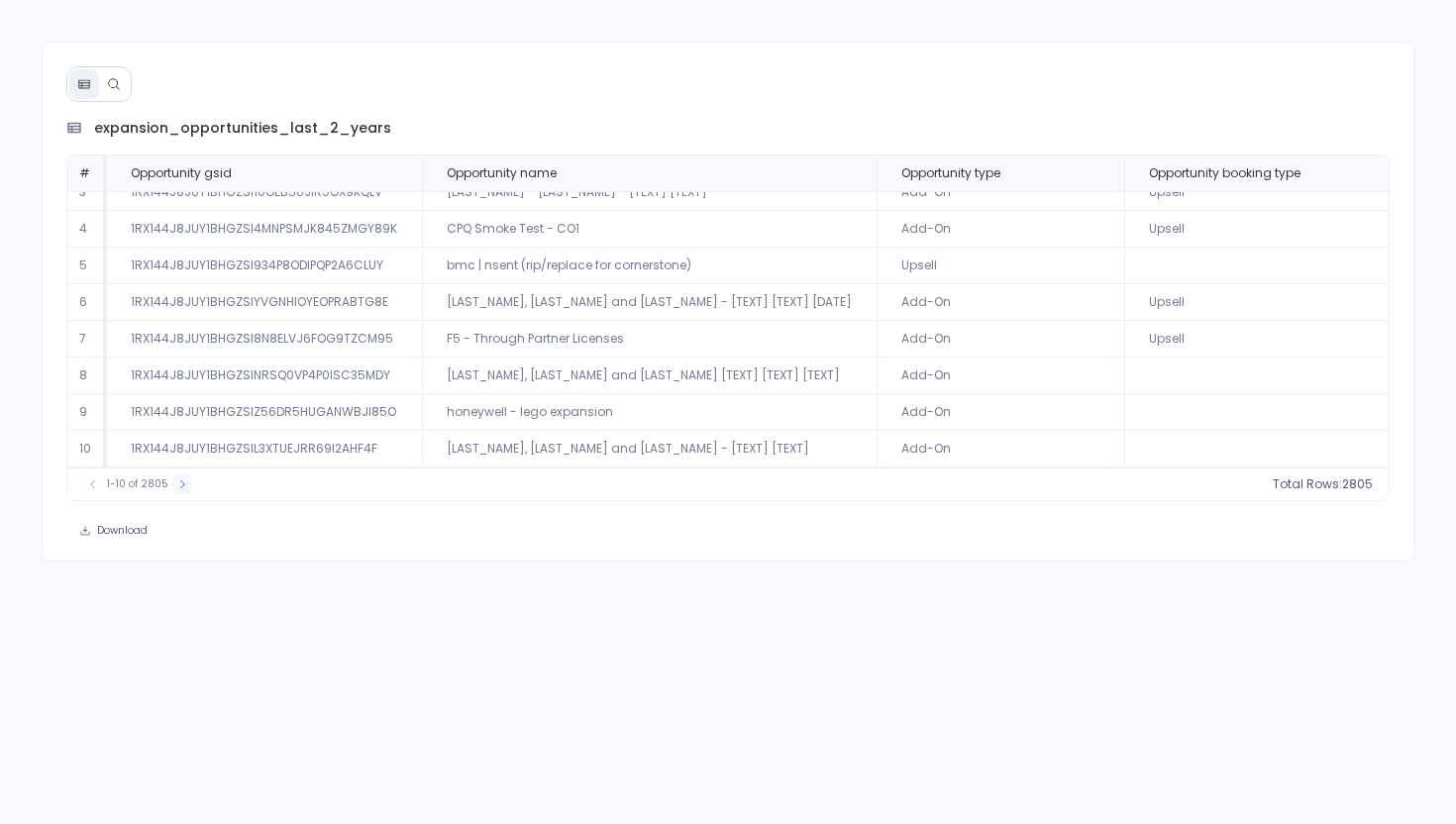 click at bounding box center (182, 484) 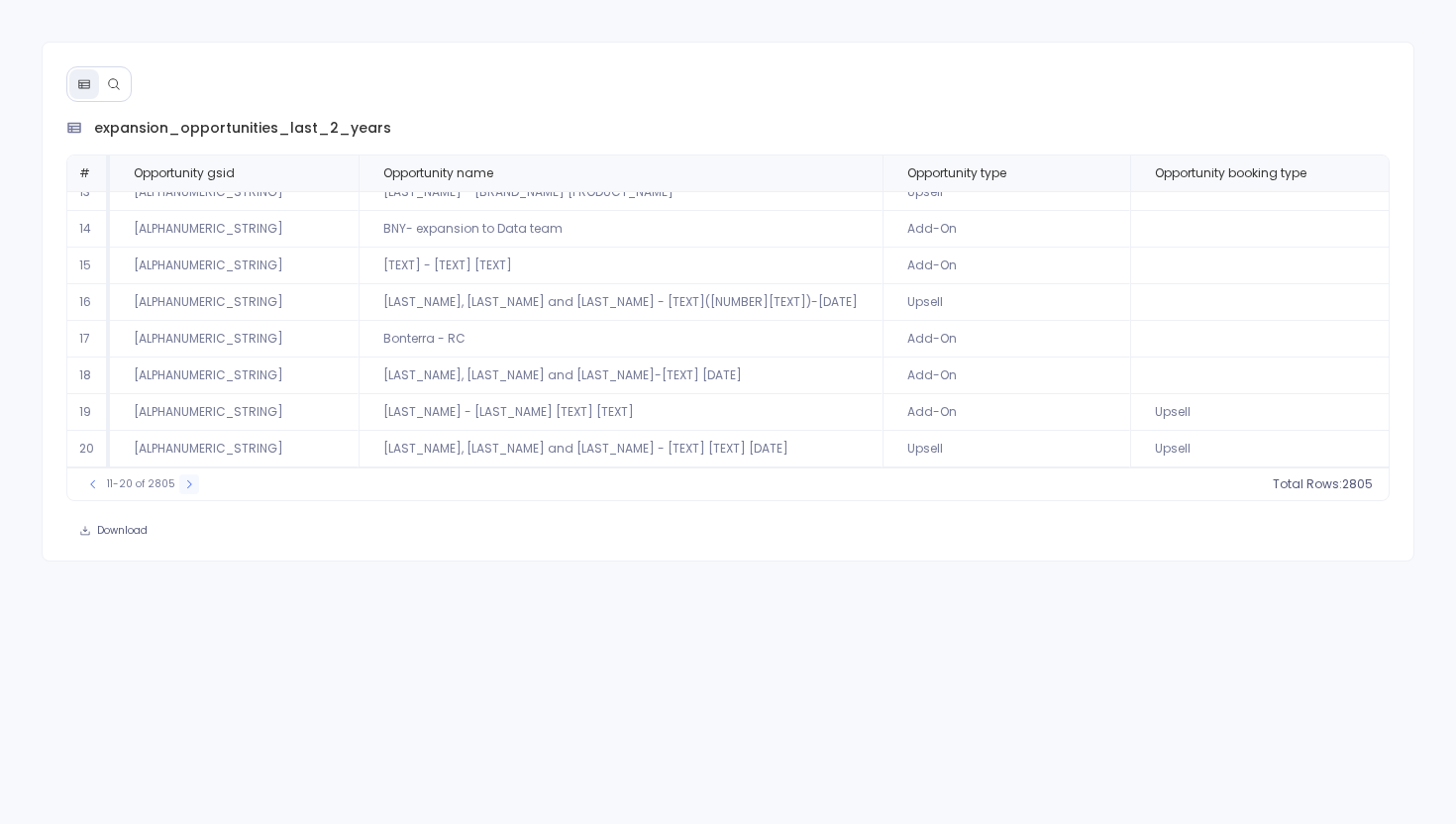 click at bounding box center [189, 484] 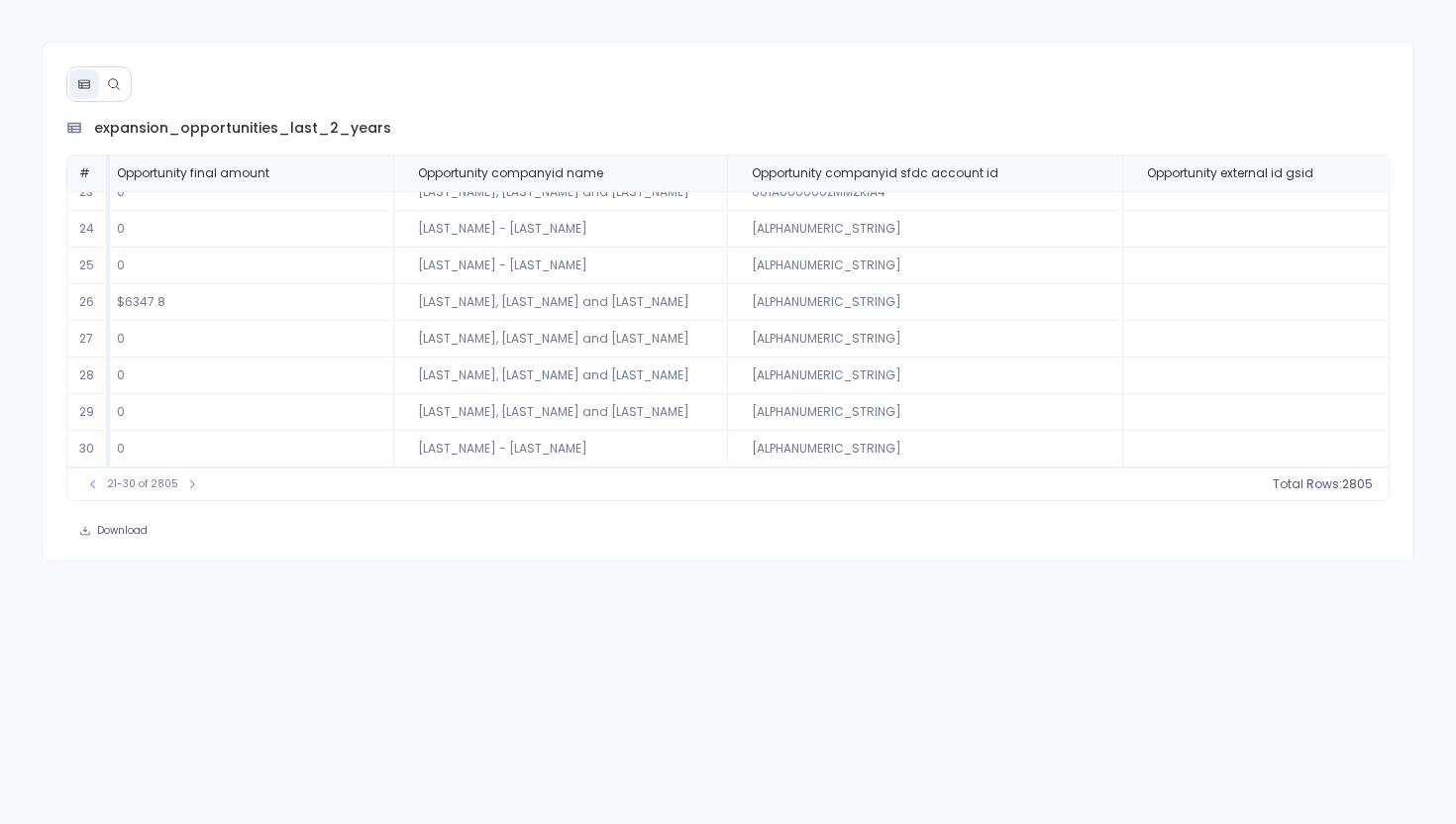 scroll, scrollTop: 95, scrollLeft: 3178, axis: both 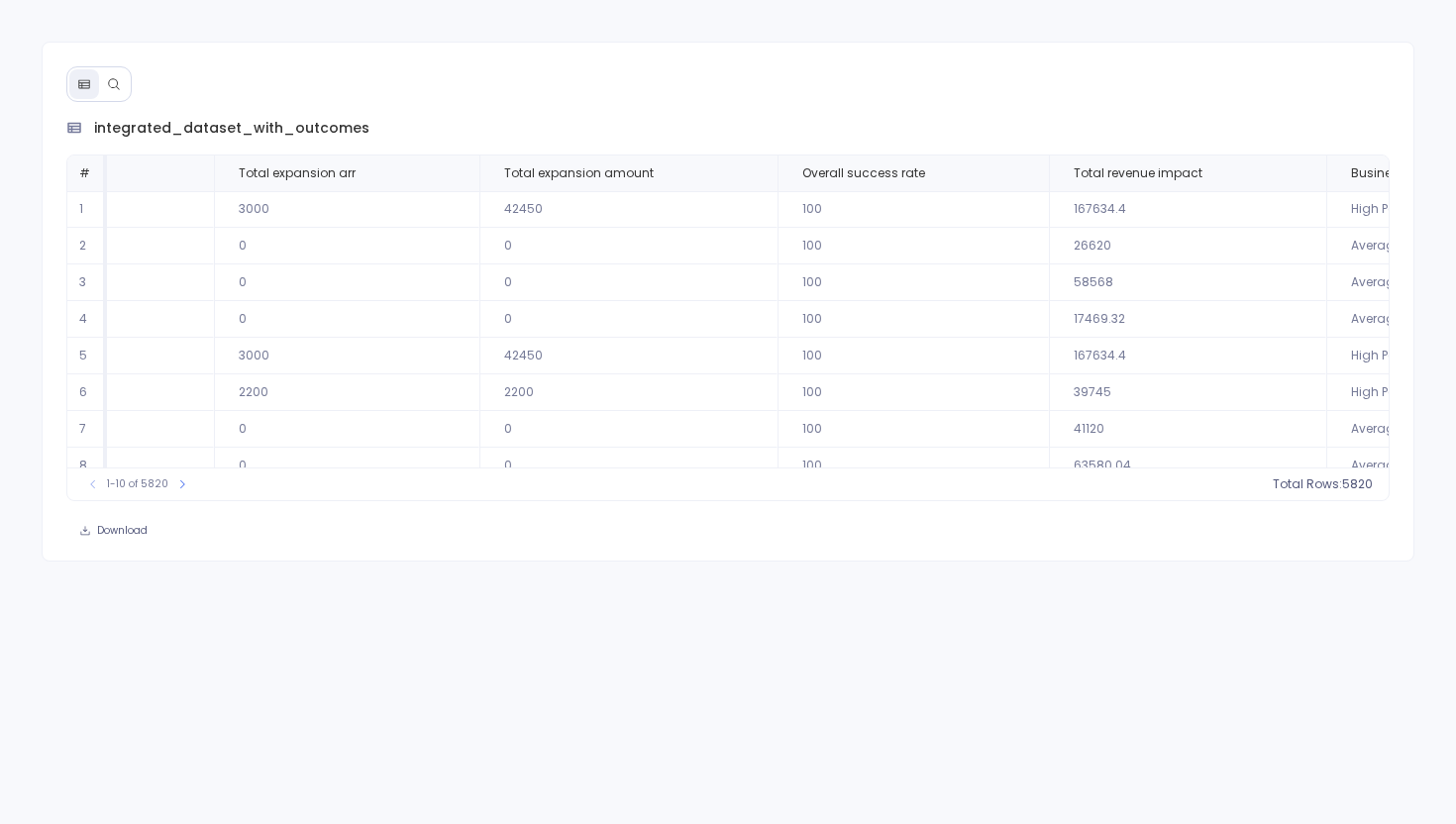 click 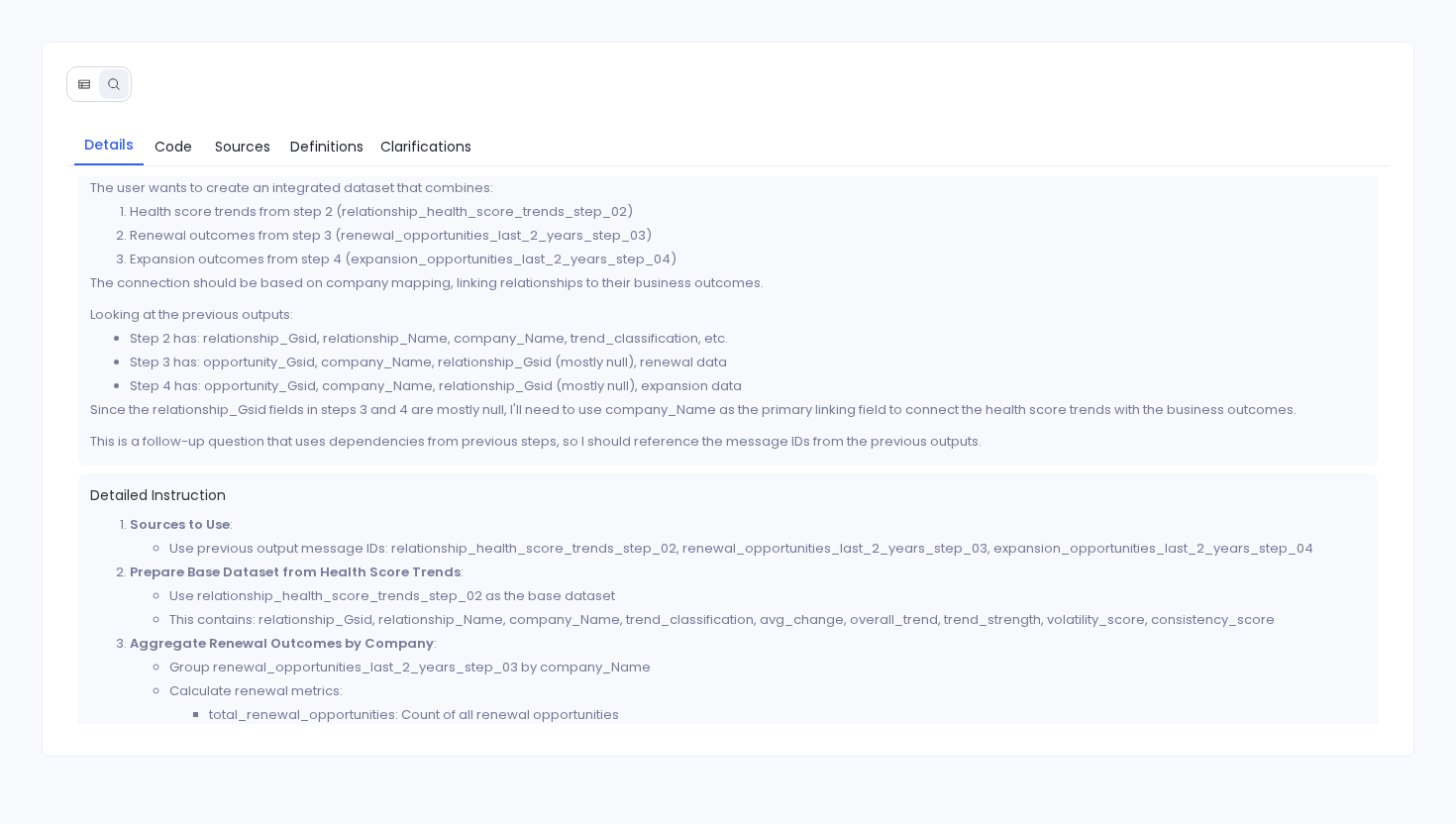 scroll, scrollTop: 42, scrollLeft: 0, axis: vertical 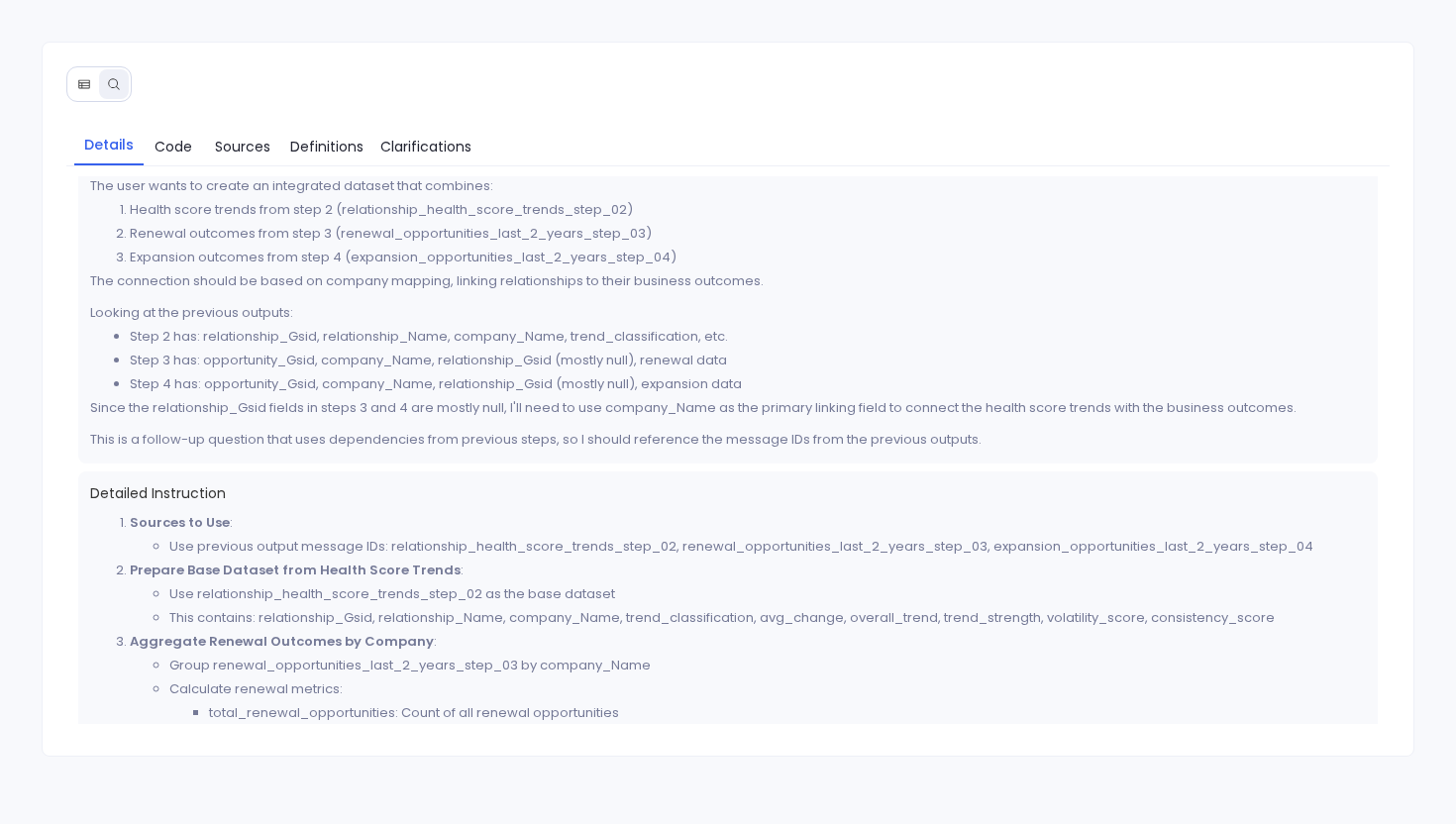 click at bounding box center (84, 84) 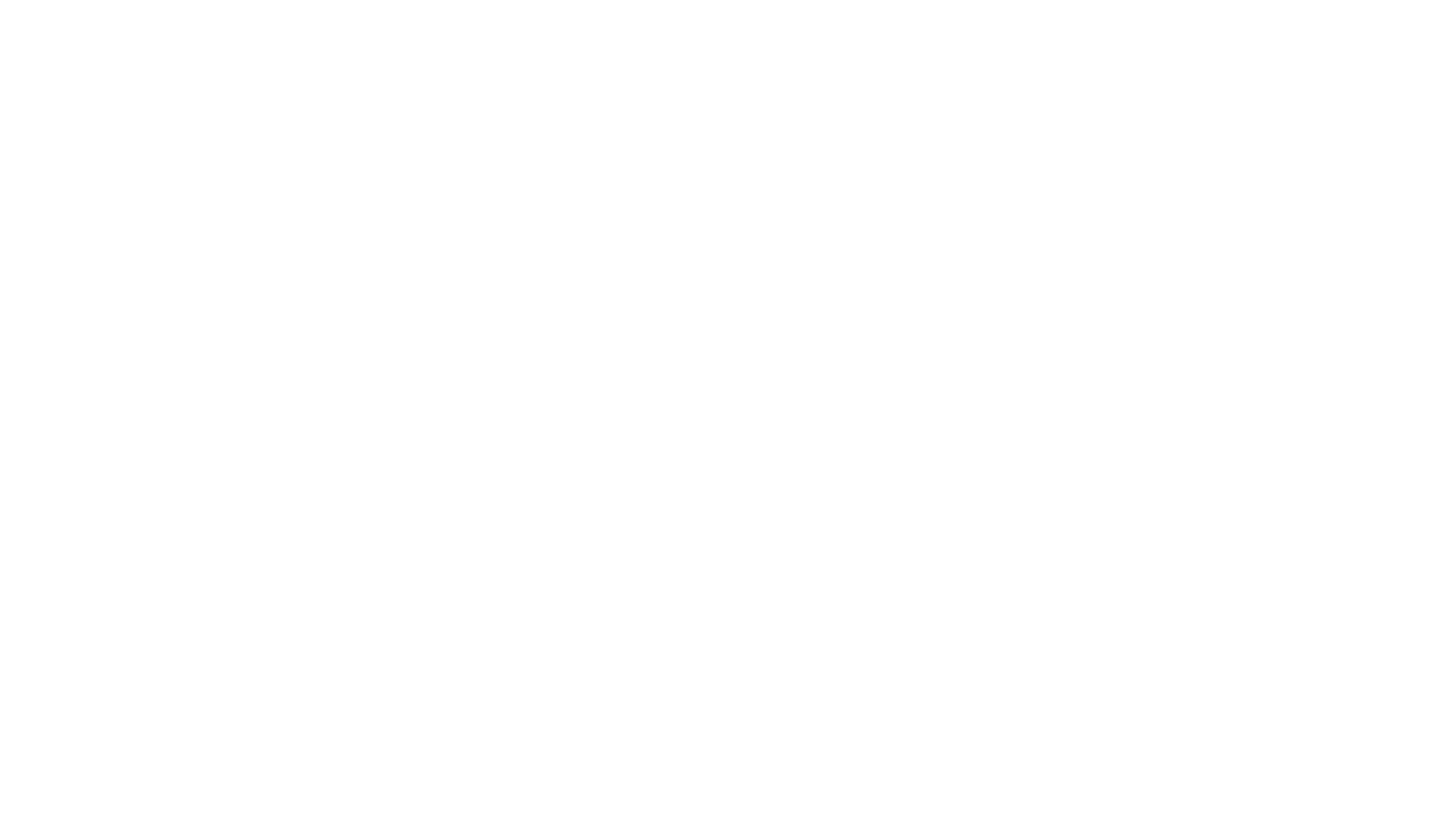 scroll, scrollTop: 0, scrollLeft: 0, axis: both 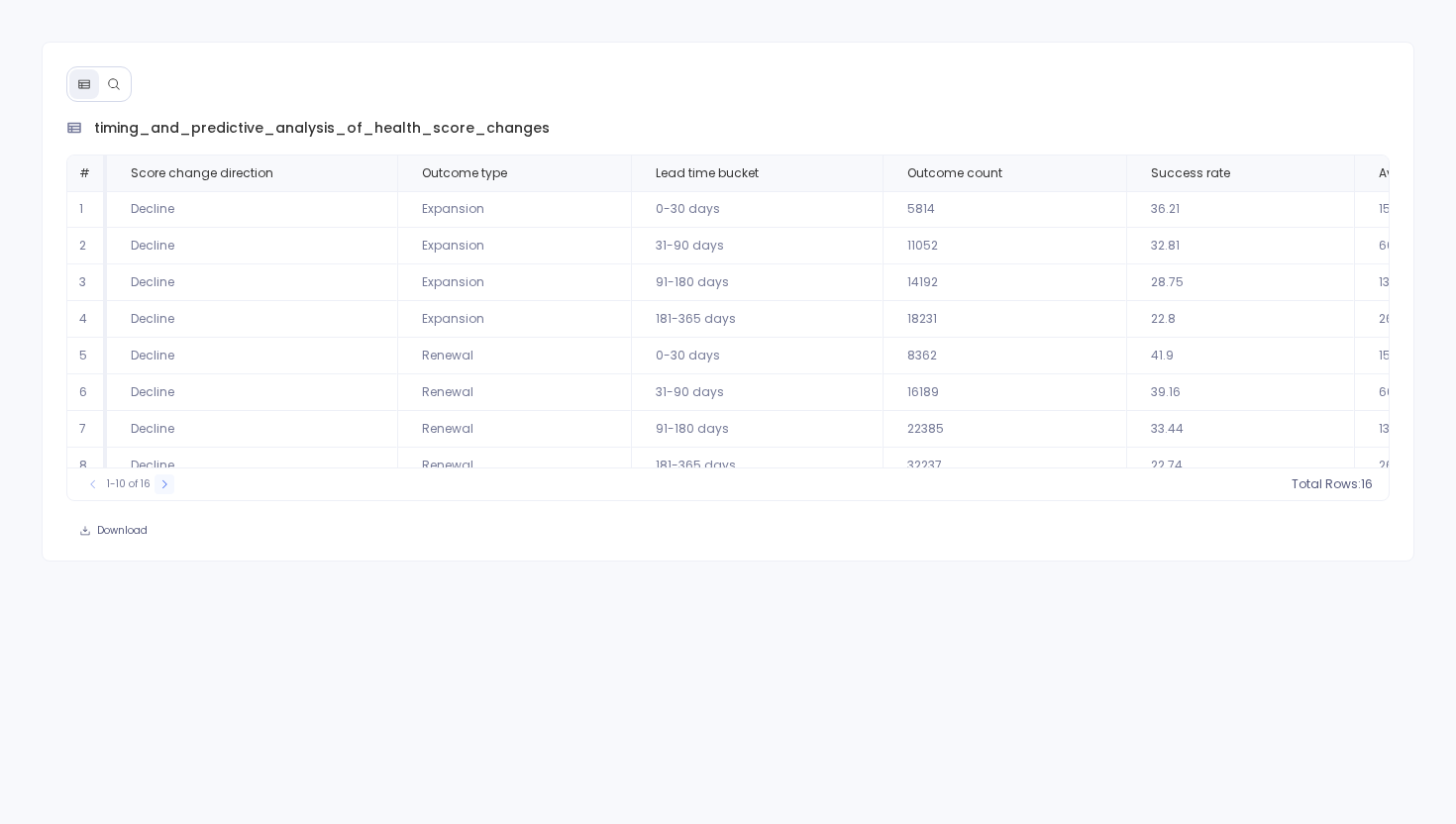 click at bounding box center (164, 484) 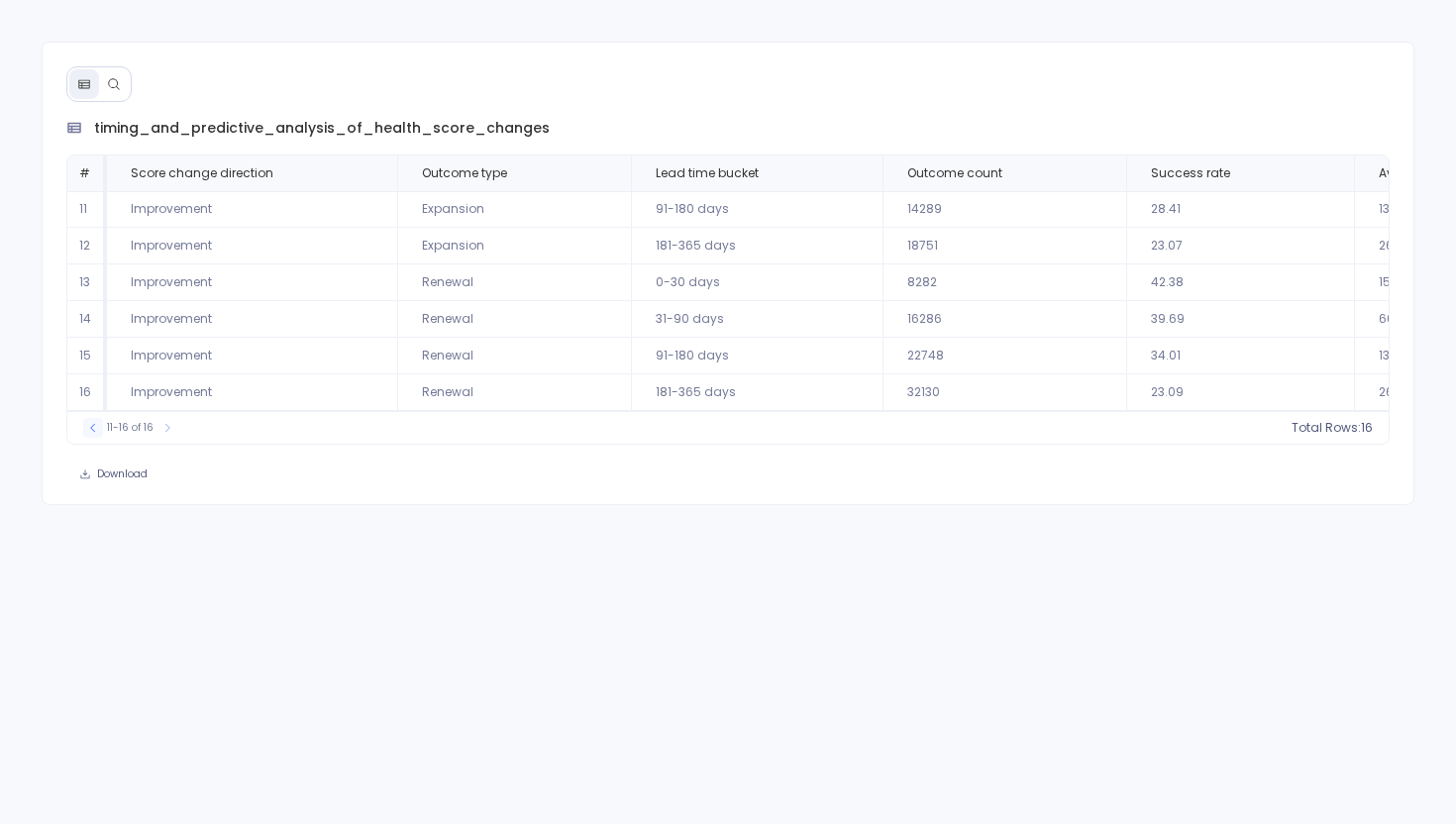 click 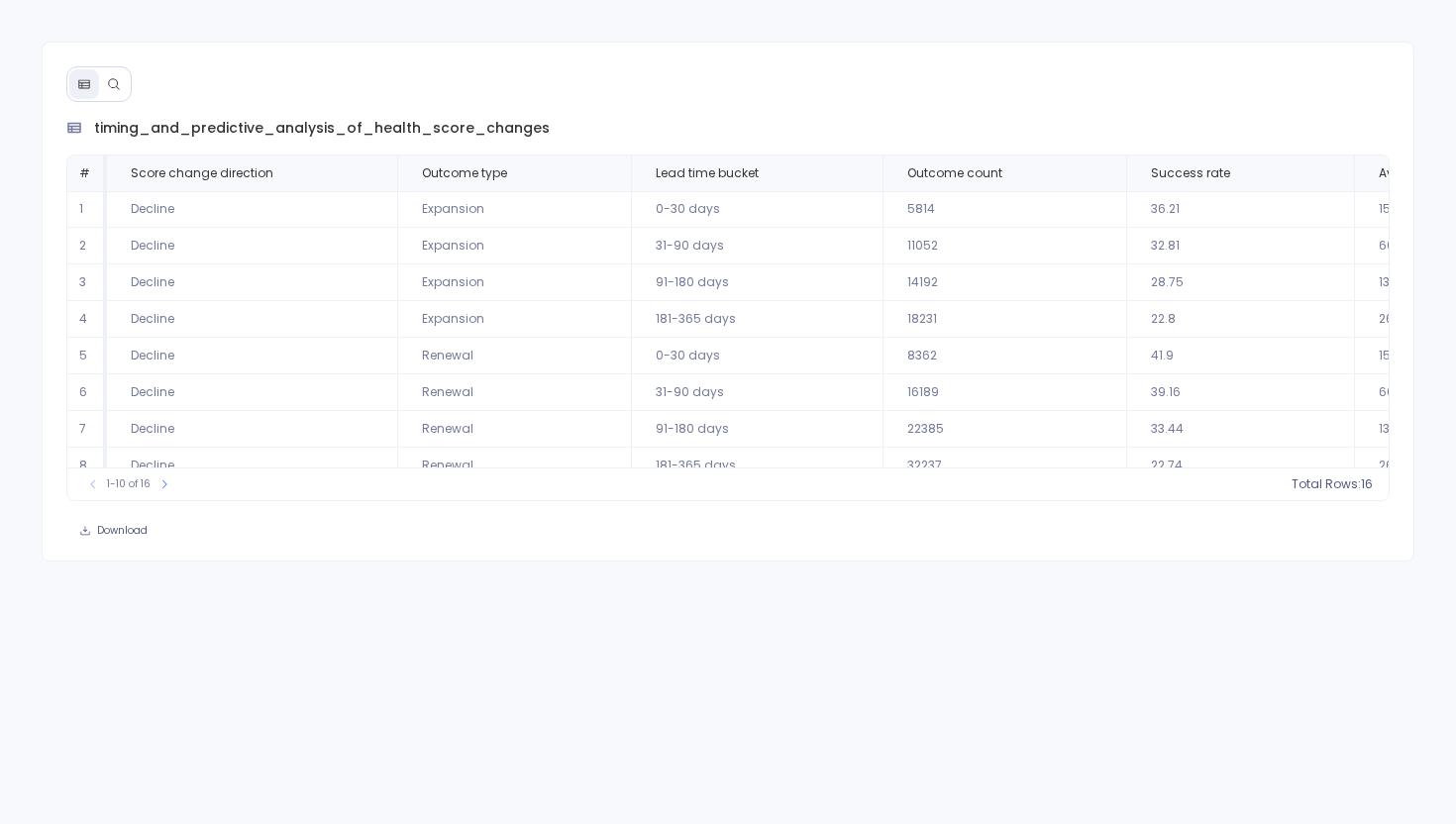 scroll, scrollTop: 95, scrollLeft: 0, axis: vertical 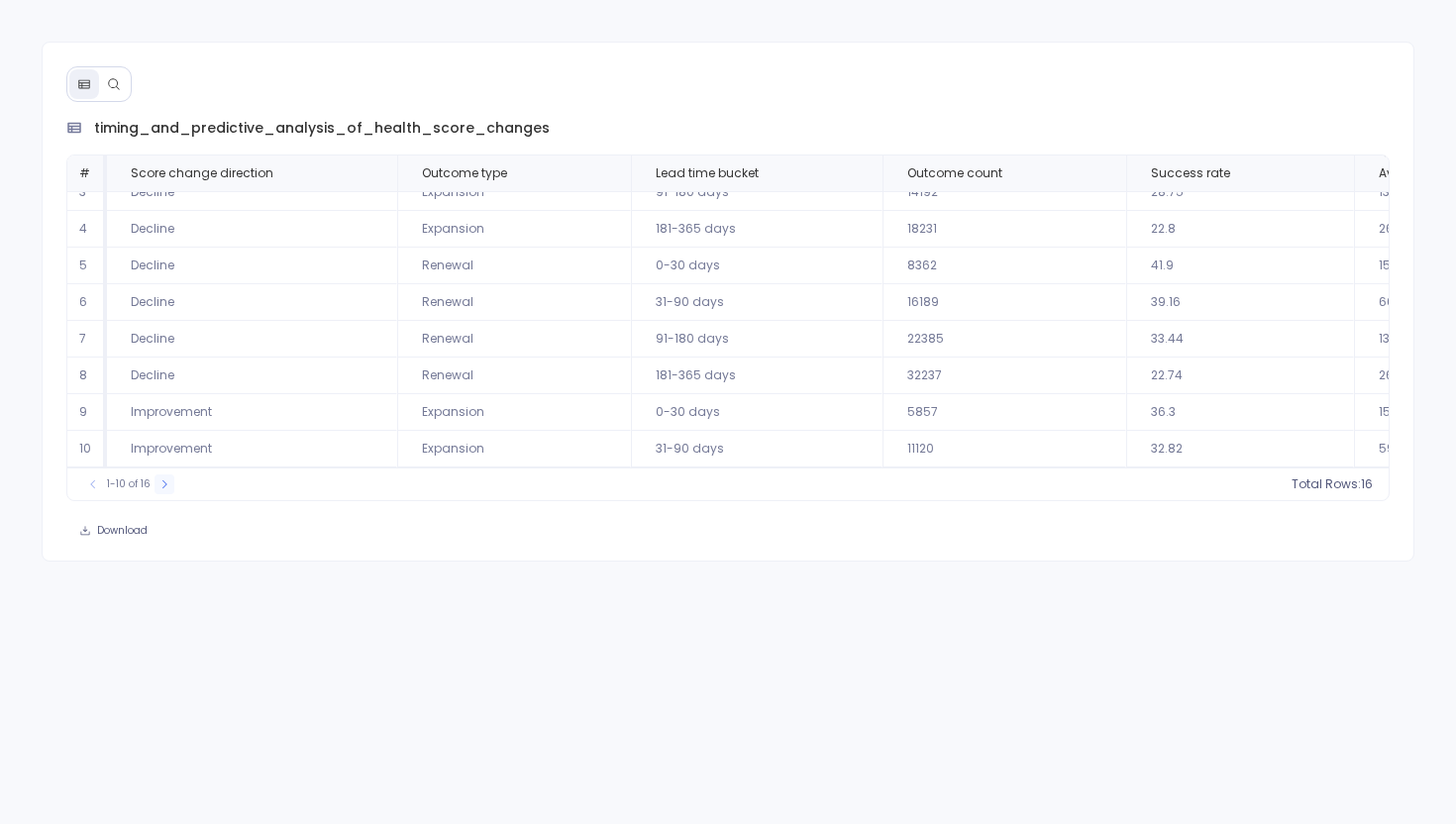 click at bounding box center (164, 484) 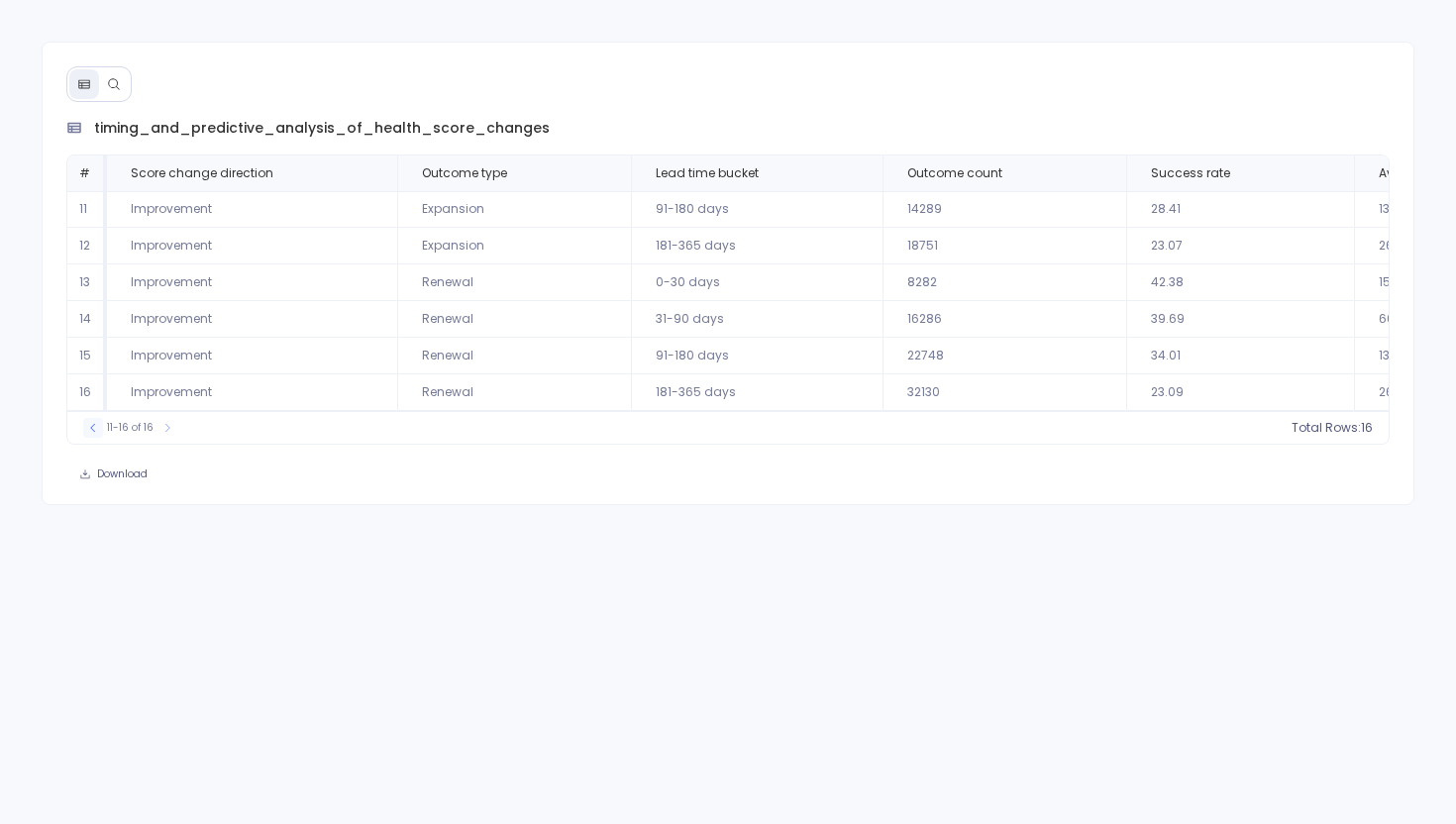 click at bounding box center (93, 428) 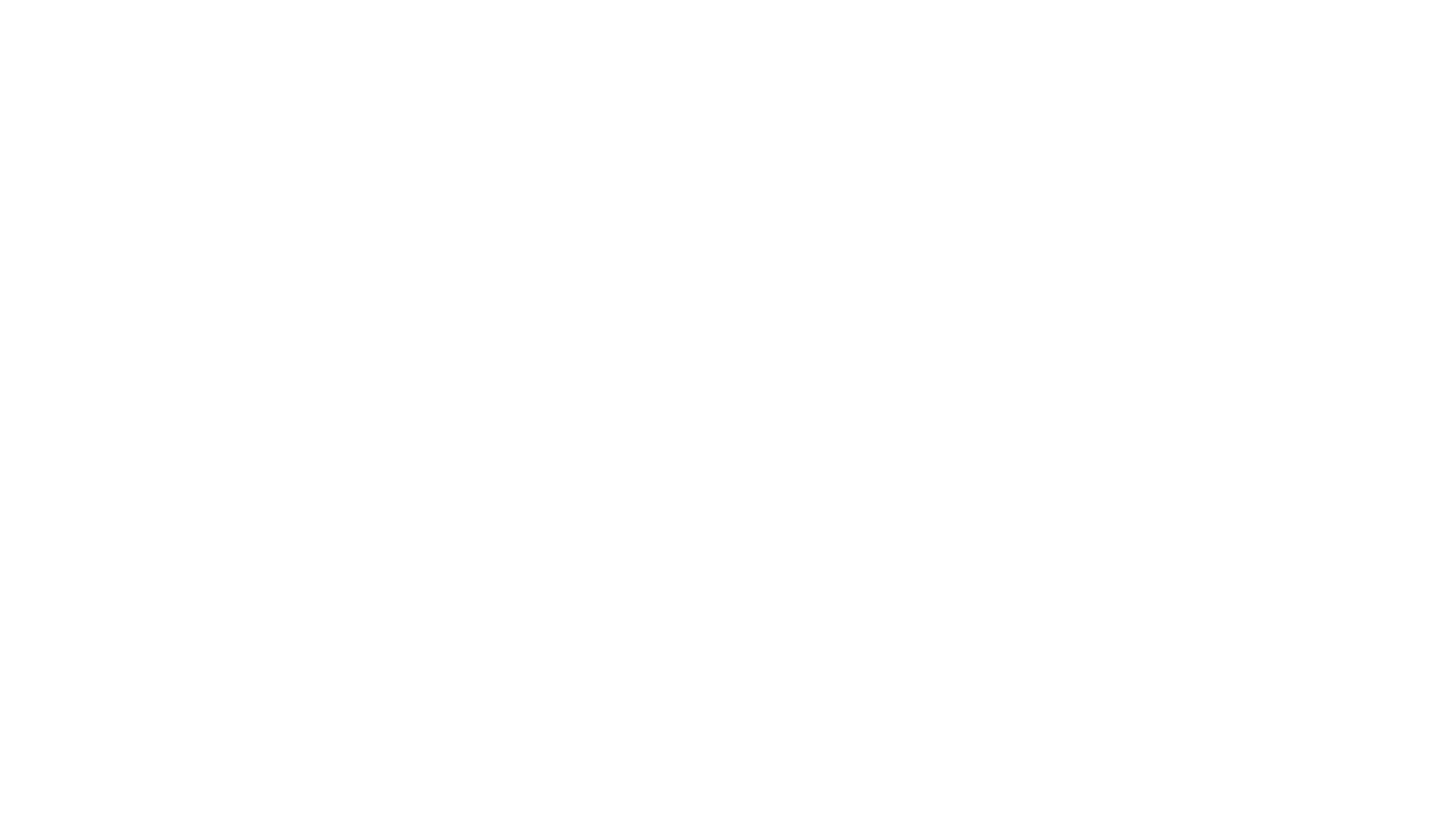 scroll, scrollTop: 0, scrollLeft: 0, axis: both 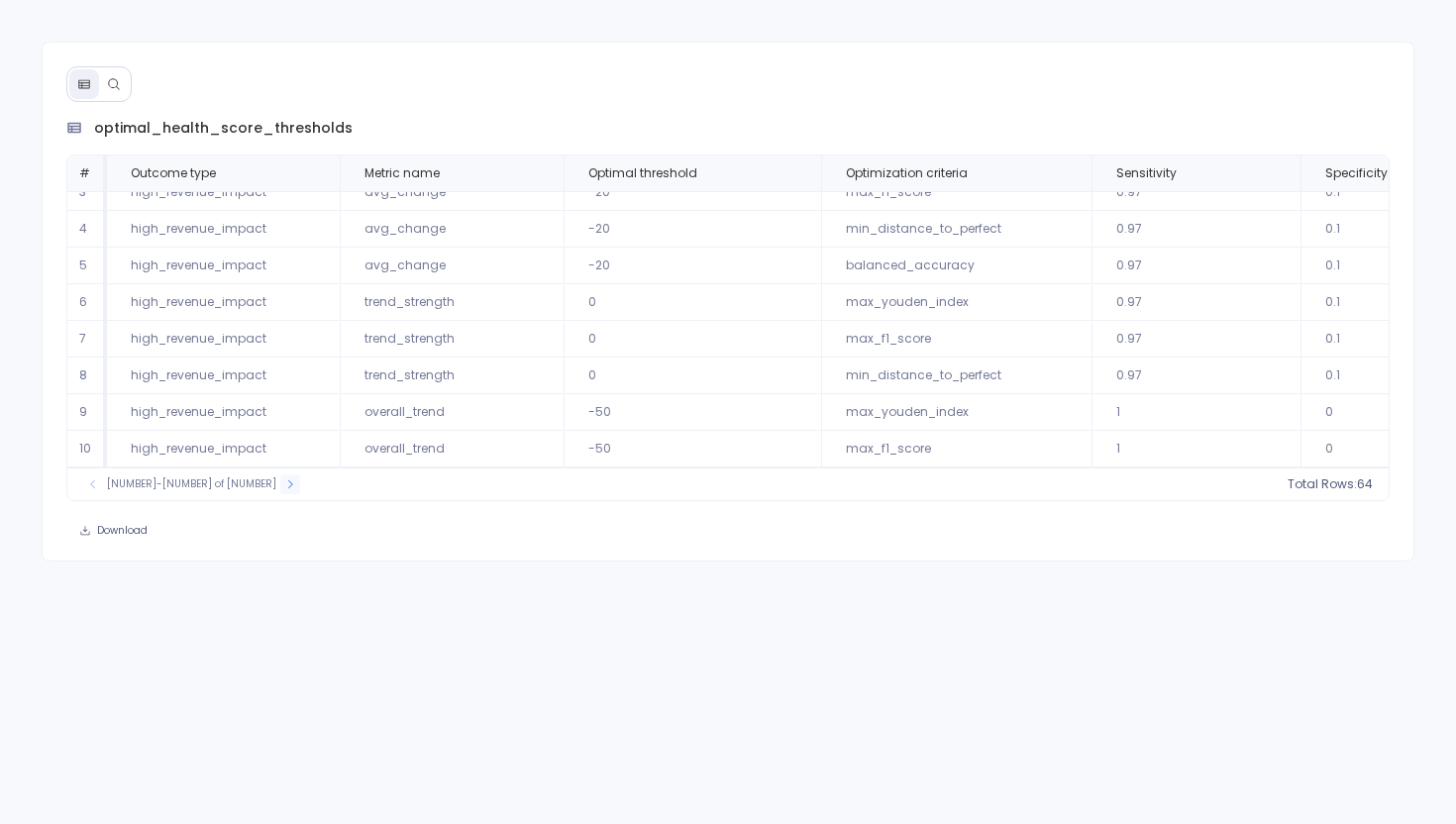 click at bounding box center (290, 484) 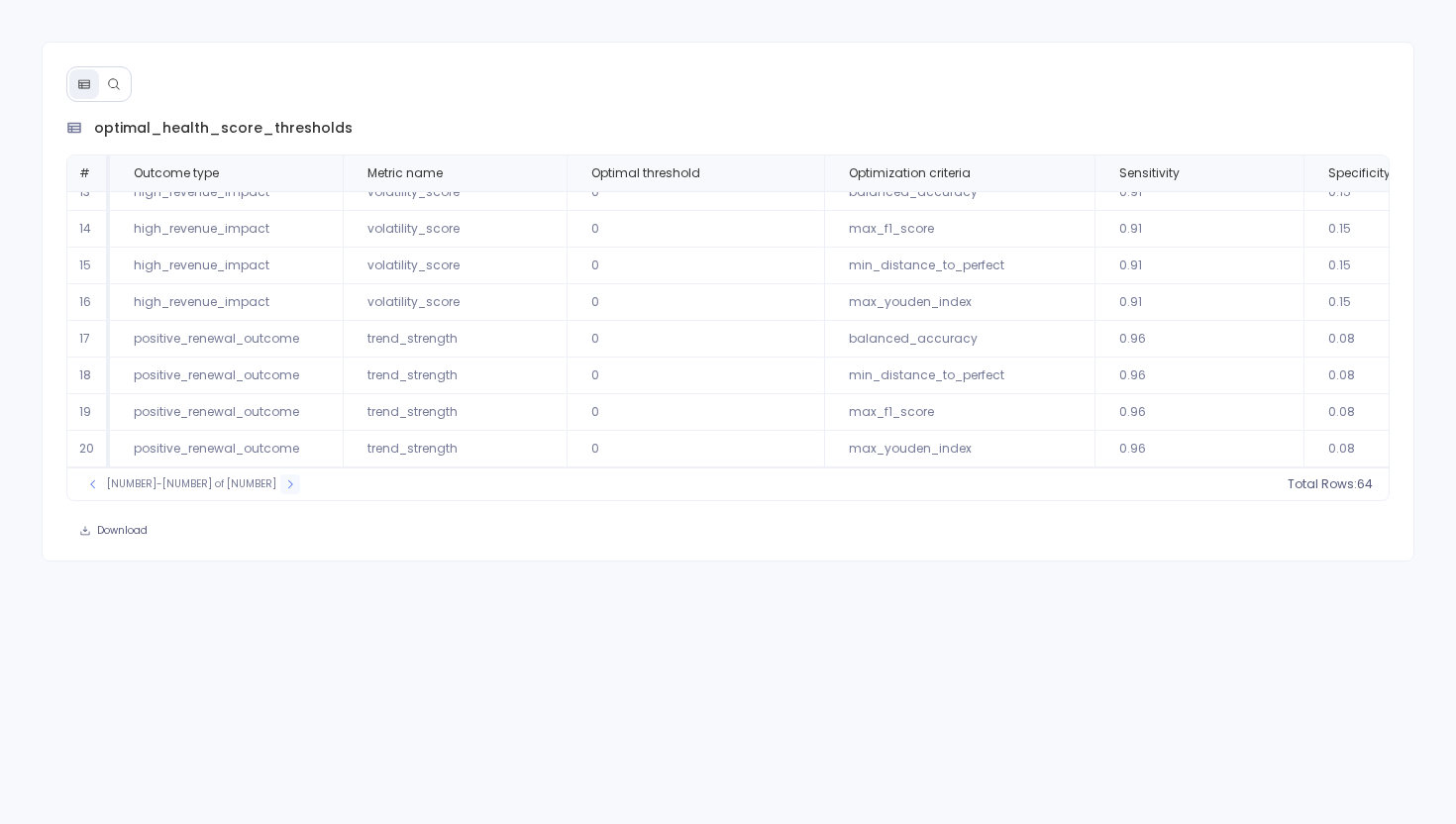 click on "11-20 of 64" at bounding box center [191, 484] 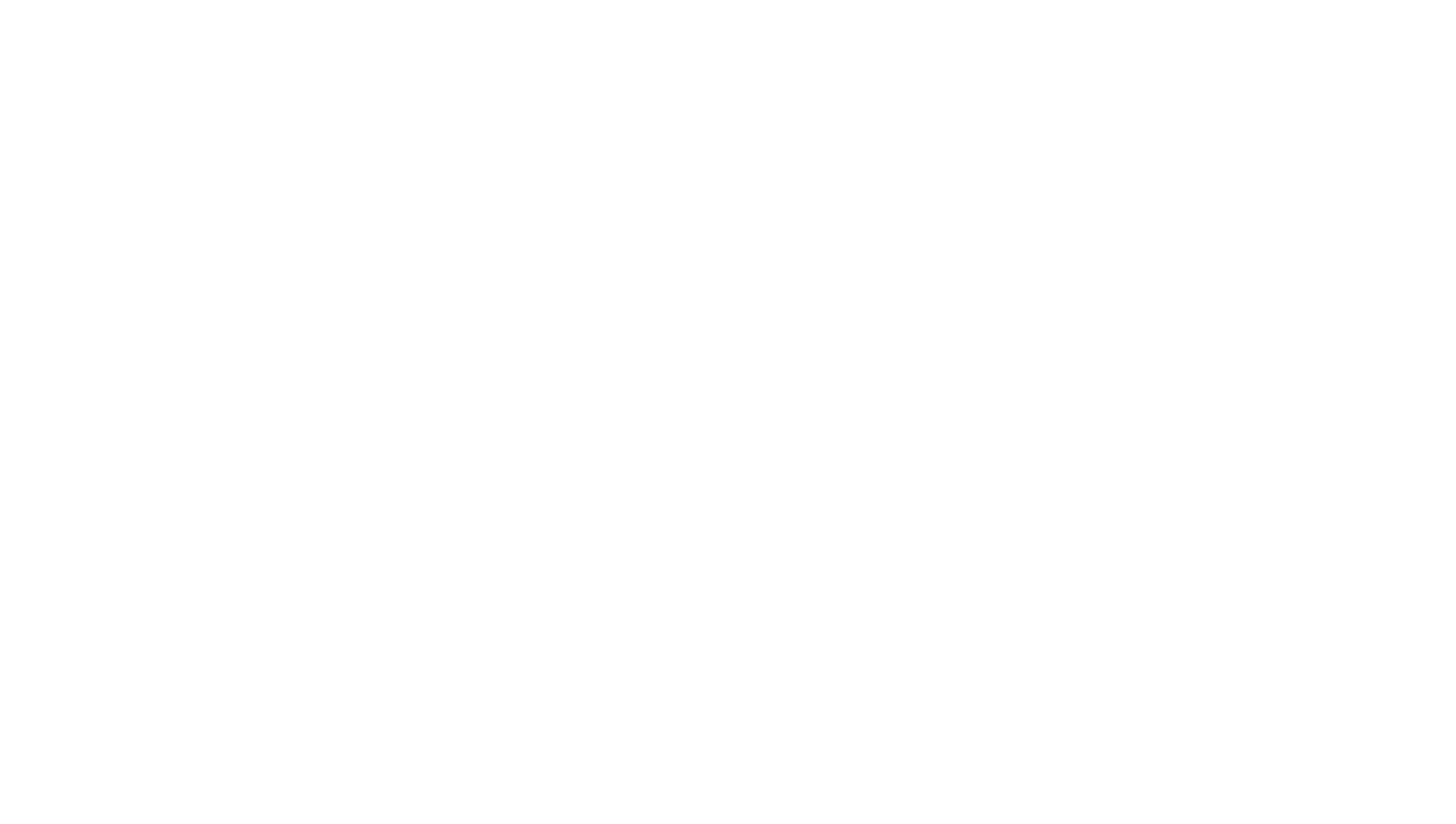 scroll, scrollTop: 0, scrollLeft: 0, axis: both 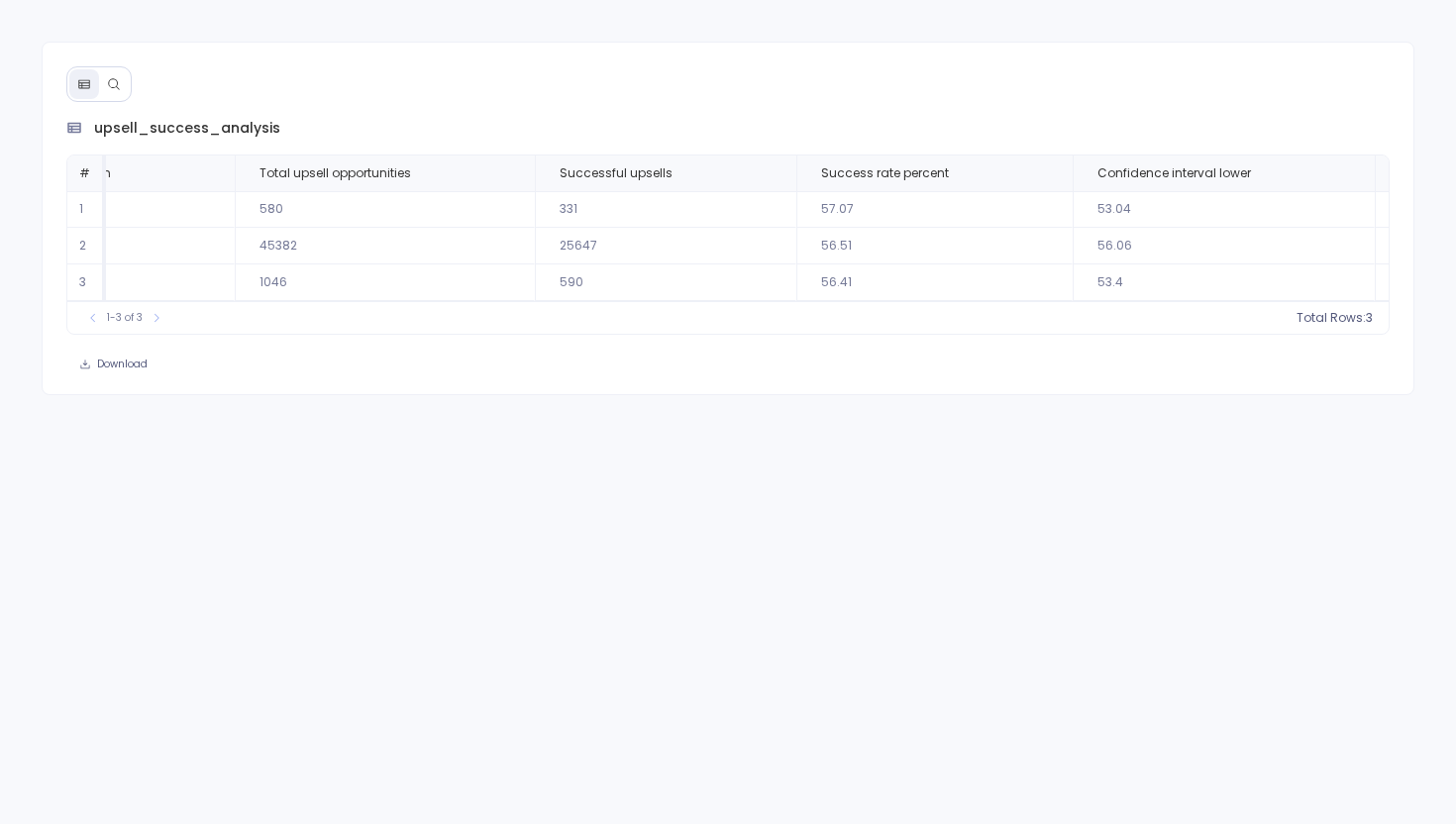 click on "upsell_success_analysis # Score classification Total upsell opportunities Successful upsells Success rate percent Confidence interval lower Confidence interval upper Performance lift percent Chi square statistic P value Cramers Is significant 1 Improving 580 331 57.07 53.04 61.1 1.03 0.07 0.1 0 2 Stable 45382 25647 56.51 56.06 56.97 0.04 0.07 0.1 0 3 Declining 1046 590 56.41 53.4 59.41 -0.15 0.07 0.1 0
To pick up a draggable item, press the space bar.
While dragging, use the arrow keys to move the item.
Press space again to drop the item in its new position, or press escape to cancel.
1-3 of 3 Total Rows:  3 Download" at bounding box center (728, 218) 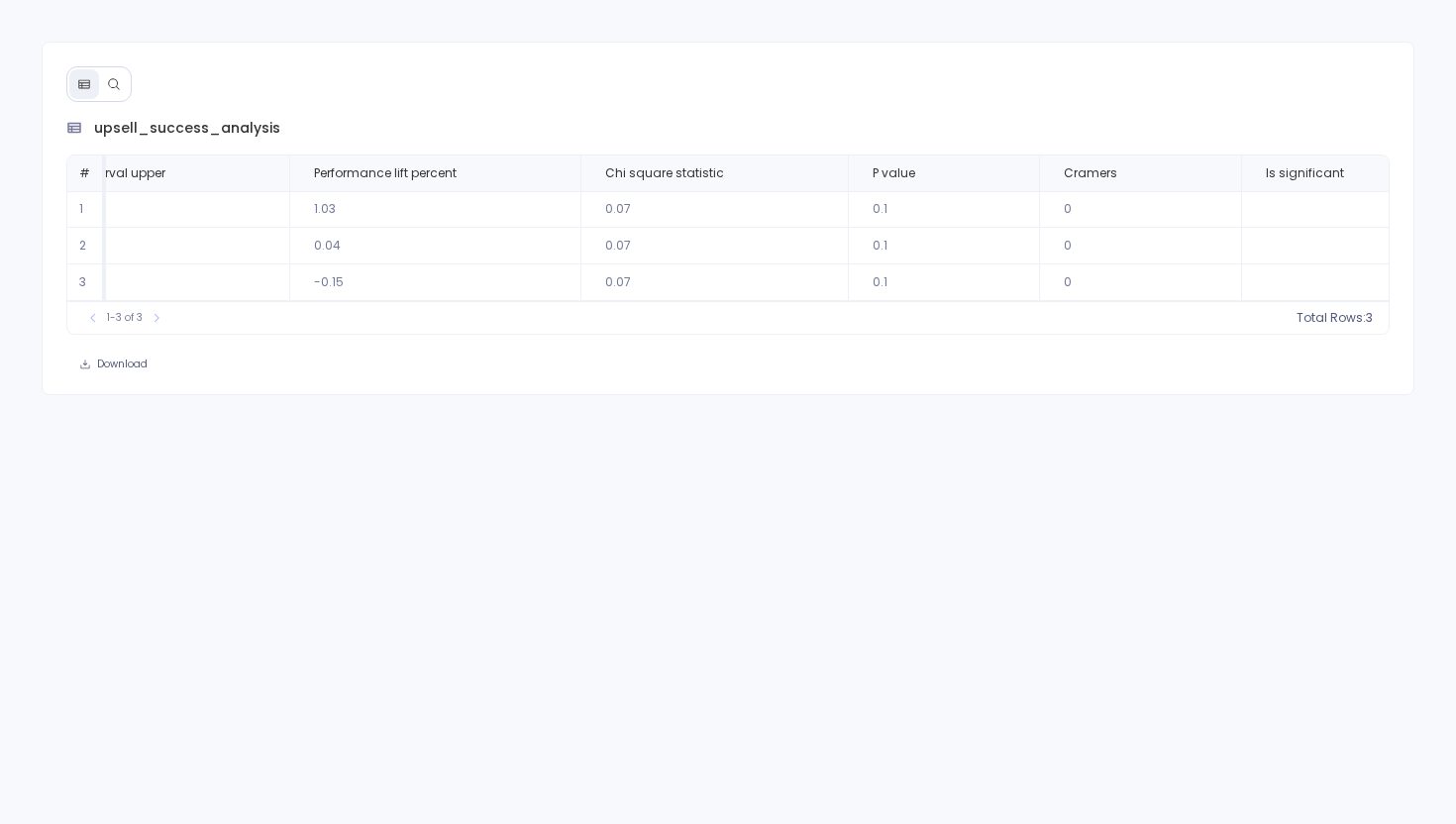 scroll, scrollTop: 0, scrollLeft: 1580, axis: horizontal 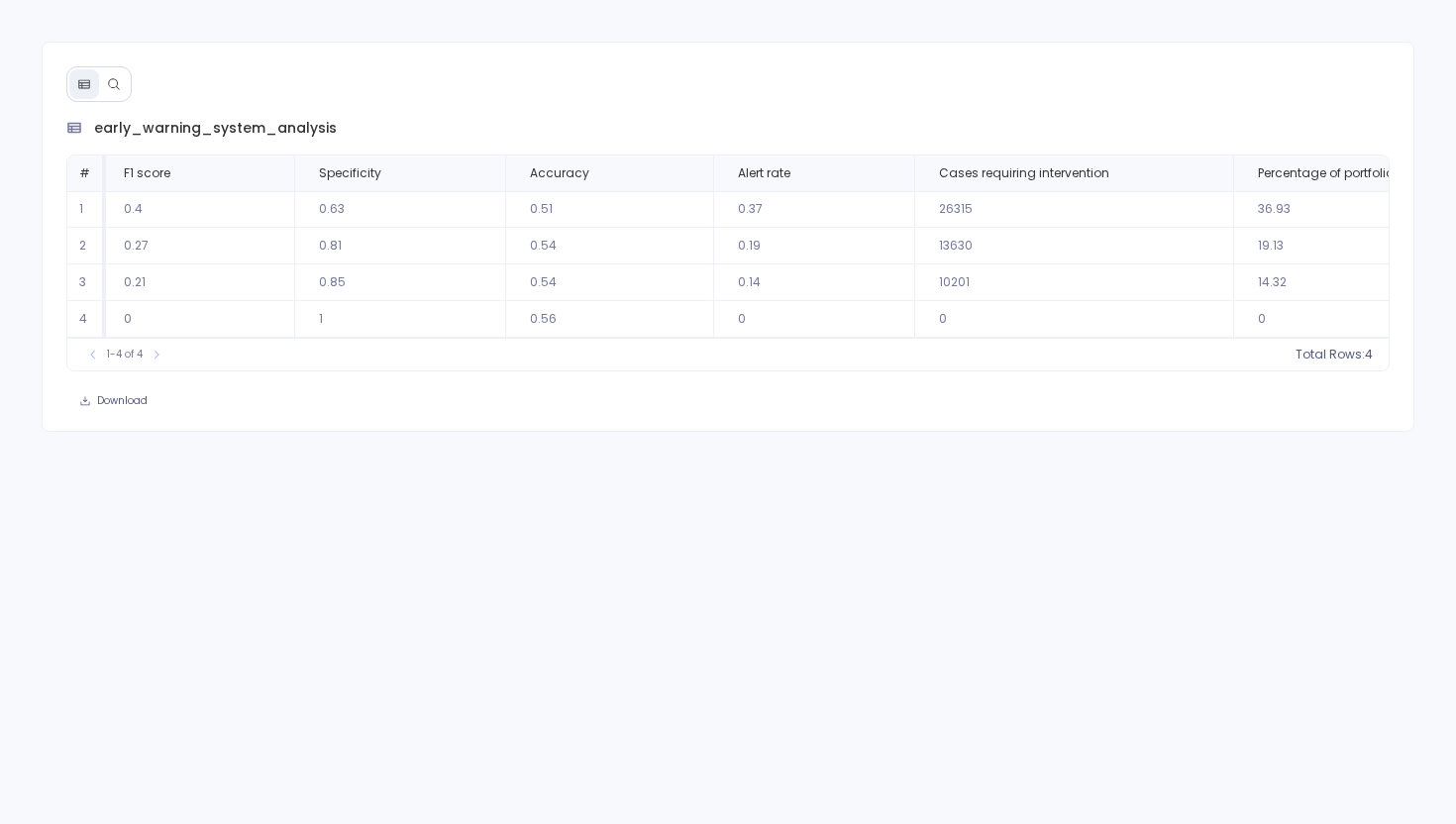 click on "0.14" at bounding box center (813, 282) 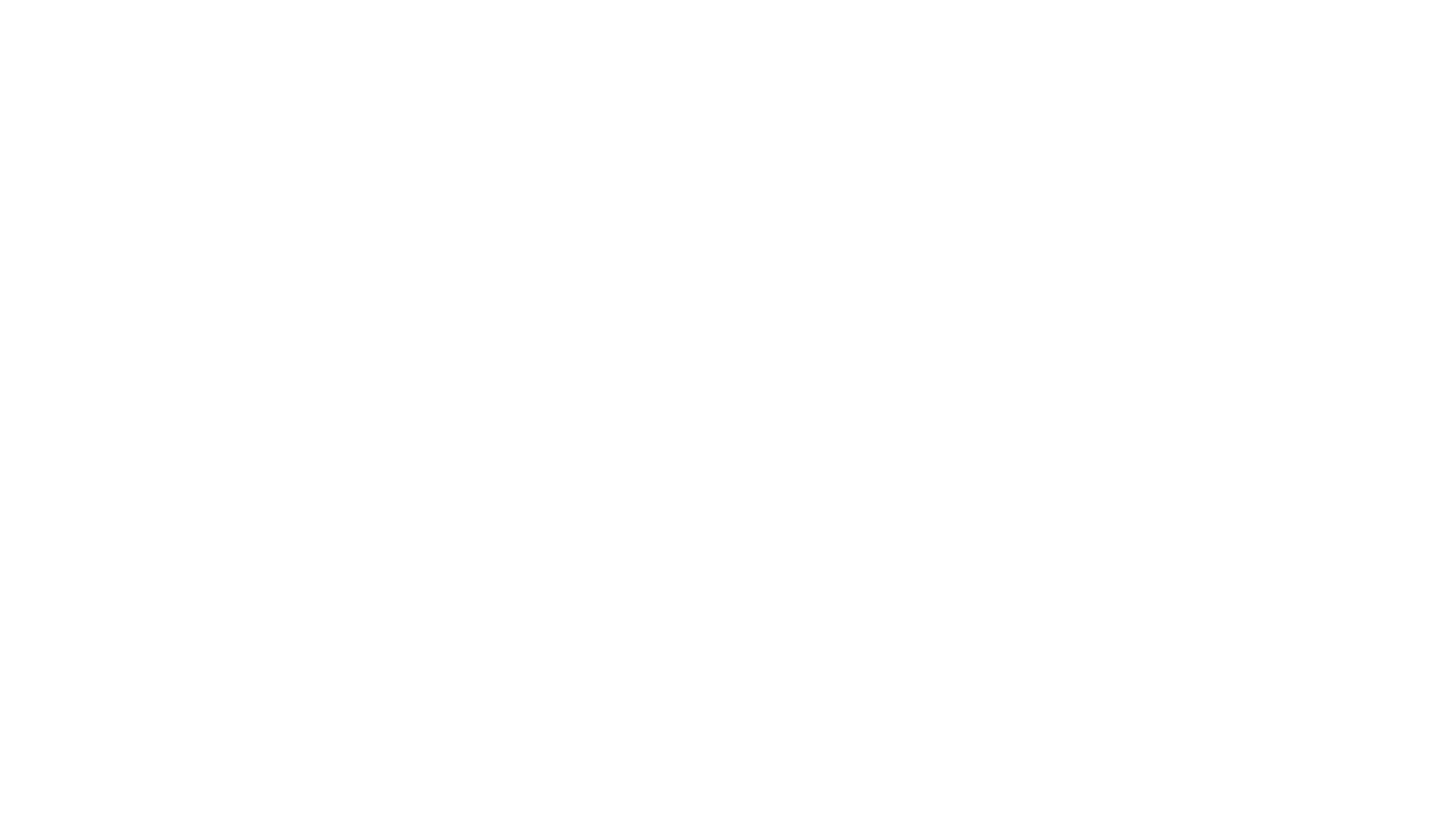 scroll, scrollTop: 0, scrollLeft: 0, axis: both 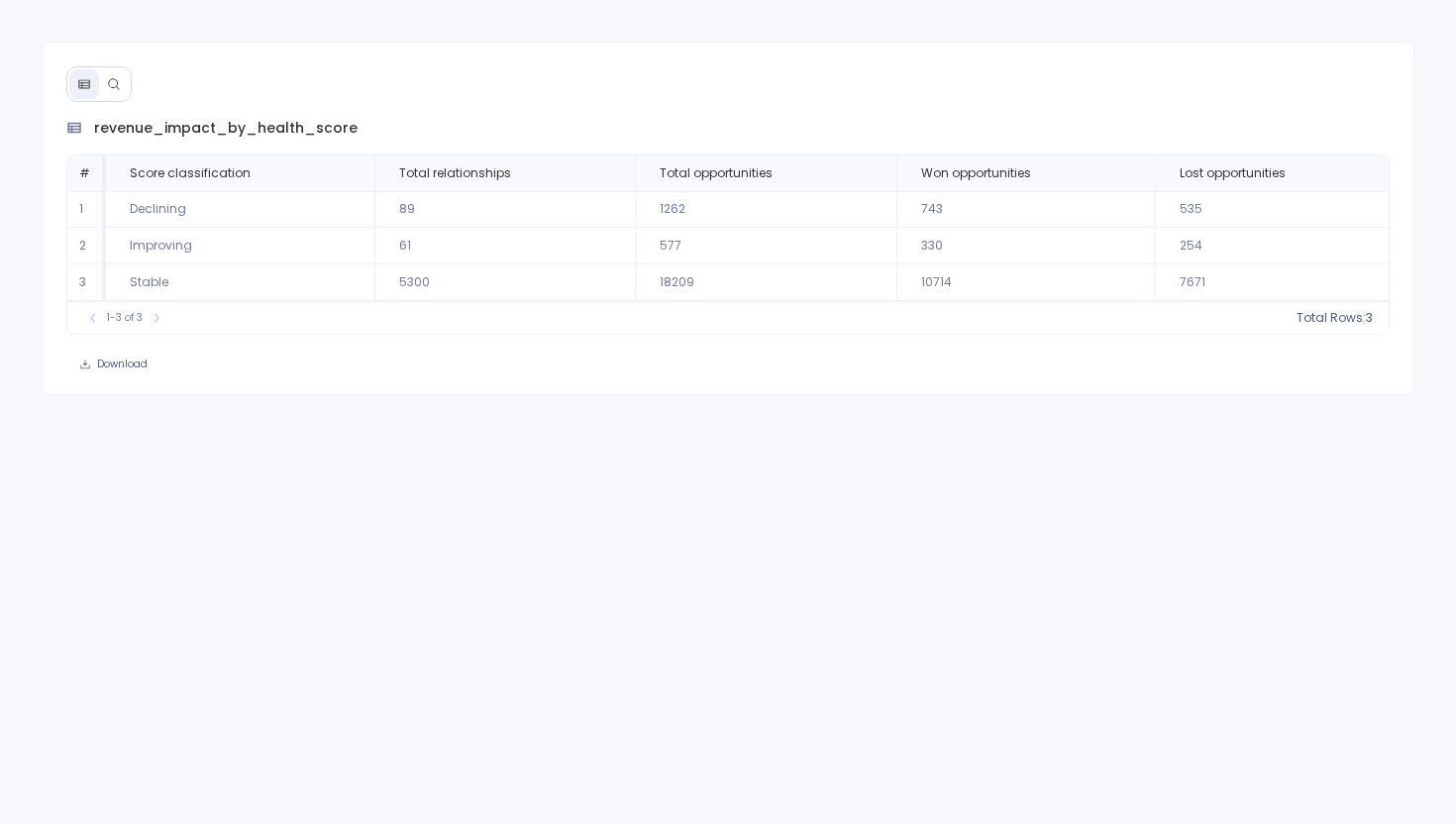click on "10714" at bounding box center [1025, 282] 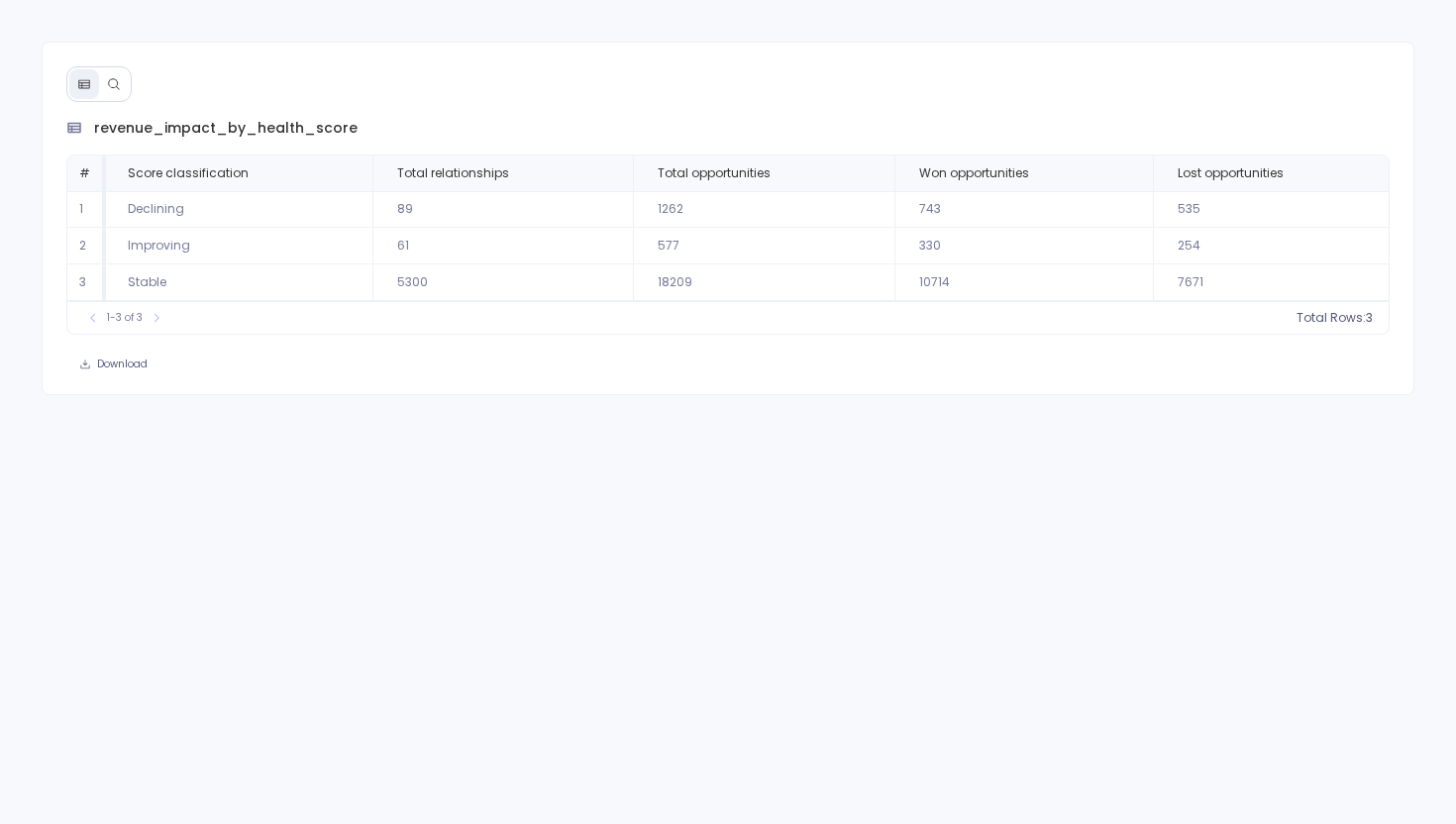 scroll, scrollTop: 0, scrollLeft: 13, axis: horizontal 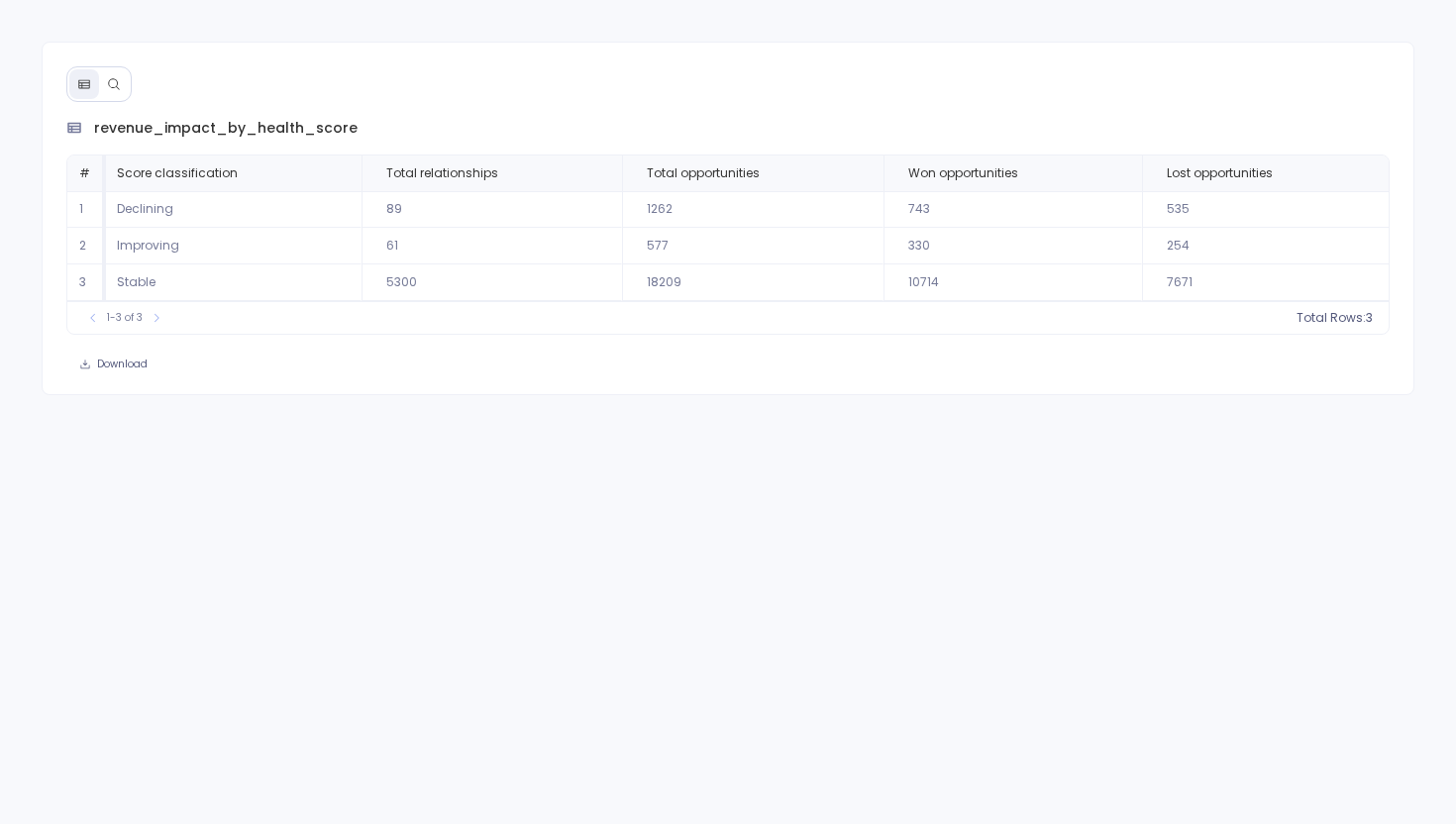 click on "10714" at bounding box center [1012, 282] 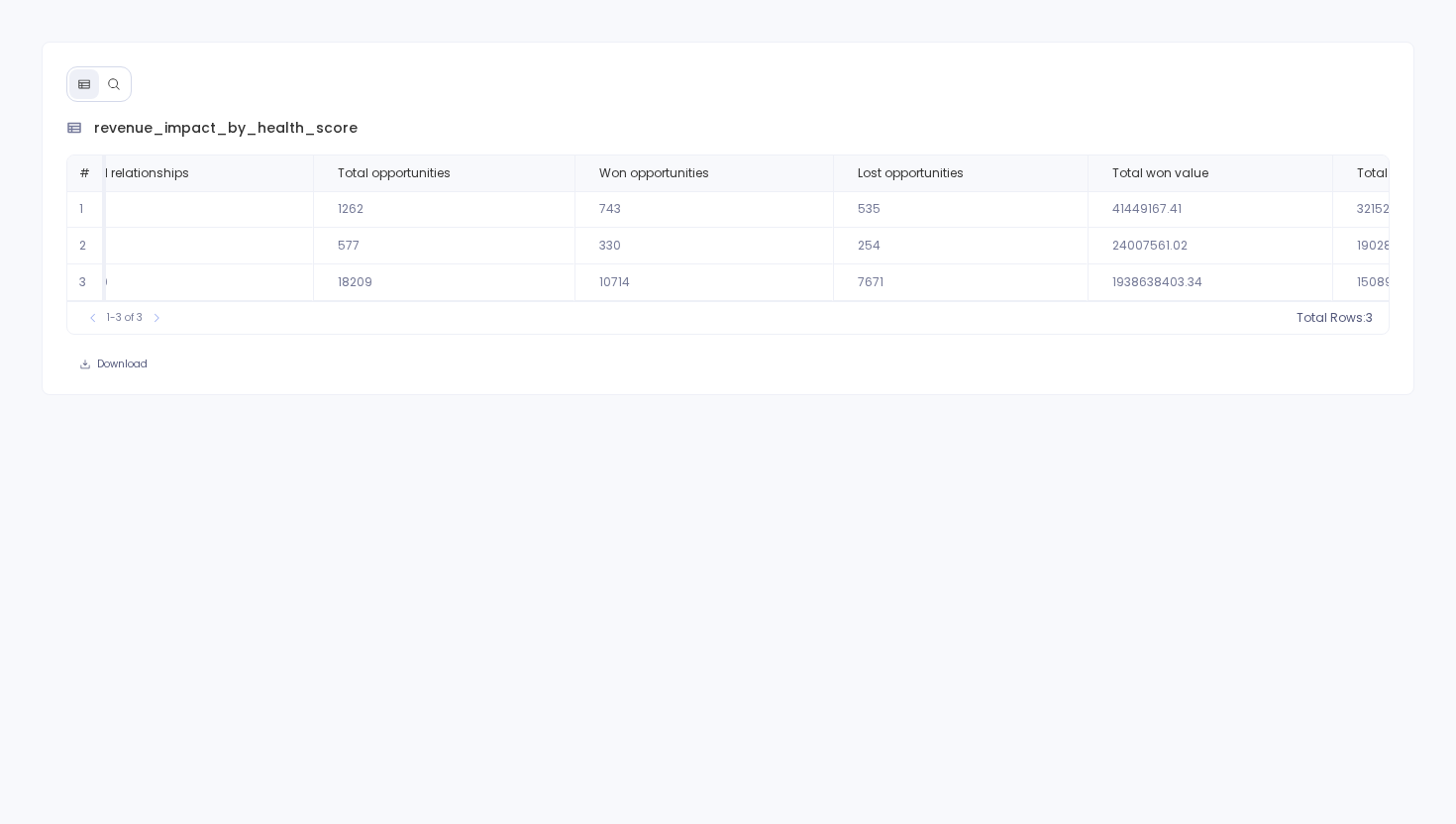scroll, scrollTop: 0, scrollLeft: 328, axis: horizontal 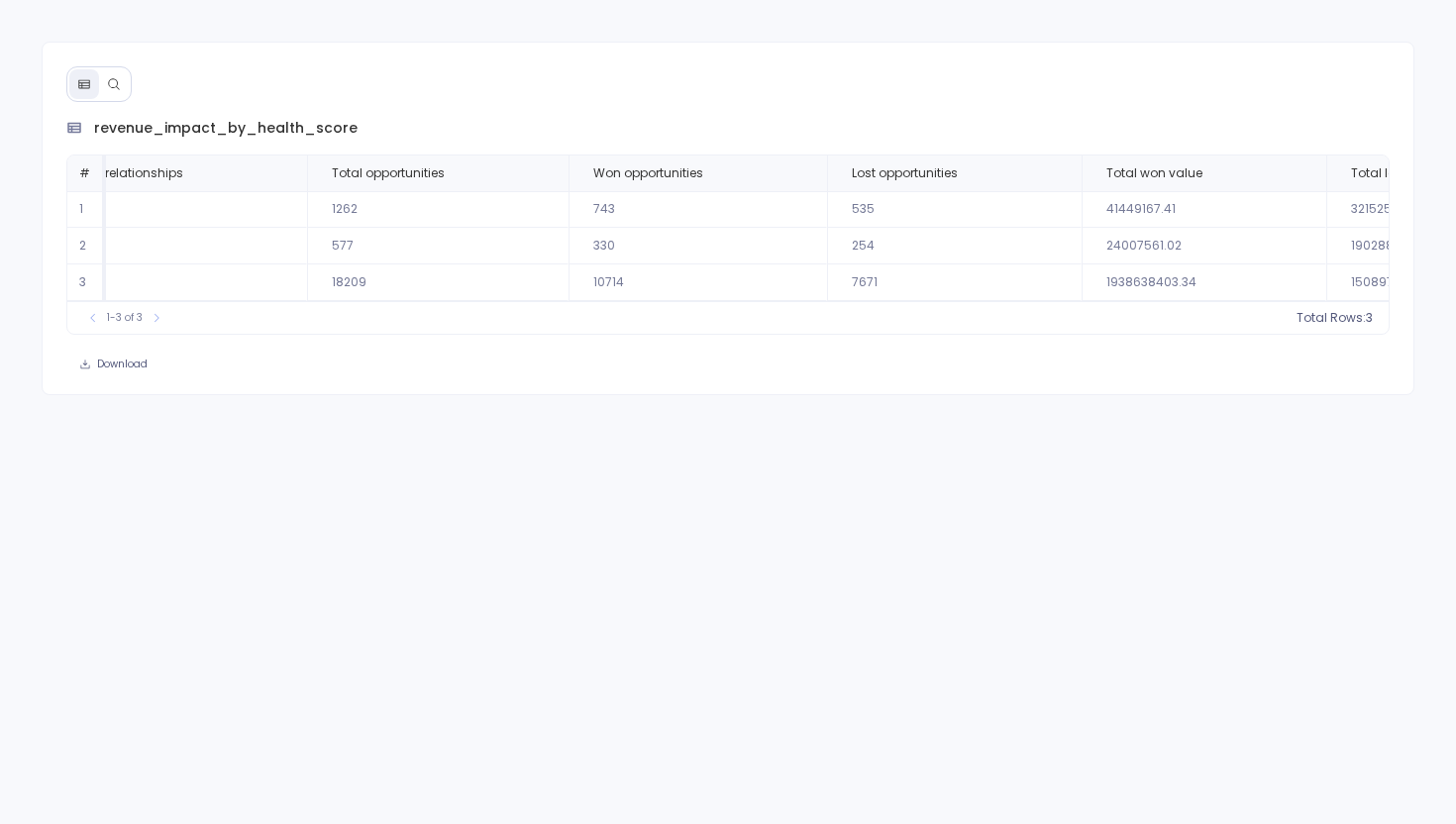 click on "535" at bounding box center [954, 209] 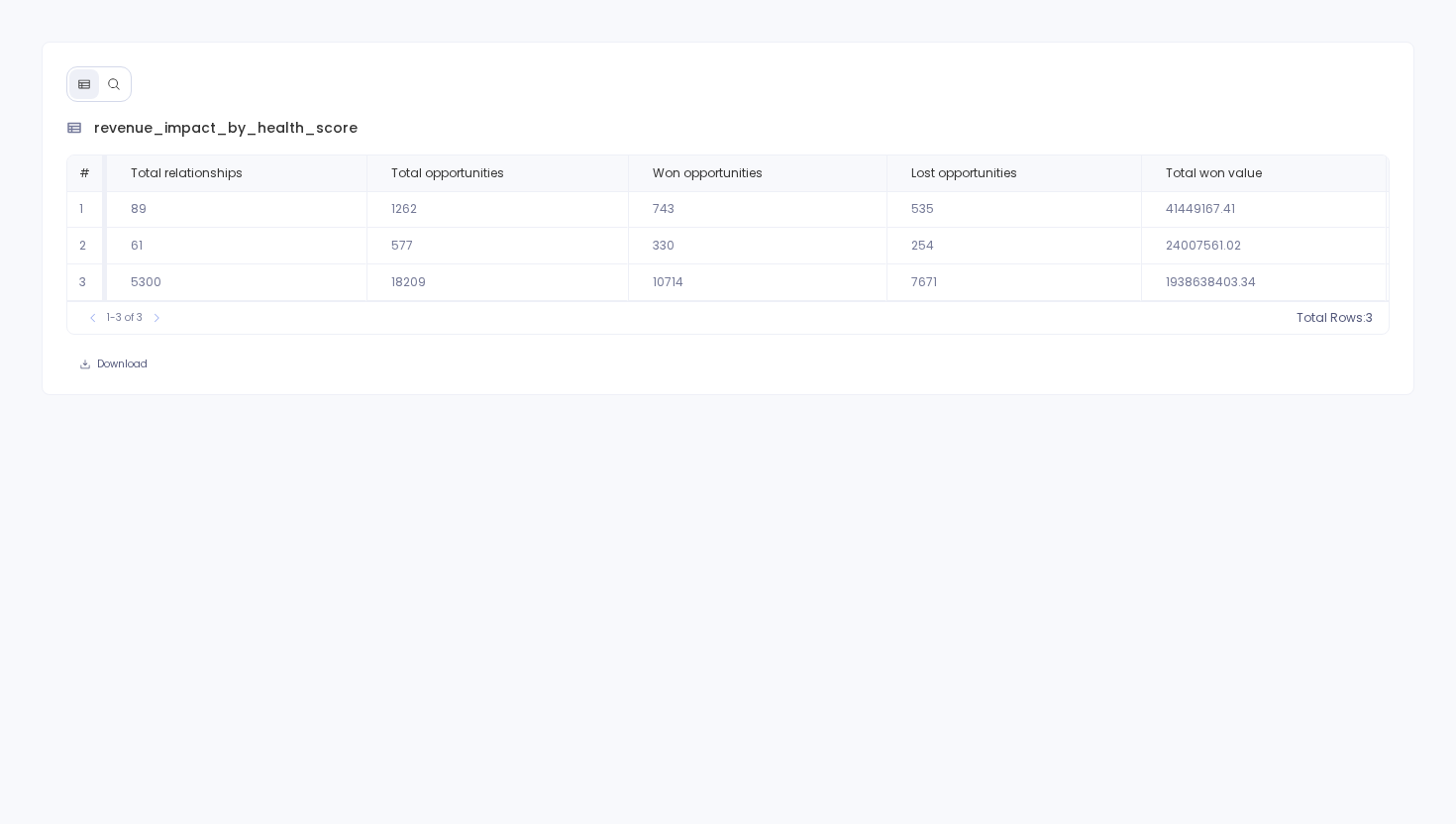 scroll, scrollTop: 0, scrollLeft: 0, axis: both 